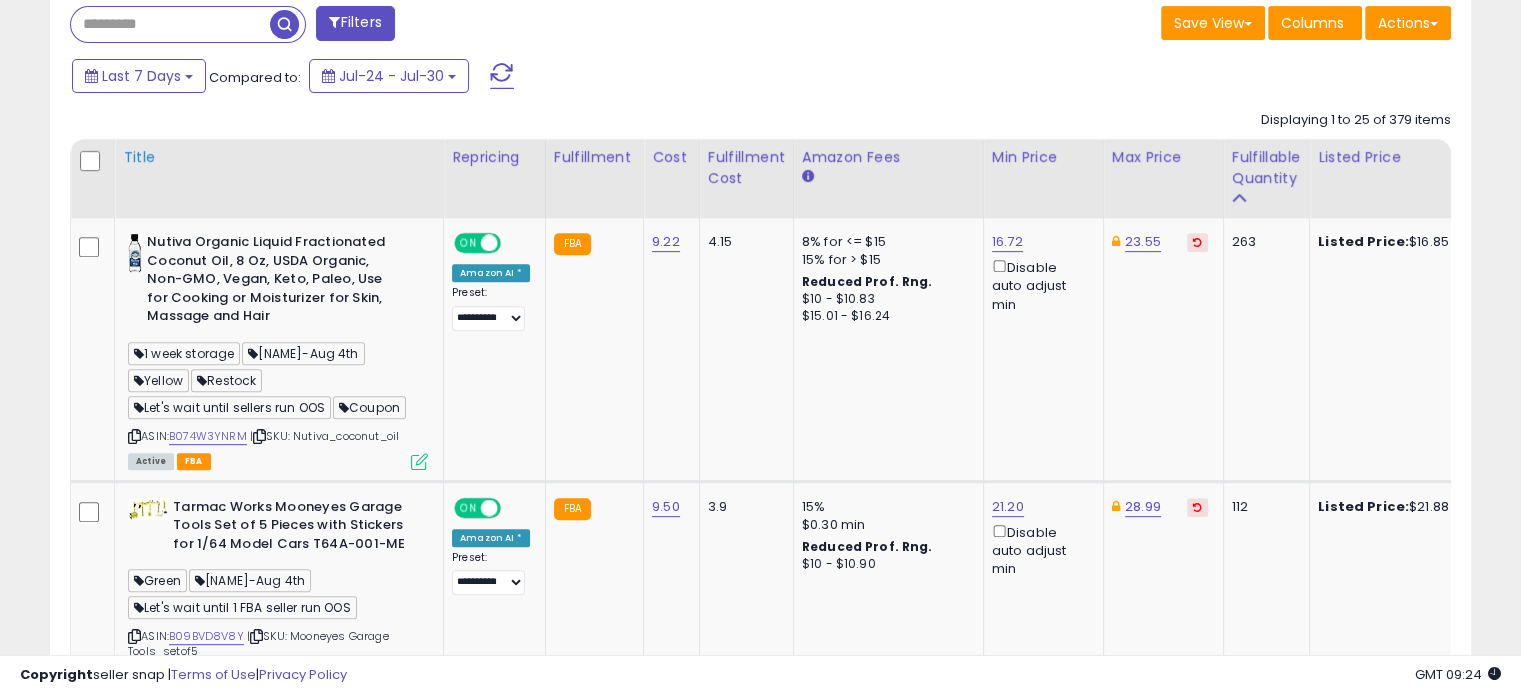 scroll, scrollTop: 832, scrollLeft: 0, axis: vertical 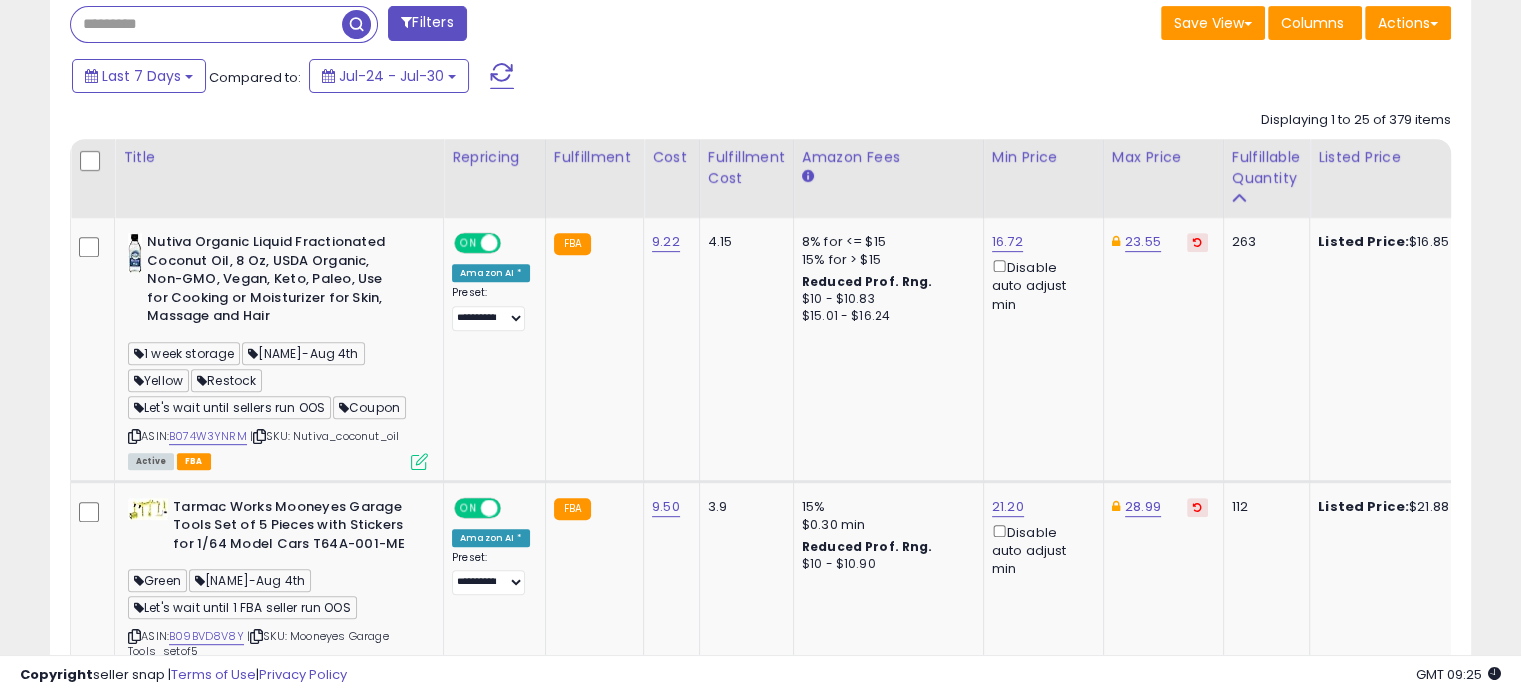 drag, startPoint x: 250, startPoint y: 27, endPoint x: 272, endPoint y: 29, distance: 22.090721 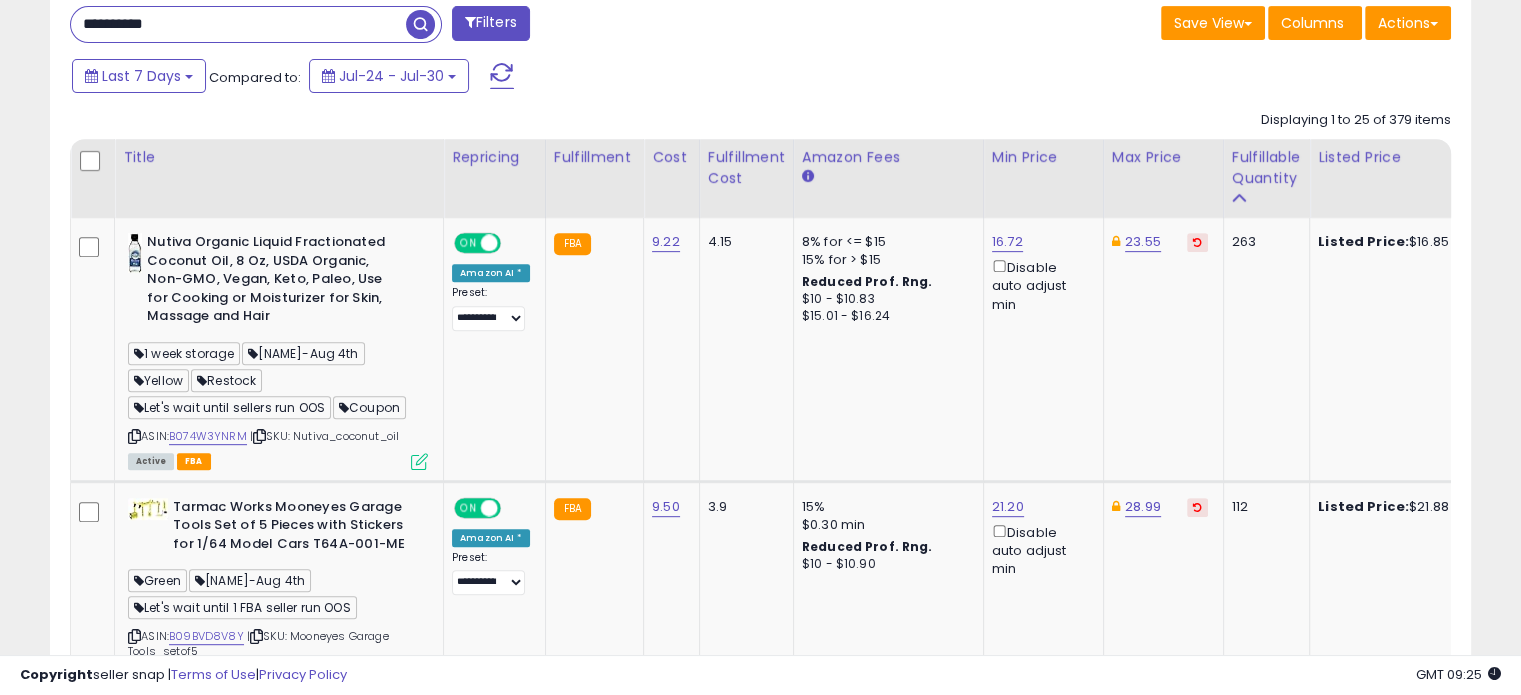 type on "**********" 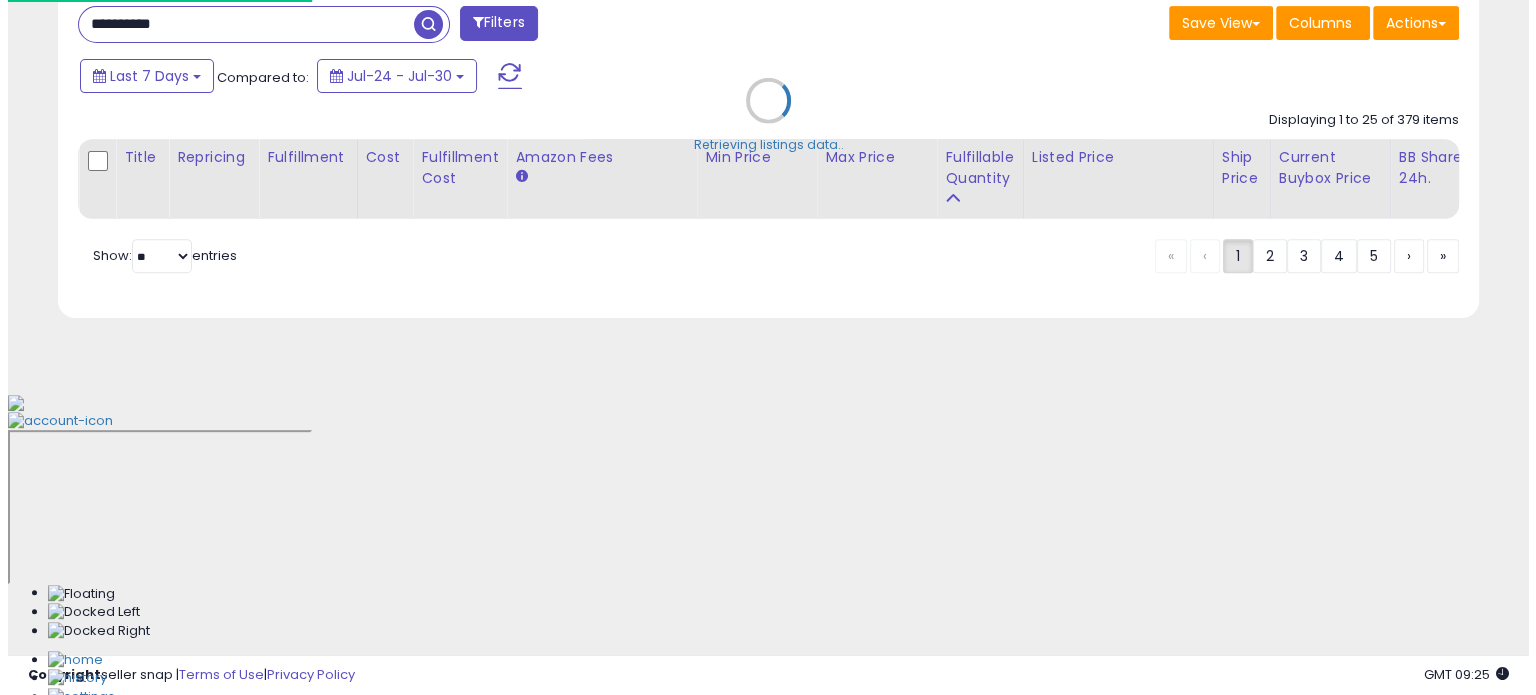 scroll, scrollTop: 544, scrollLeft: 0, axis: vertical 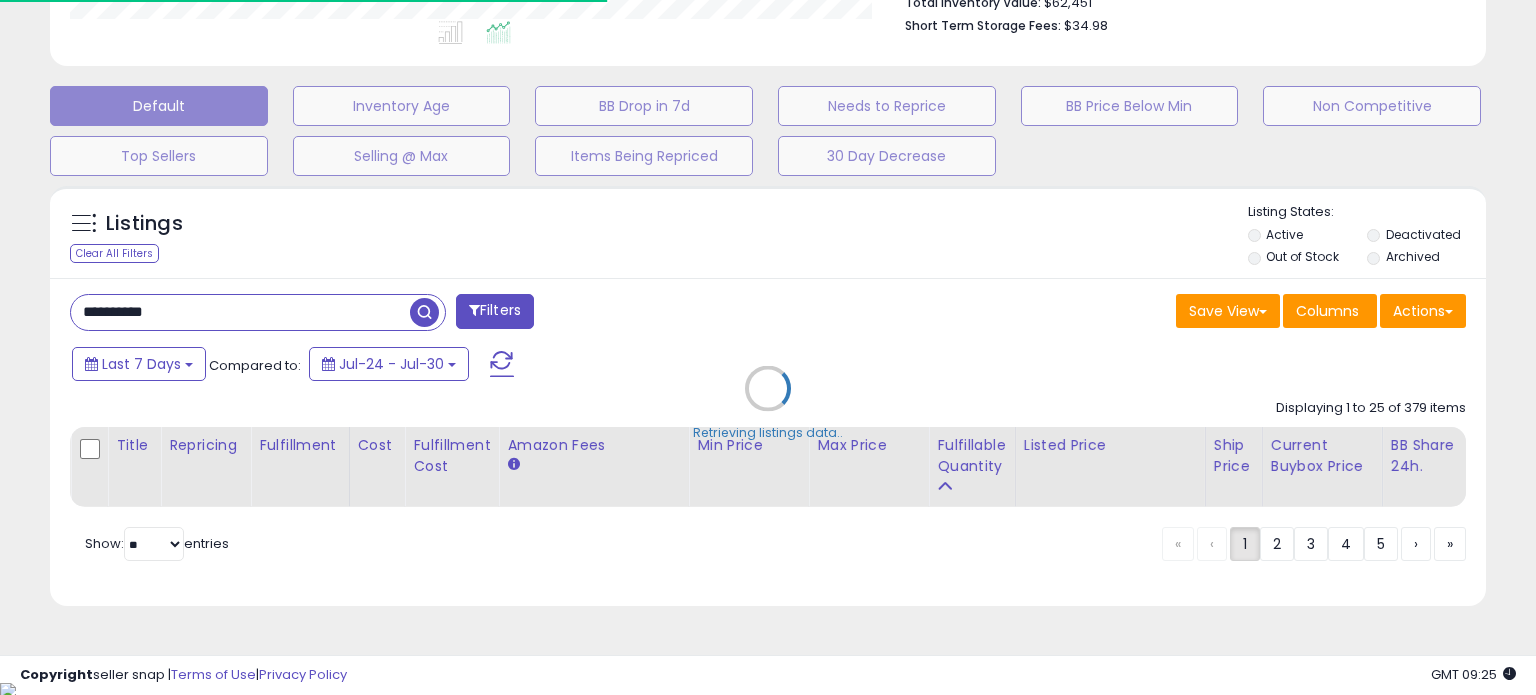 type 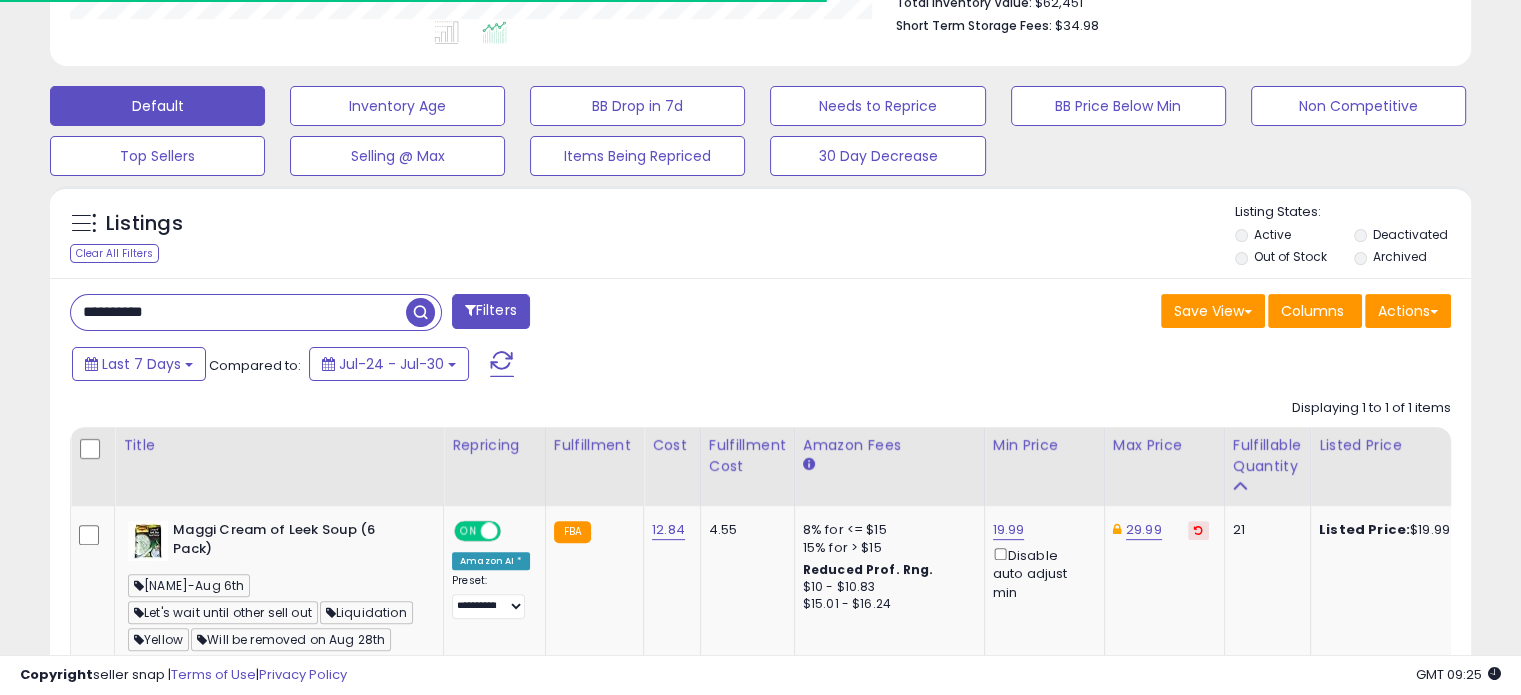 scroll, scrollTop: 409, scrollLeft: 822, axis: both 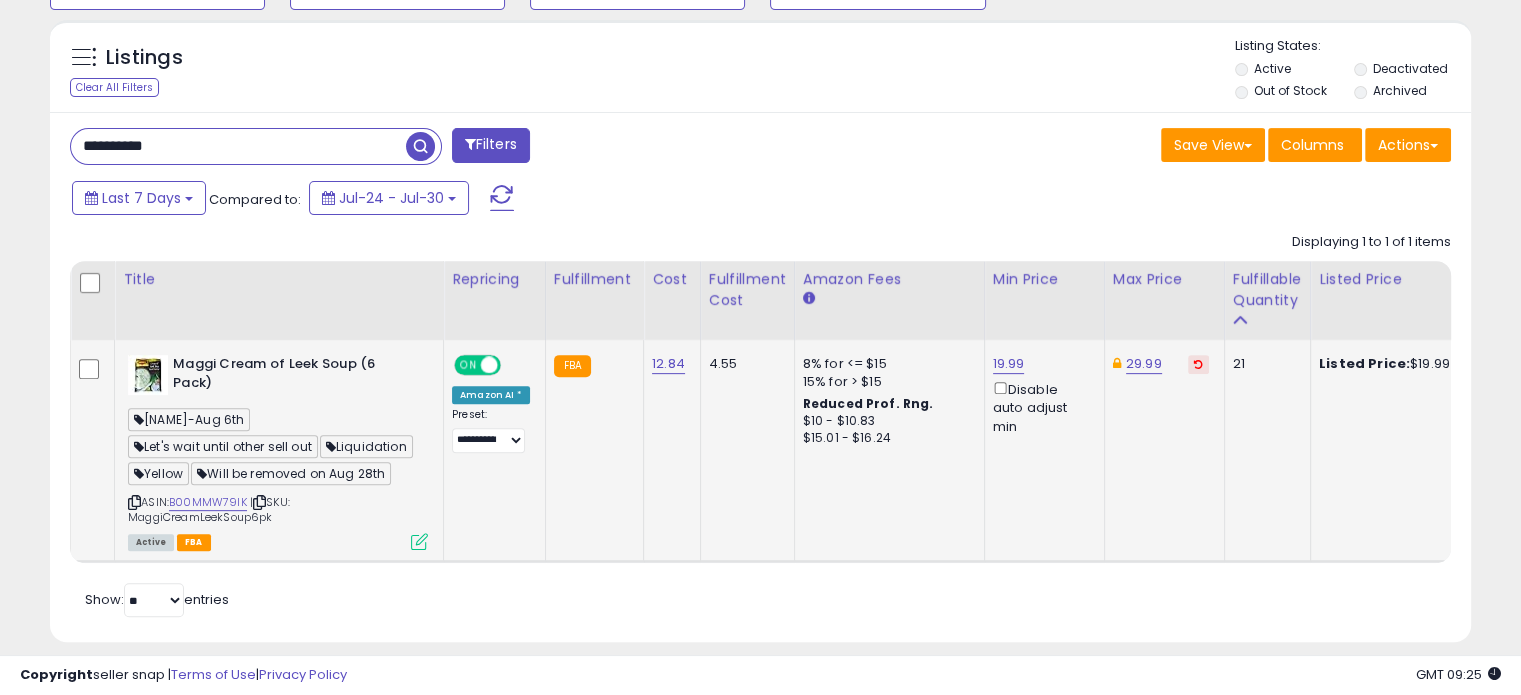 click at bounding box center [419, 541] 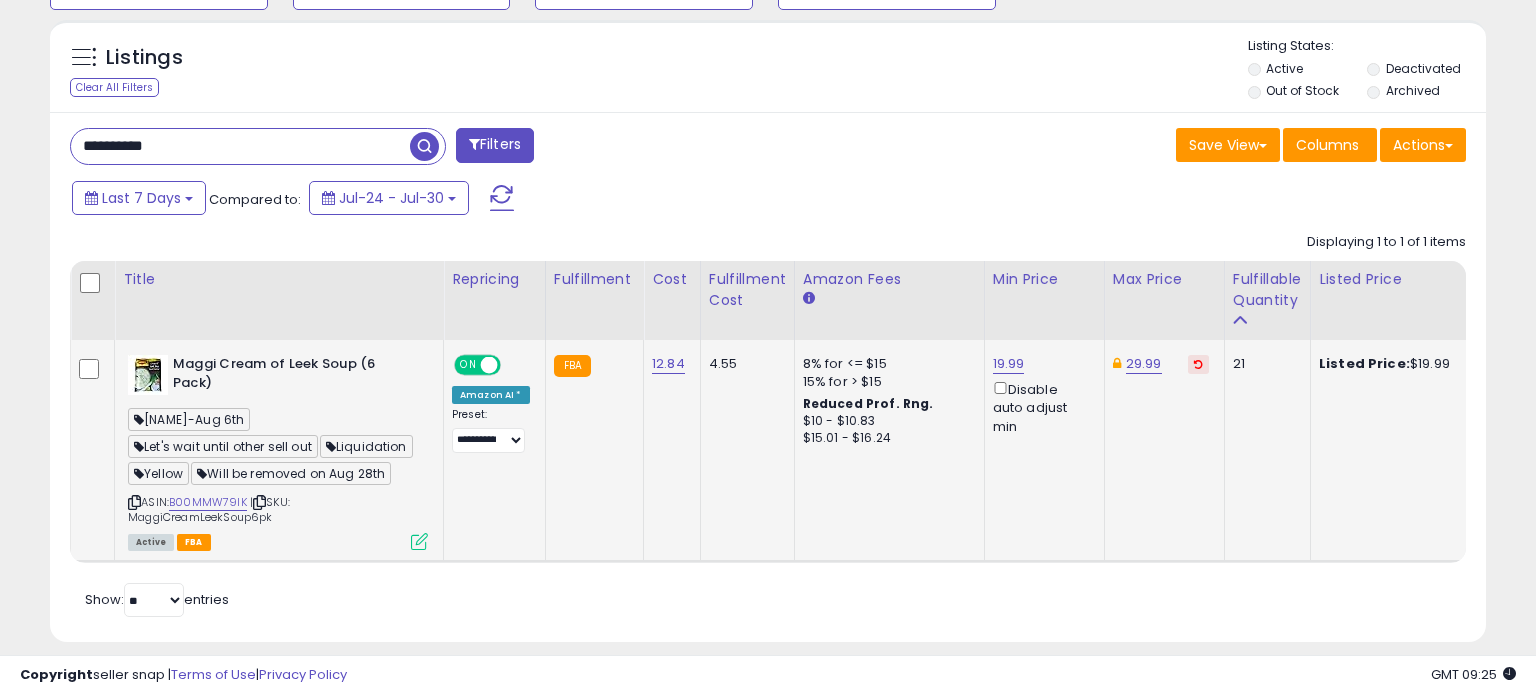 scroll, scrollTop: 999589, scrollLeft: 999168, axis: both 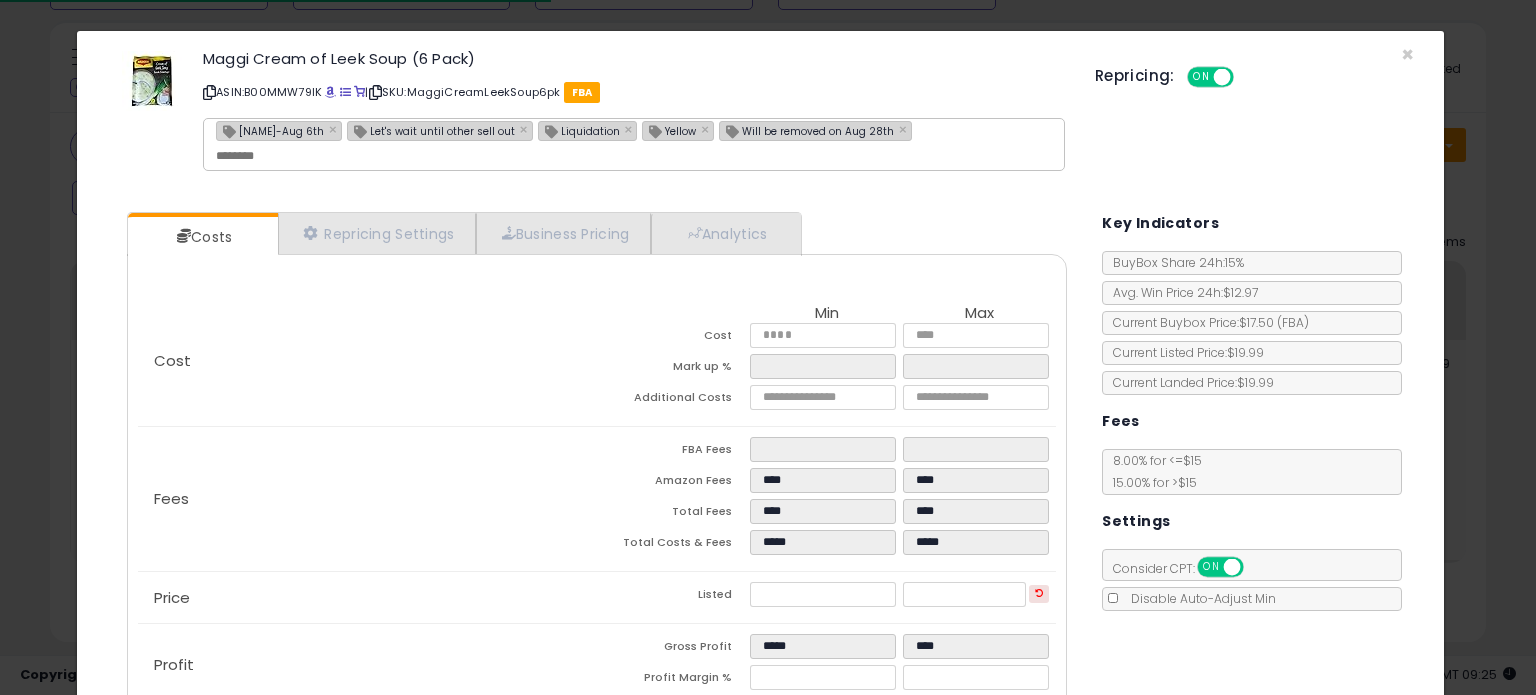 click on "[NAME]-Aug 6th" at bounding box center (270, 130) 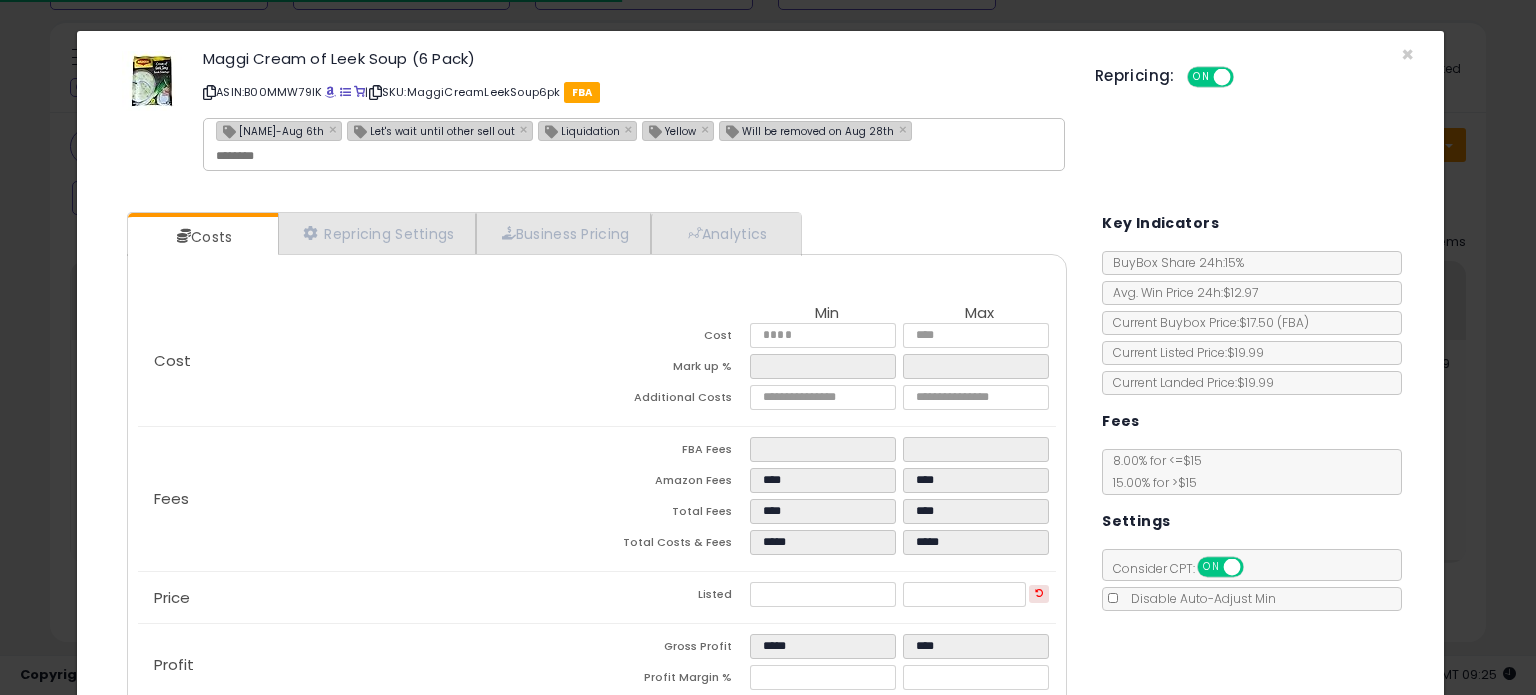 click on "[NAME]-Aug 6th" at bounding box center (270, 130) 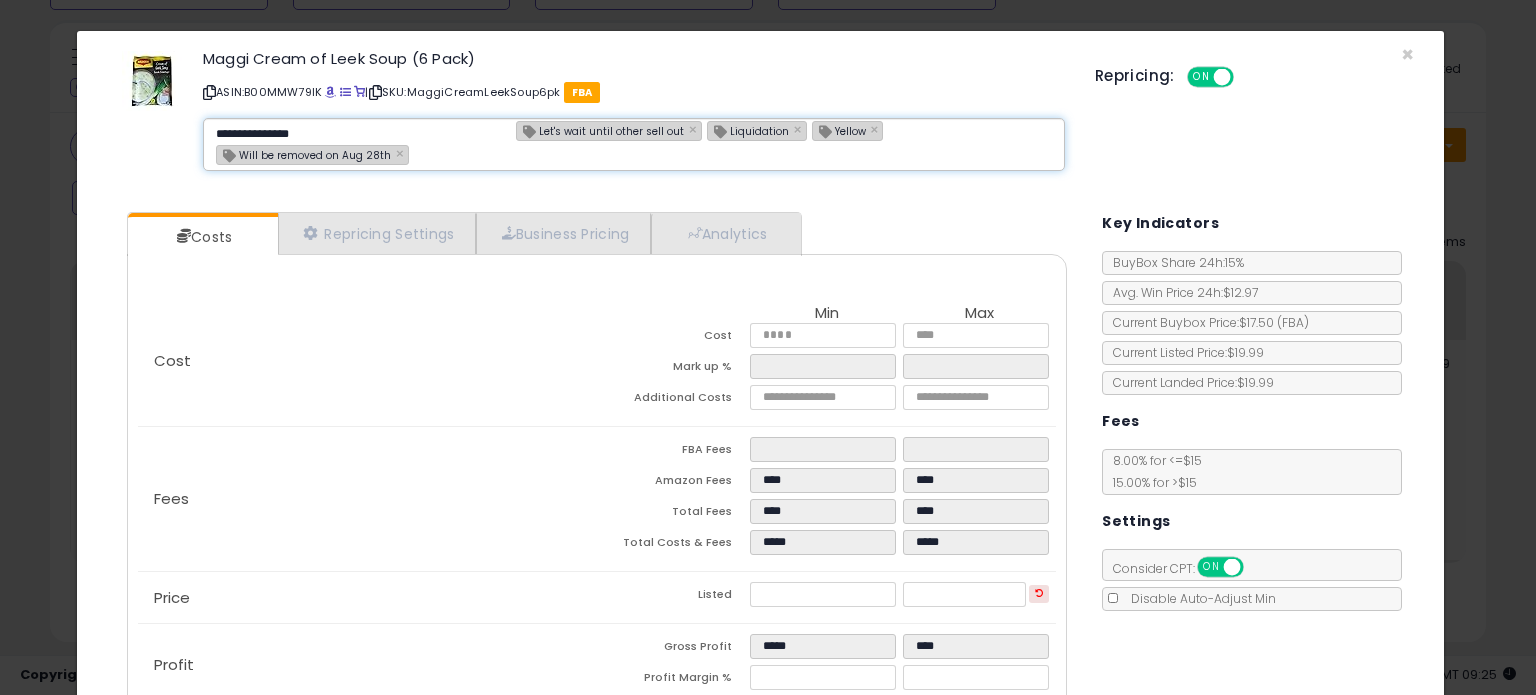 type on "**********" 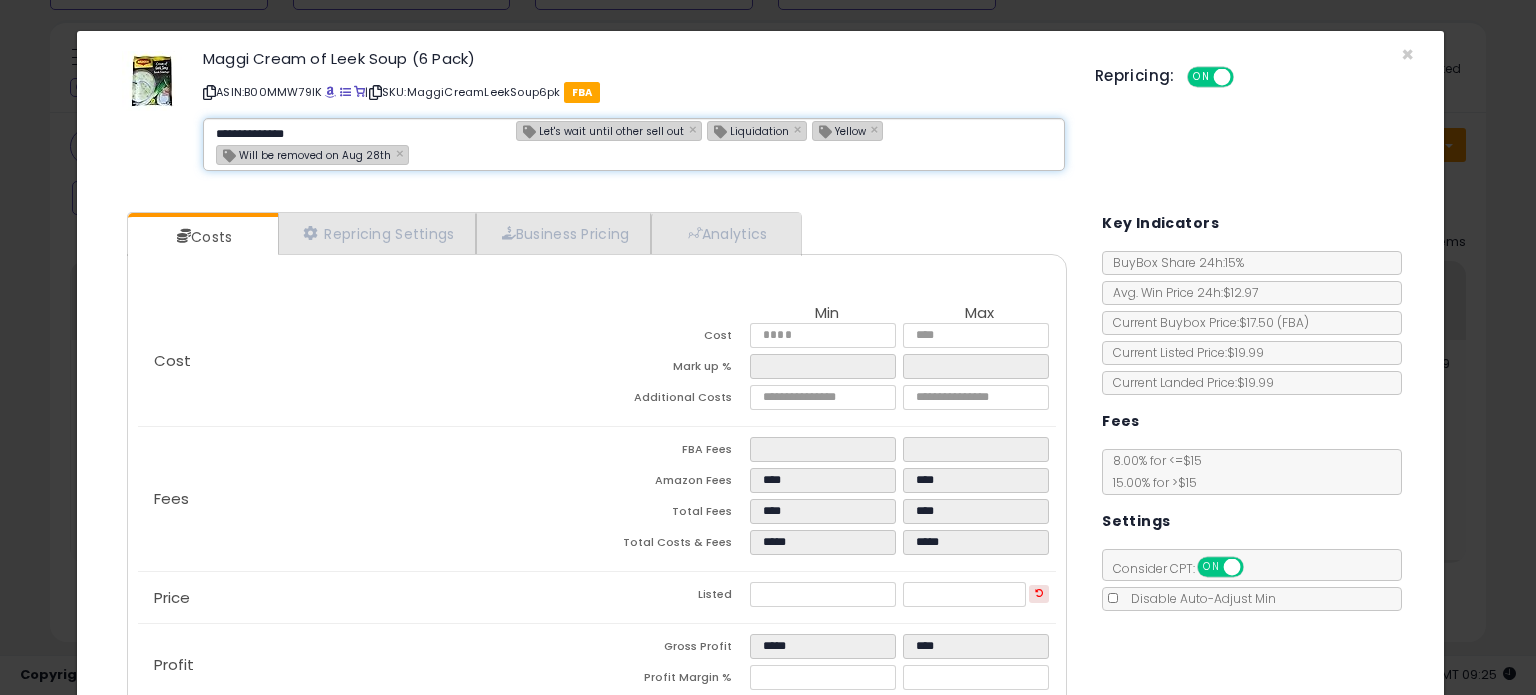 type 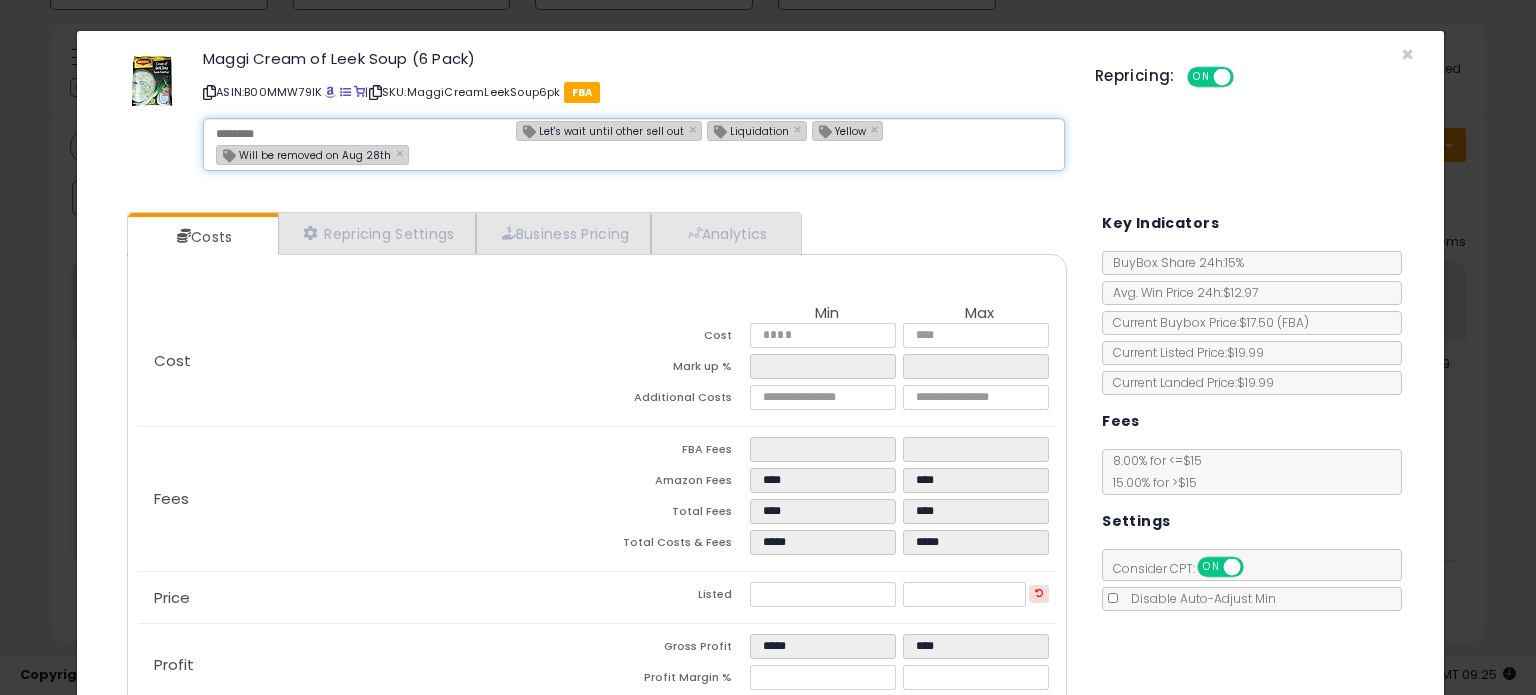 type on "**********" 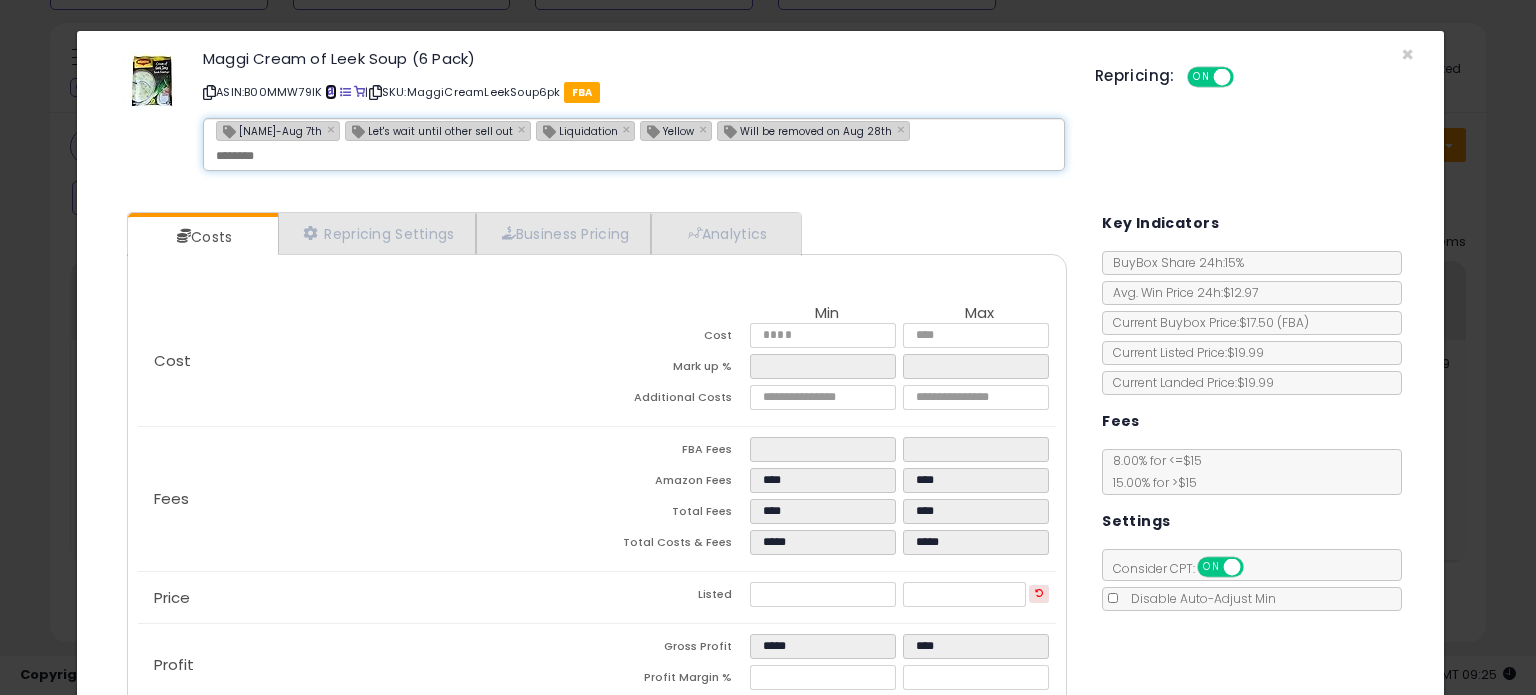 click at bounding box center (330, 92) 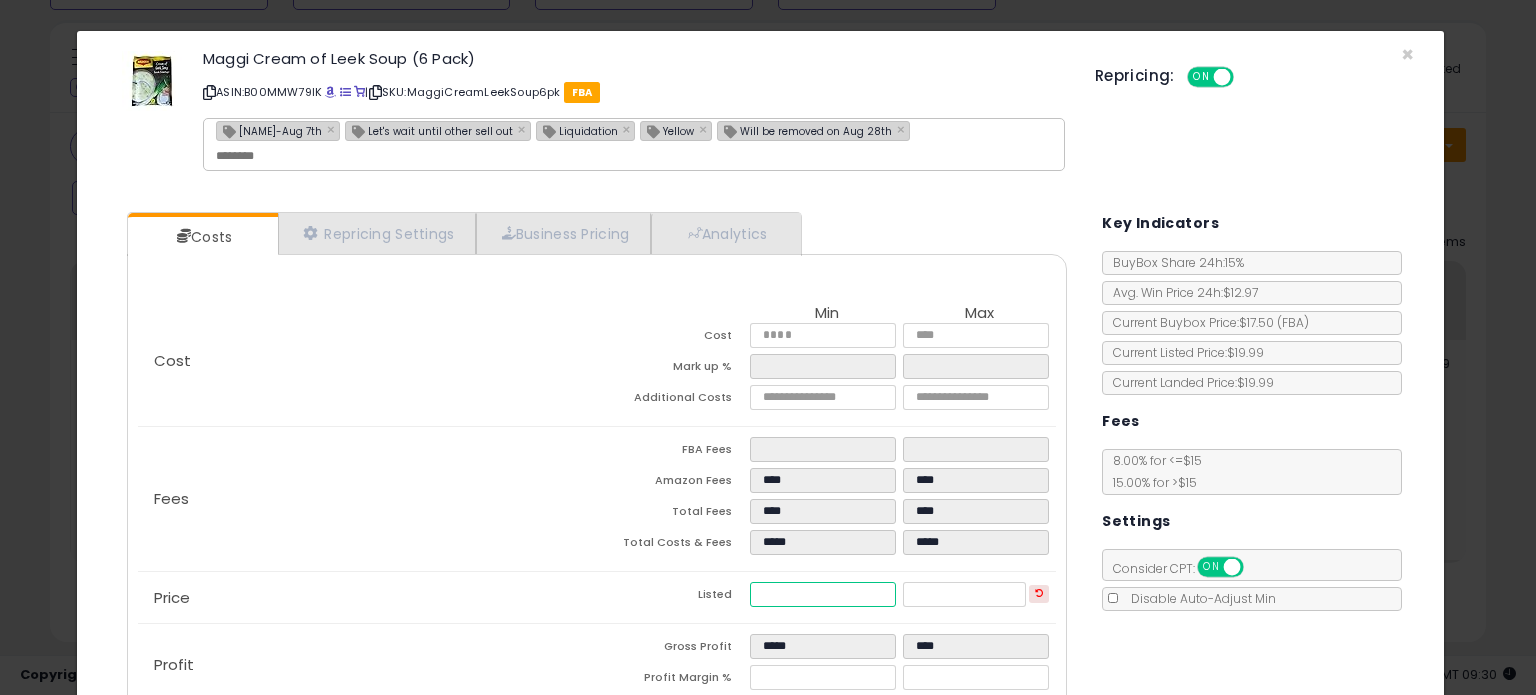 drag, startPoint x: 827, startPoint y: 588, endPoint x: 608, endPoint y: 617, distance: 220.91174 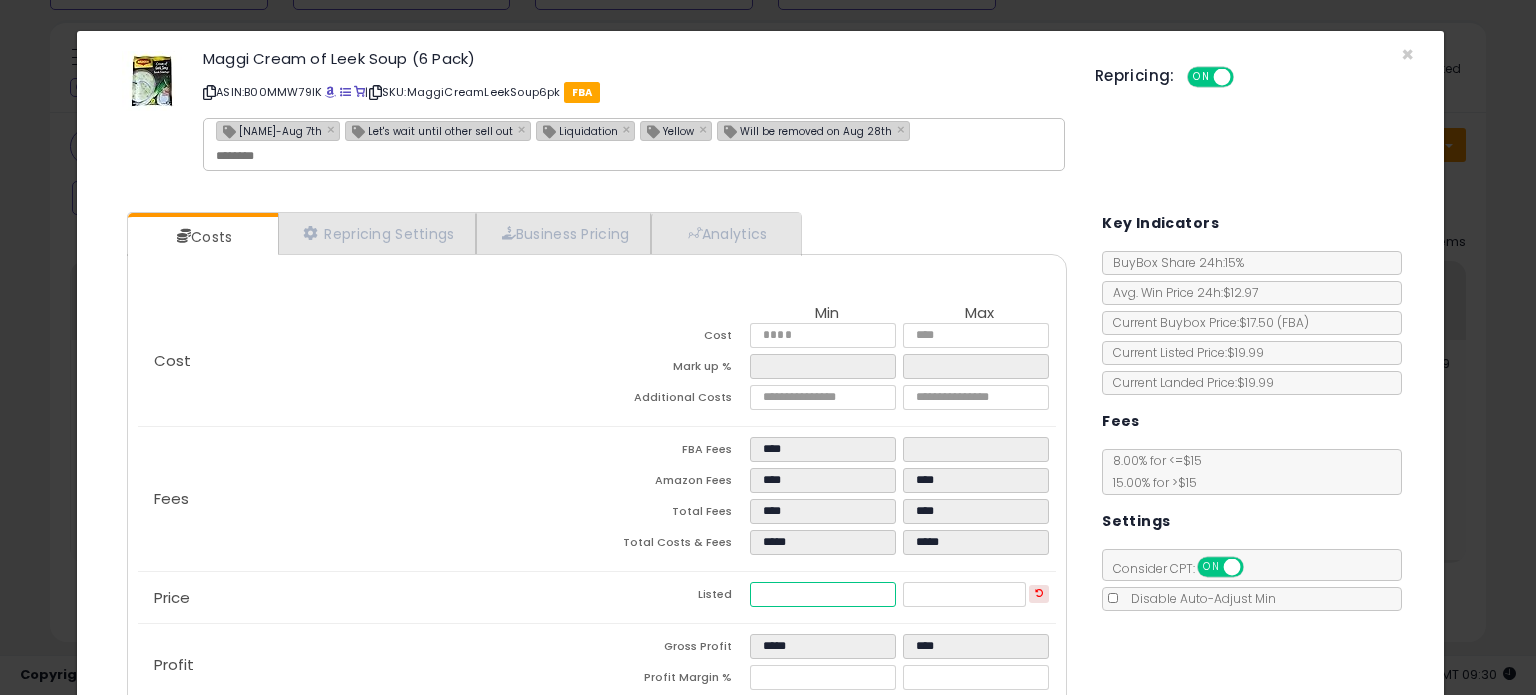 type on "****" 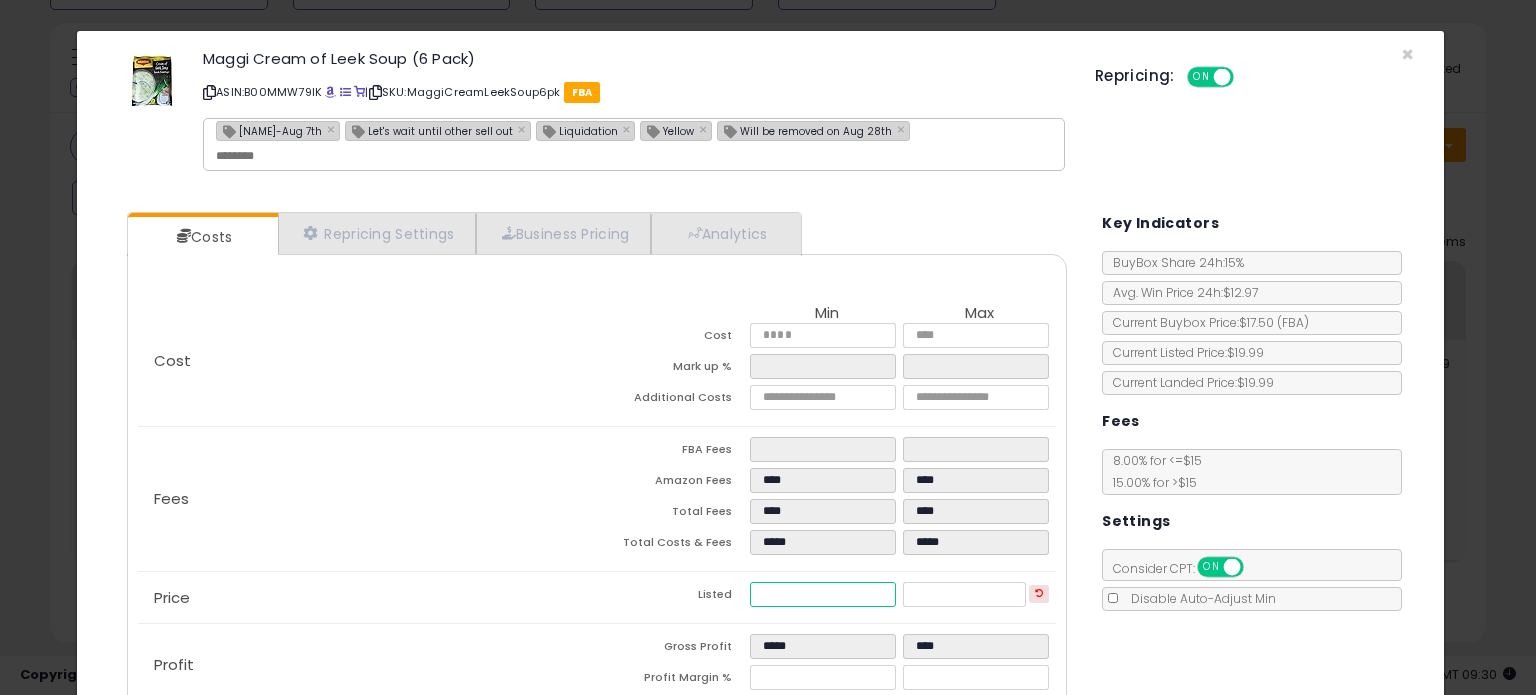 type on "****" 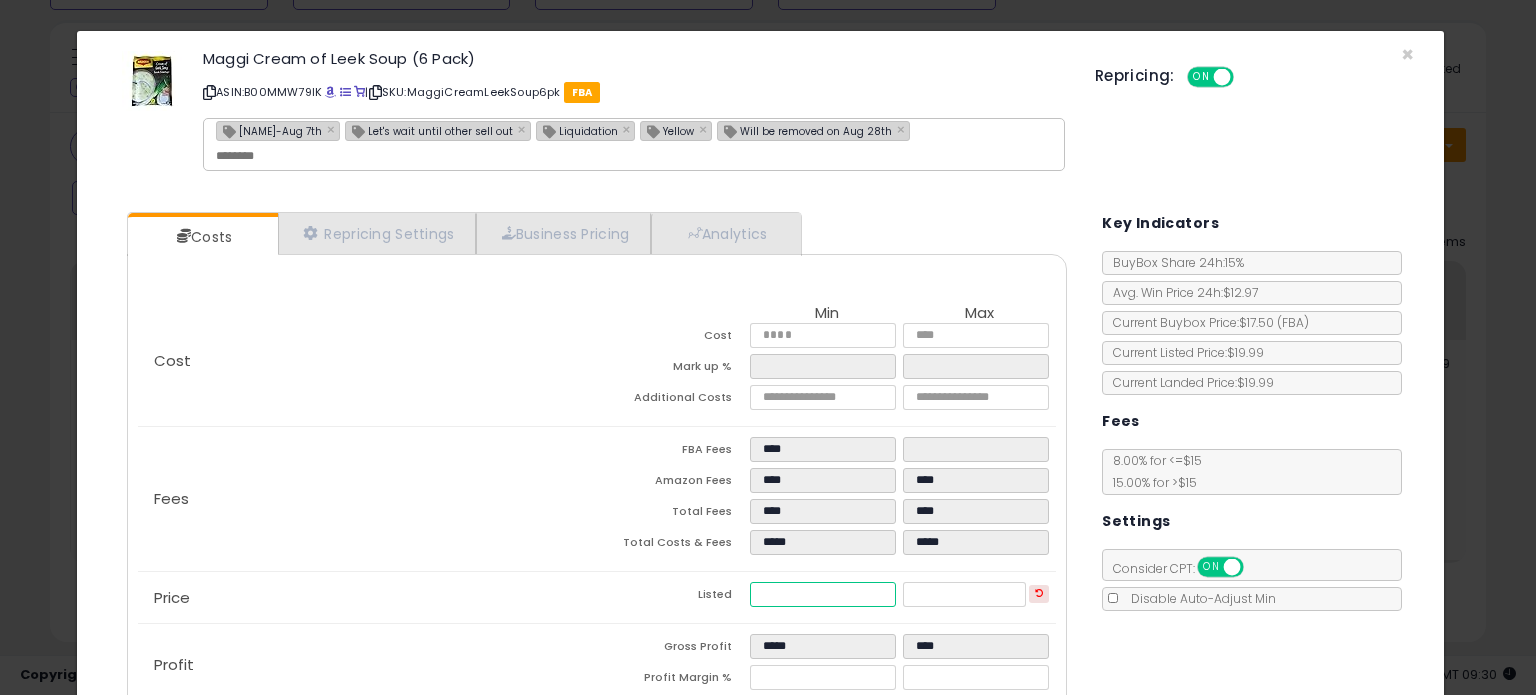 type on "****" 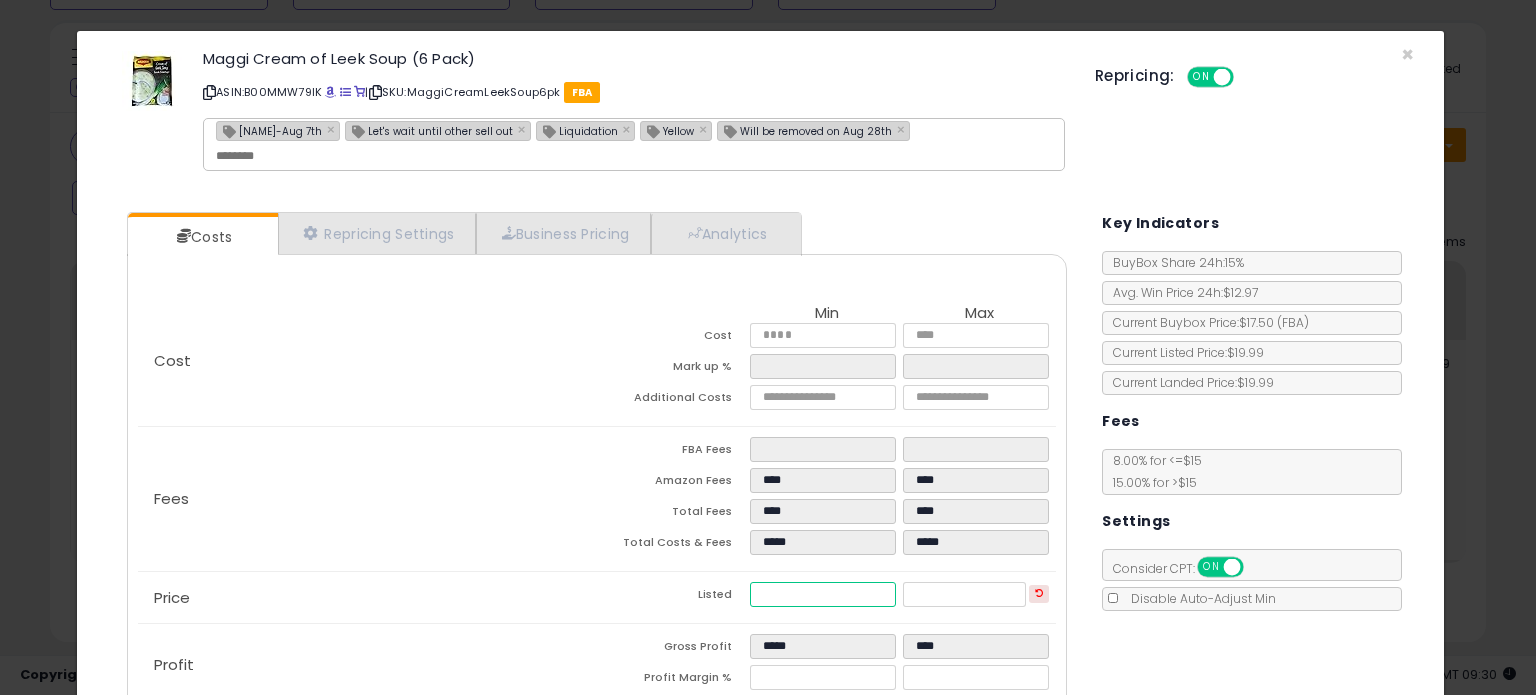 type on "****" 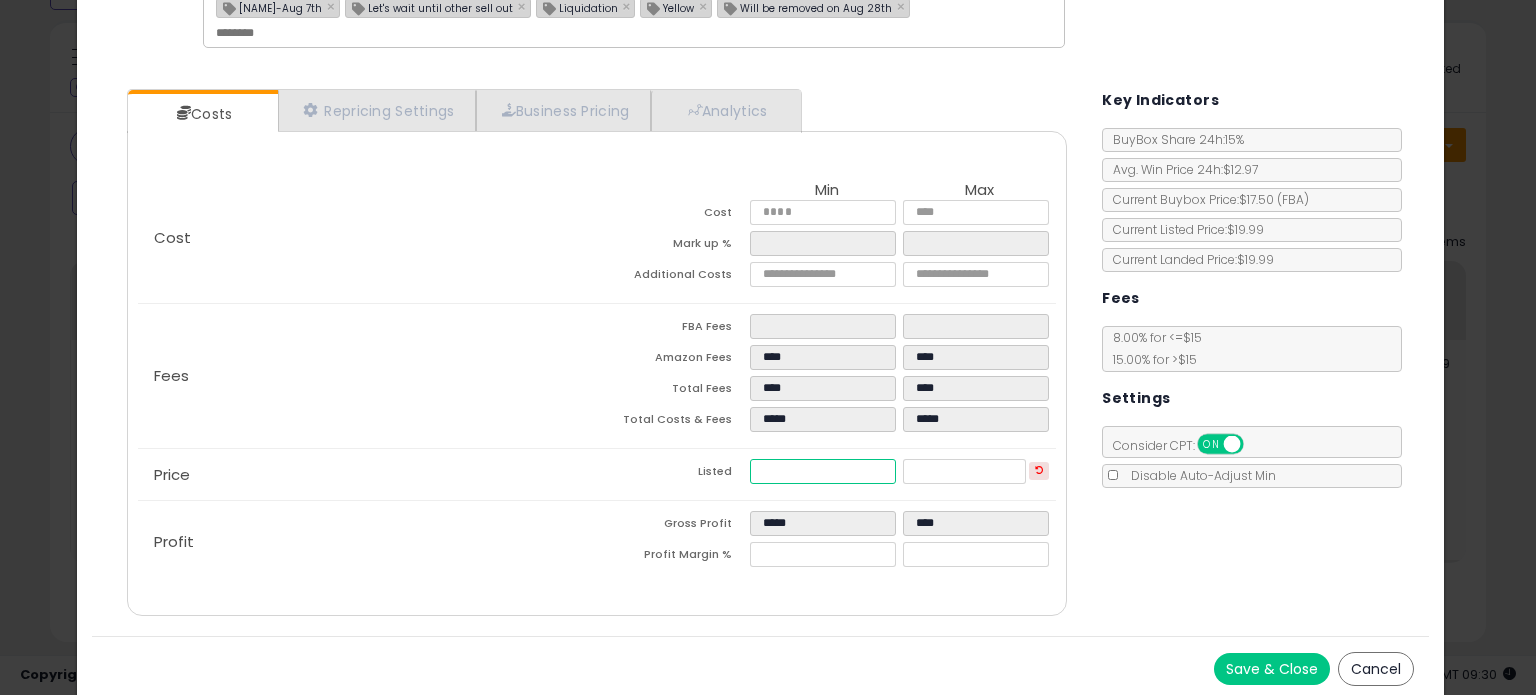 scroll, scrollTop: 126, scrollLeft: 0, axis: vertical 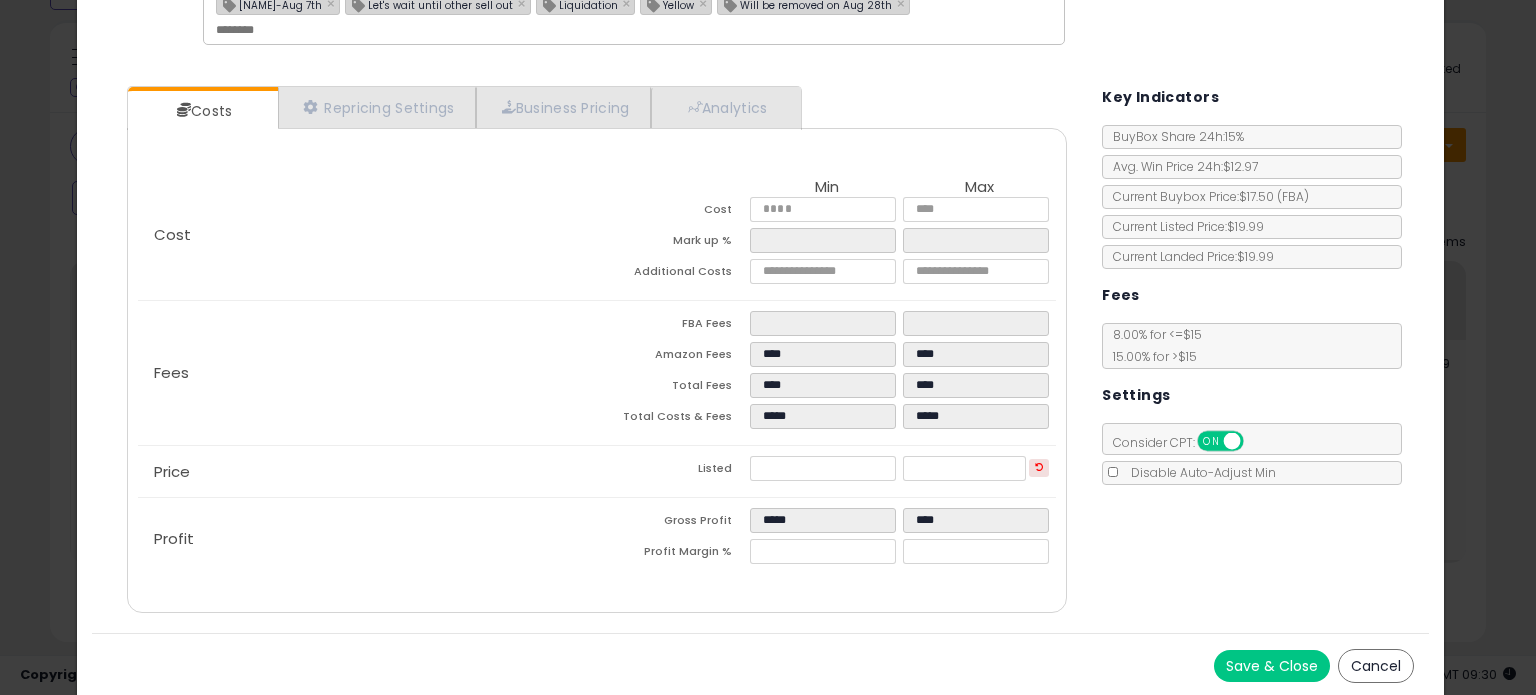 click on "Save & Close" at bounding box center [1272, 666] 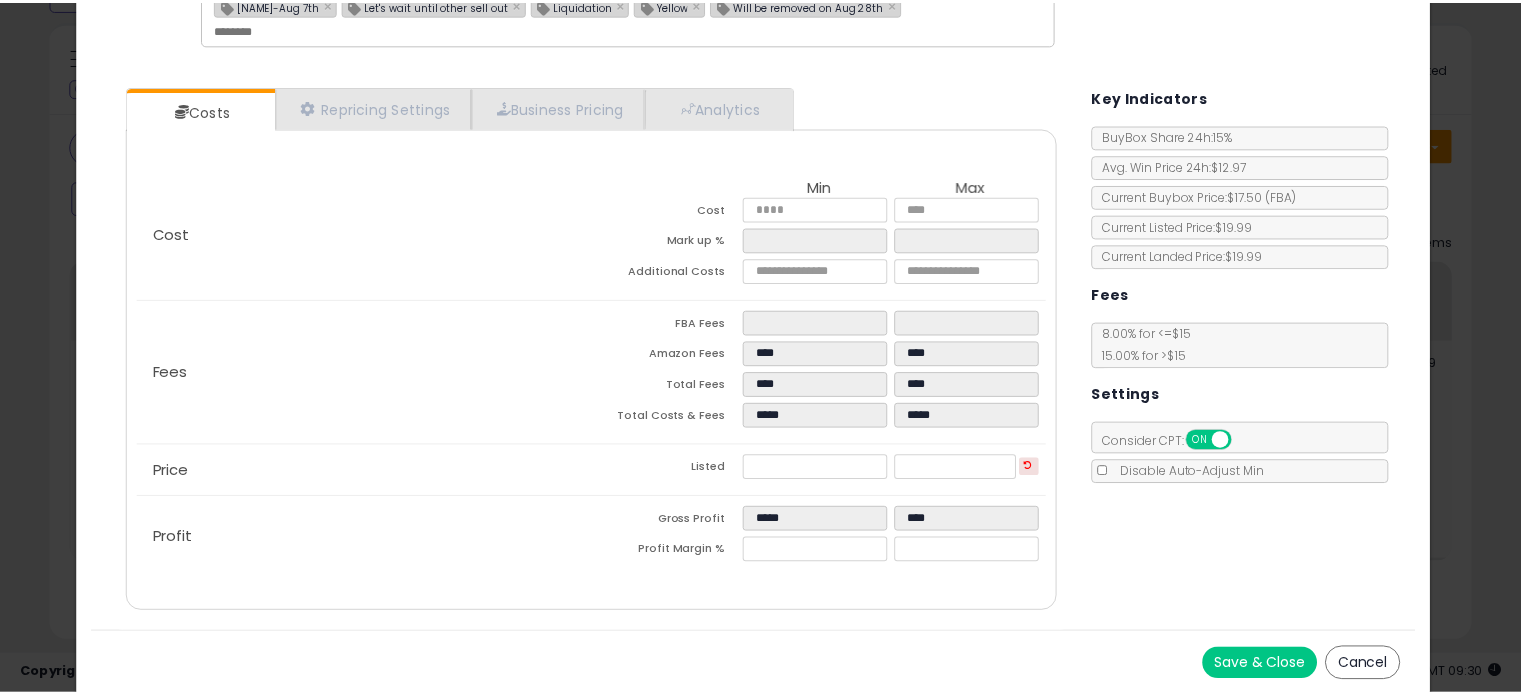 scroll, scrollTop: 0, scrollLeft: 0, axis: both 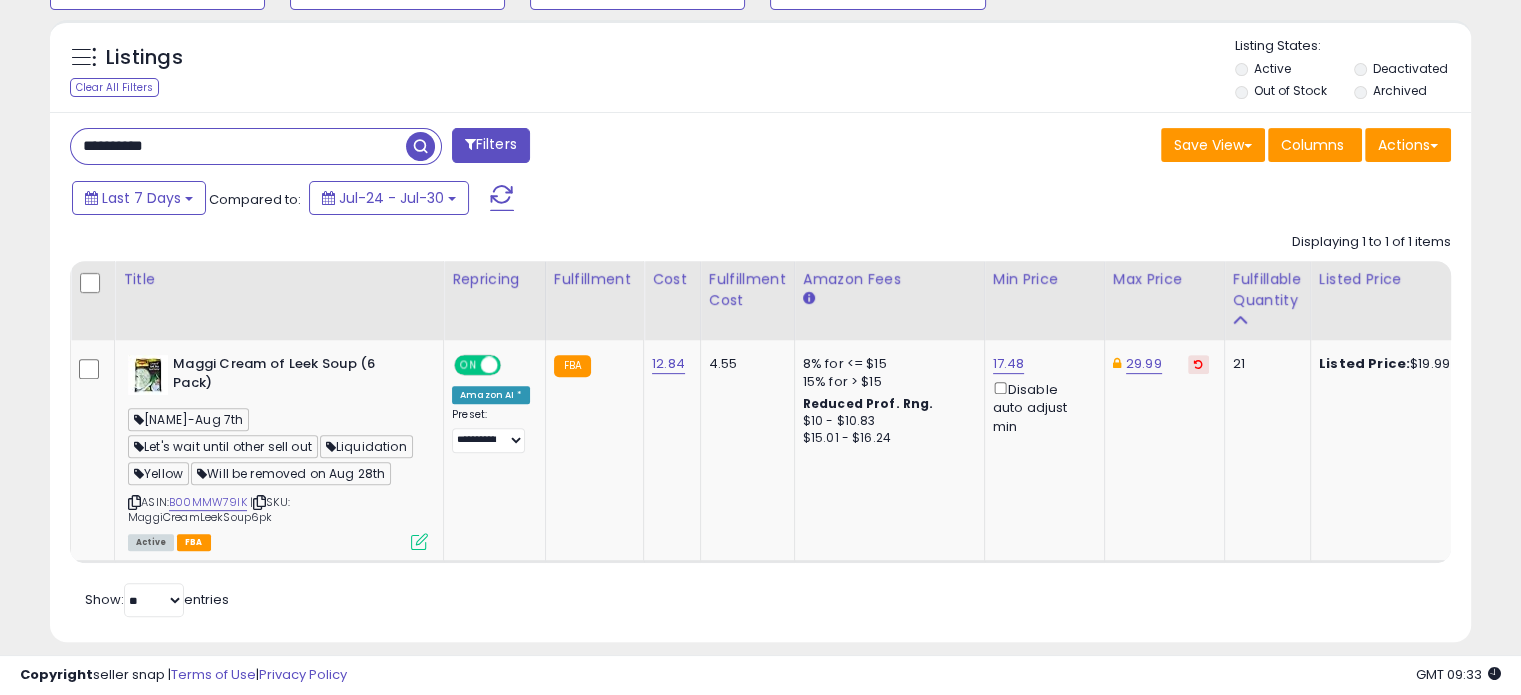 click on "**********" at bounding box center [238, 146] 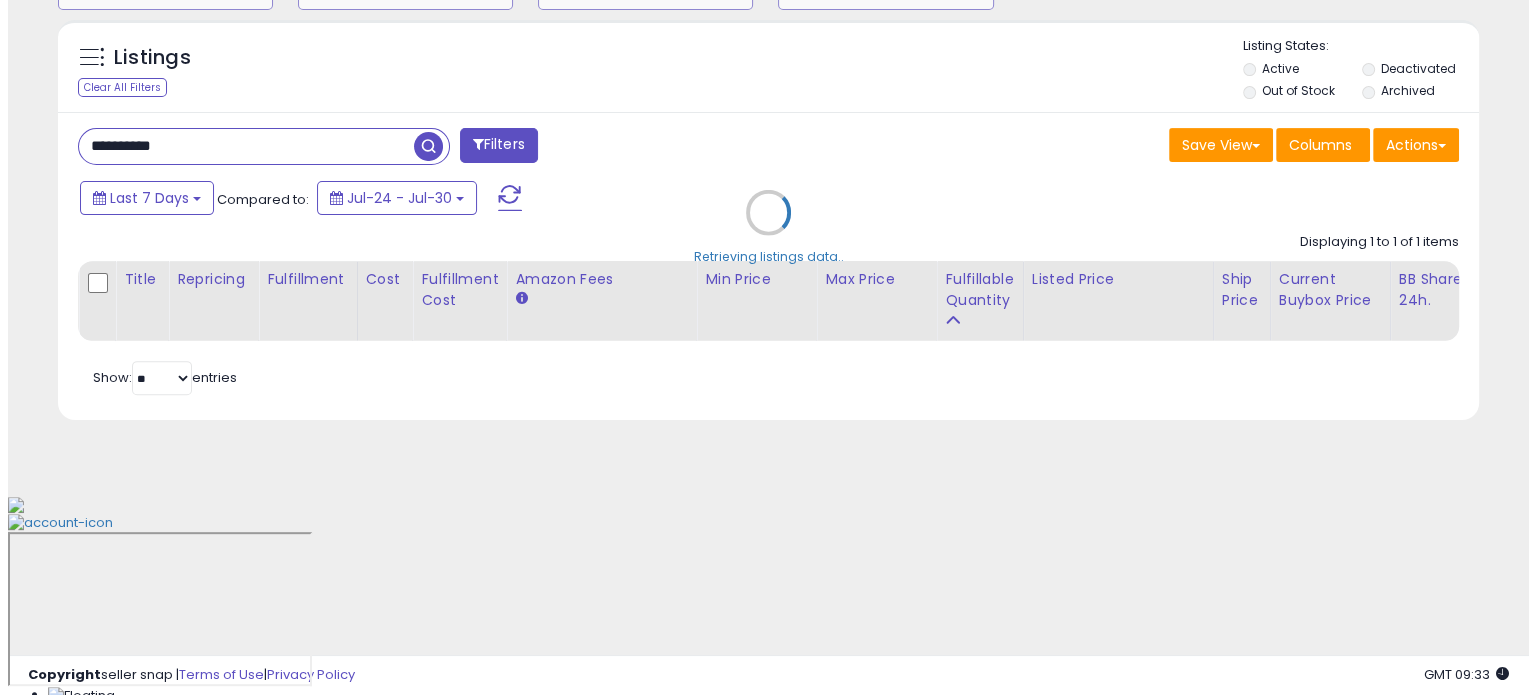 scroll, scrollTop: 524, scrollLeft: 0, axis: vertical 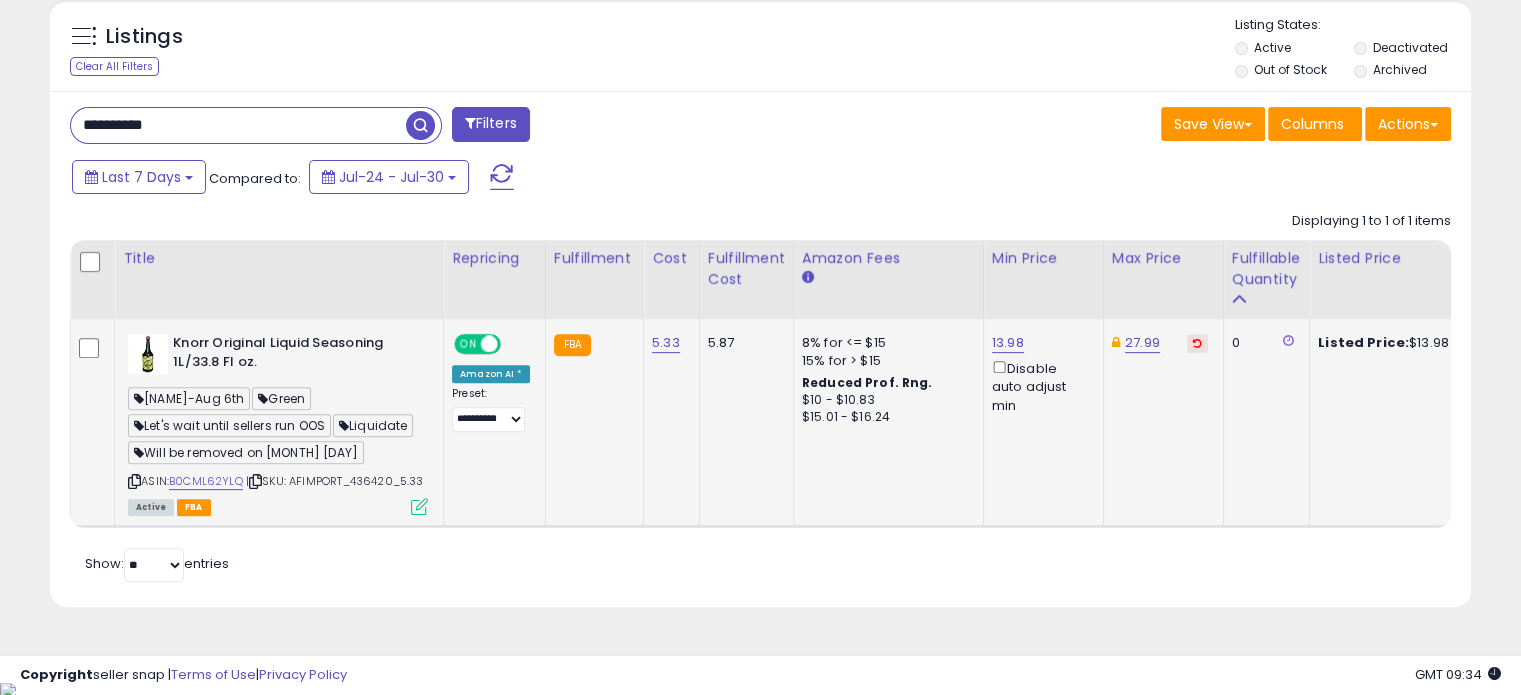 click at bounding box center (419, 506) 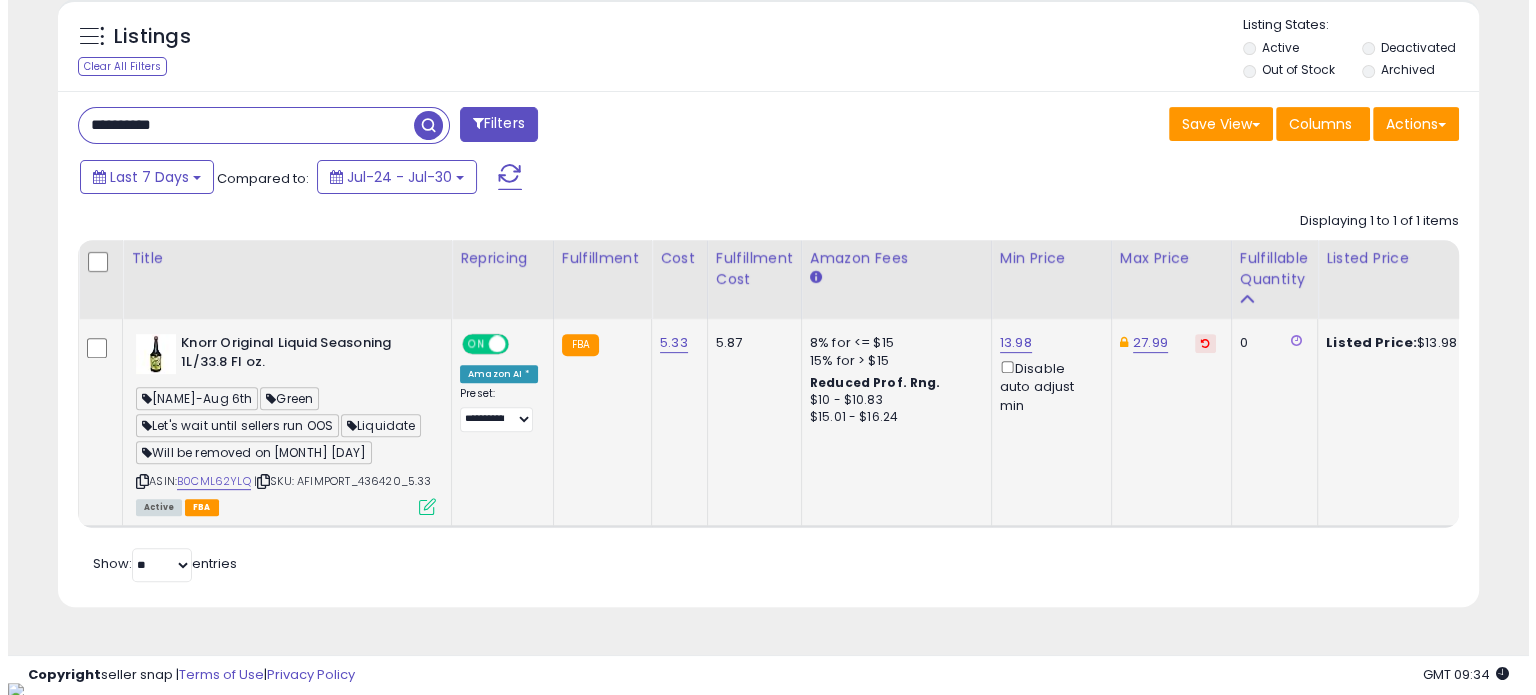 scroll, scrollTop: 999589, scrollLeft: 999168, axis: both 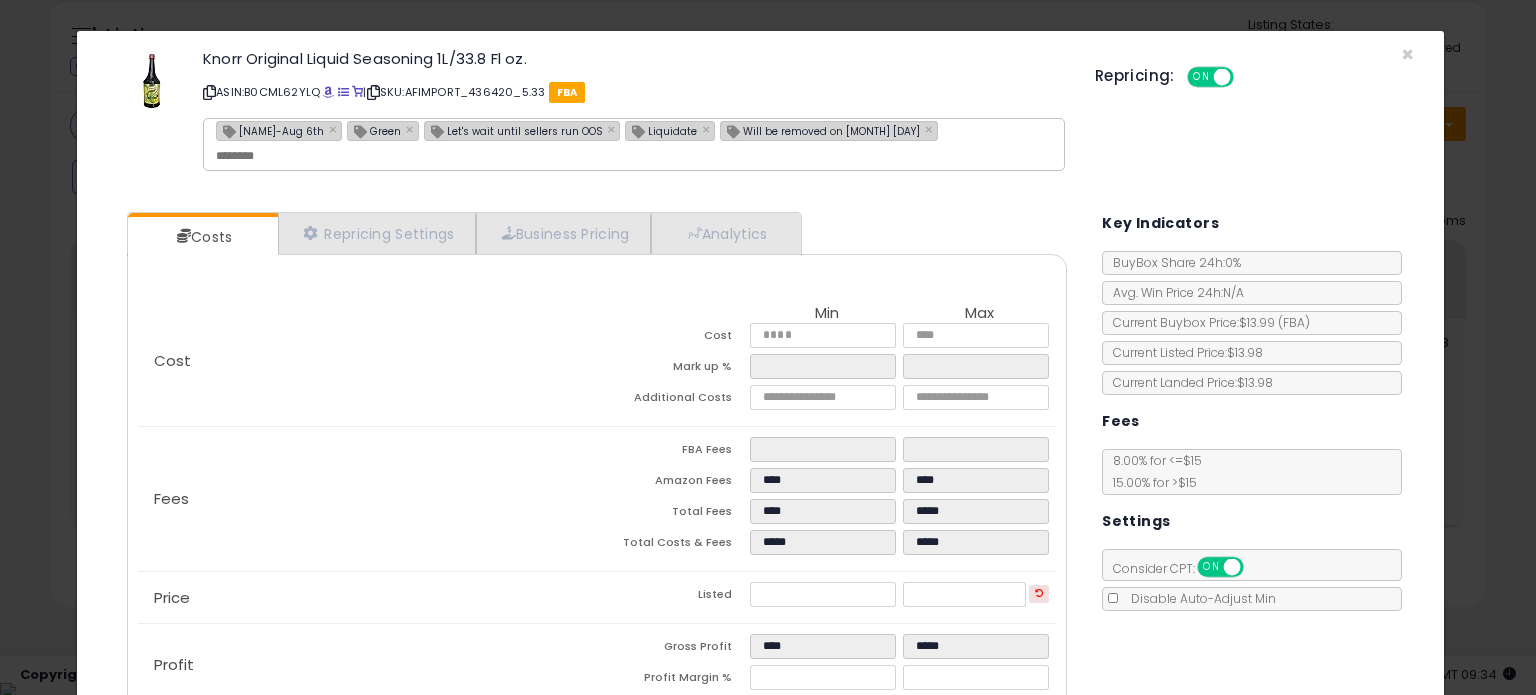 click at bounding box center [209, 92] 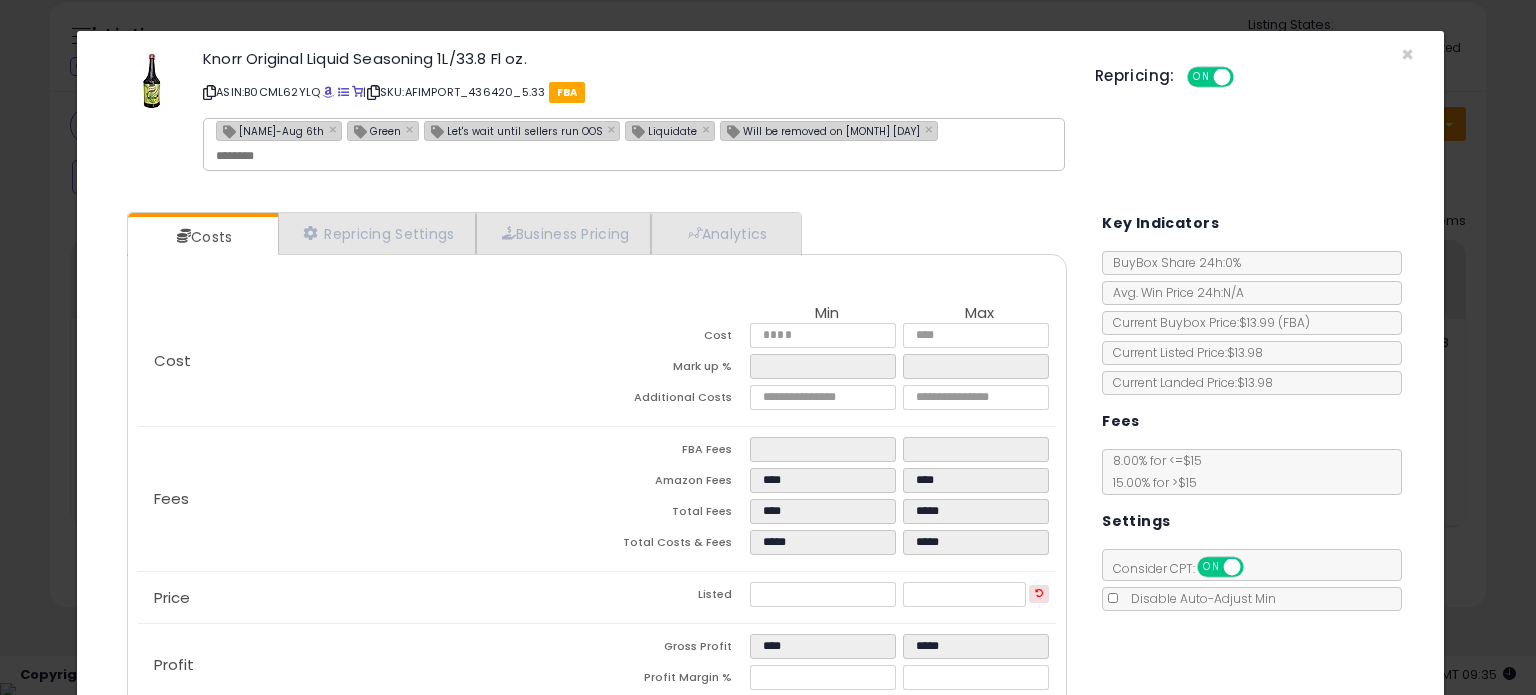click on "[NAME]-Aug 6th" at bounding box center [270, 130] 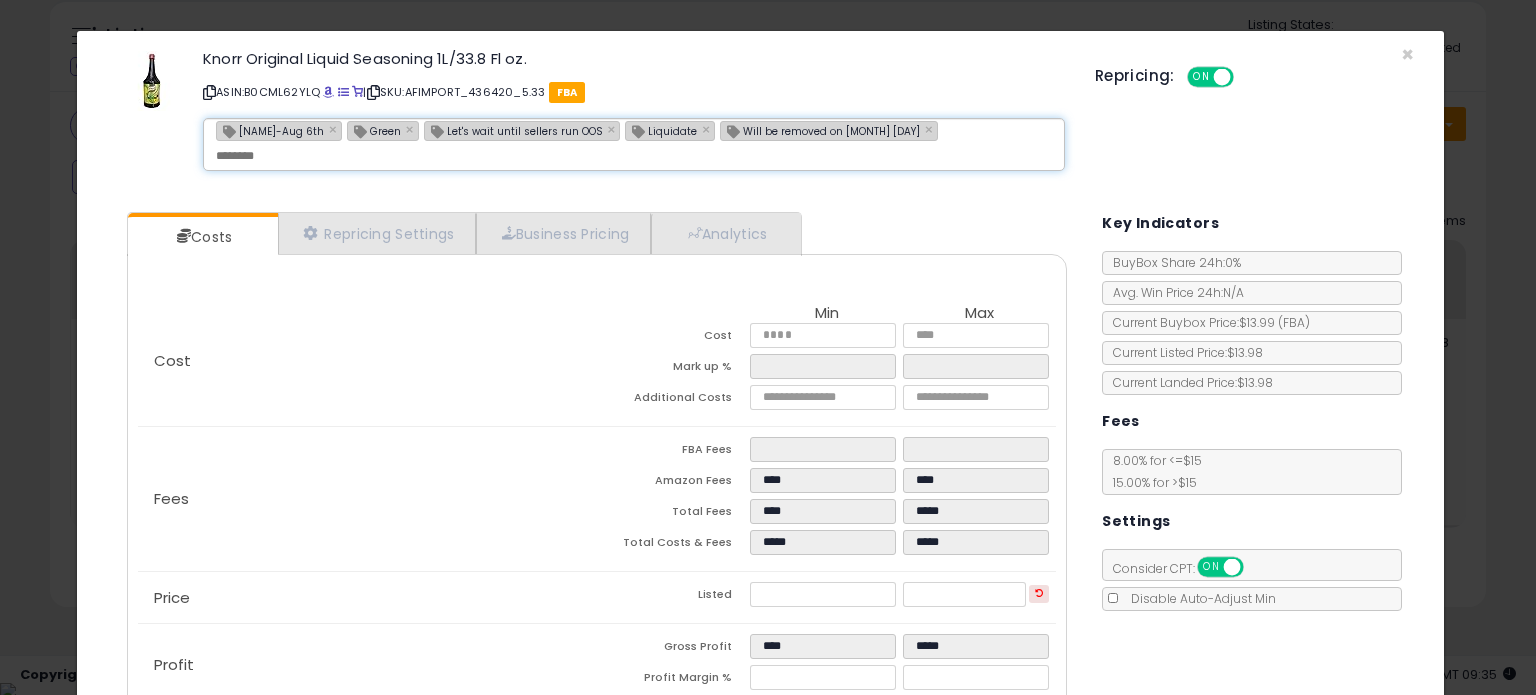 click on "[NAME]-Aug 6th" at bounding box center [270, 130] 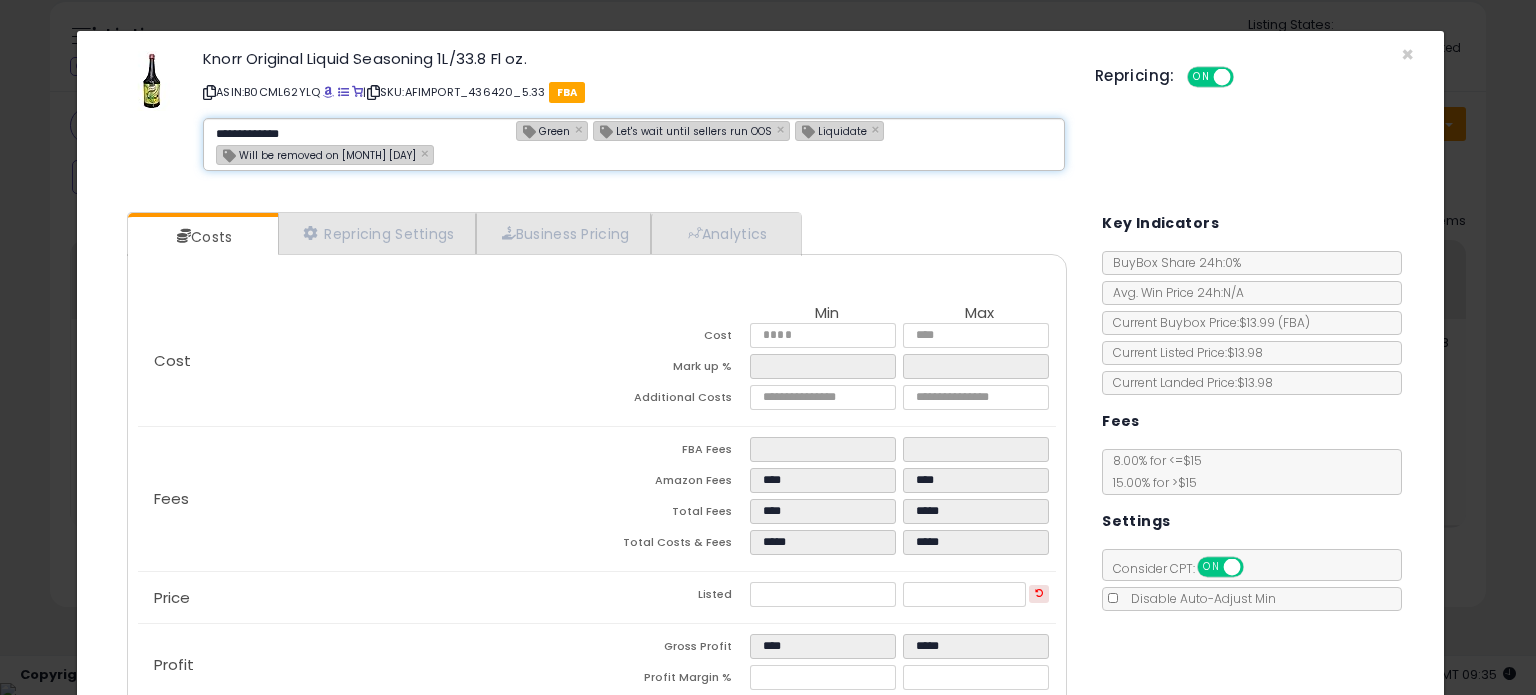 type on "**********" 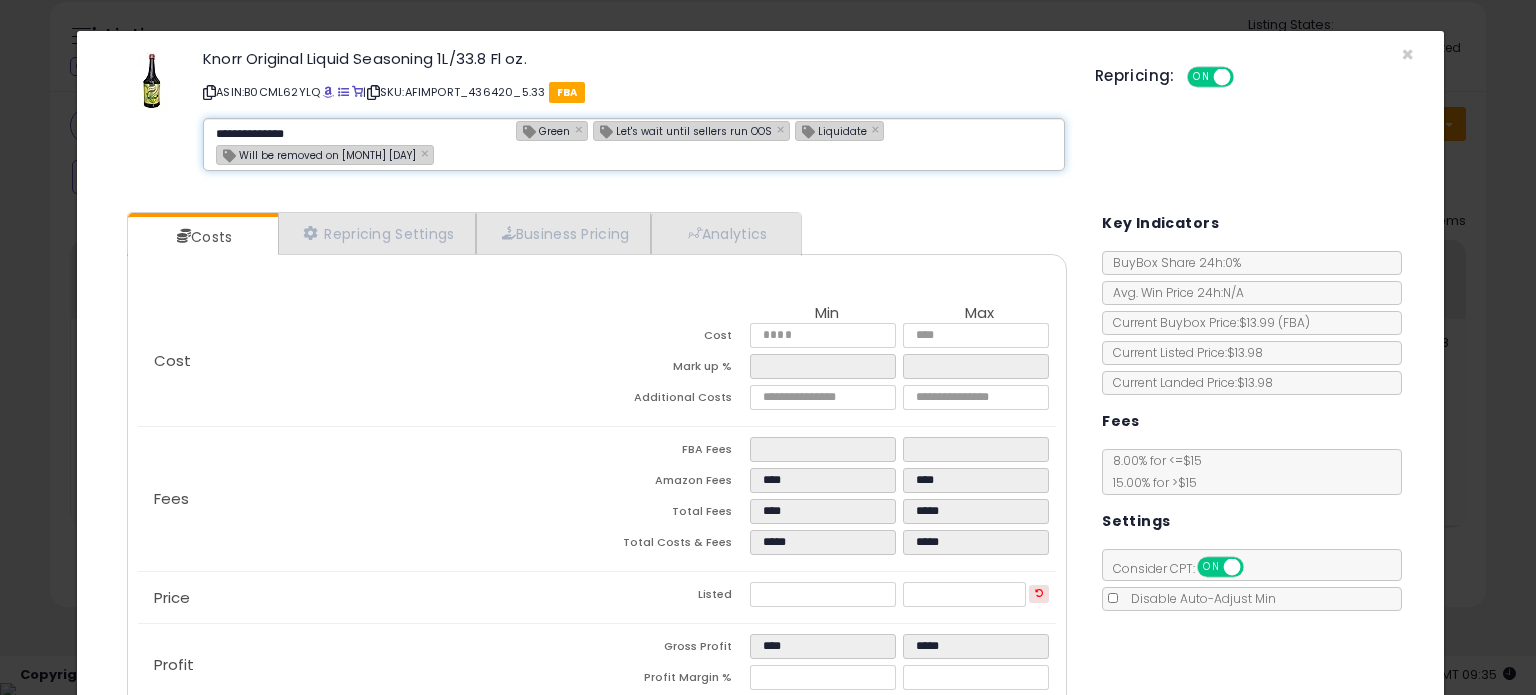 type 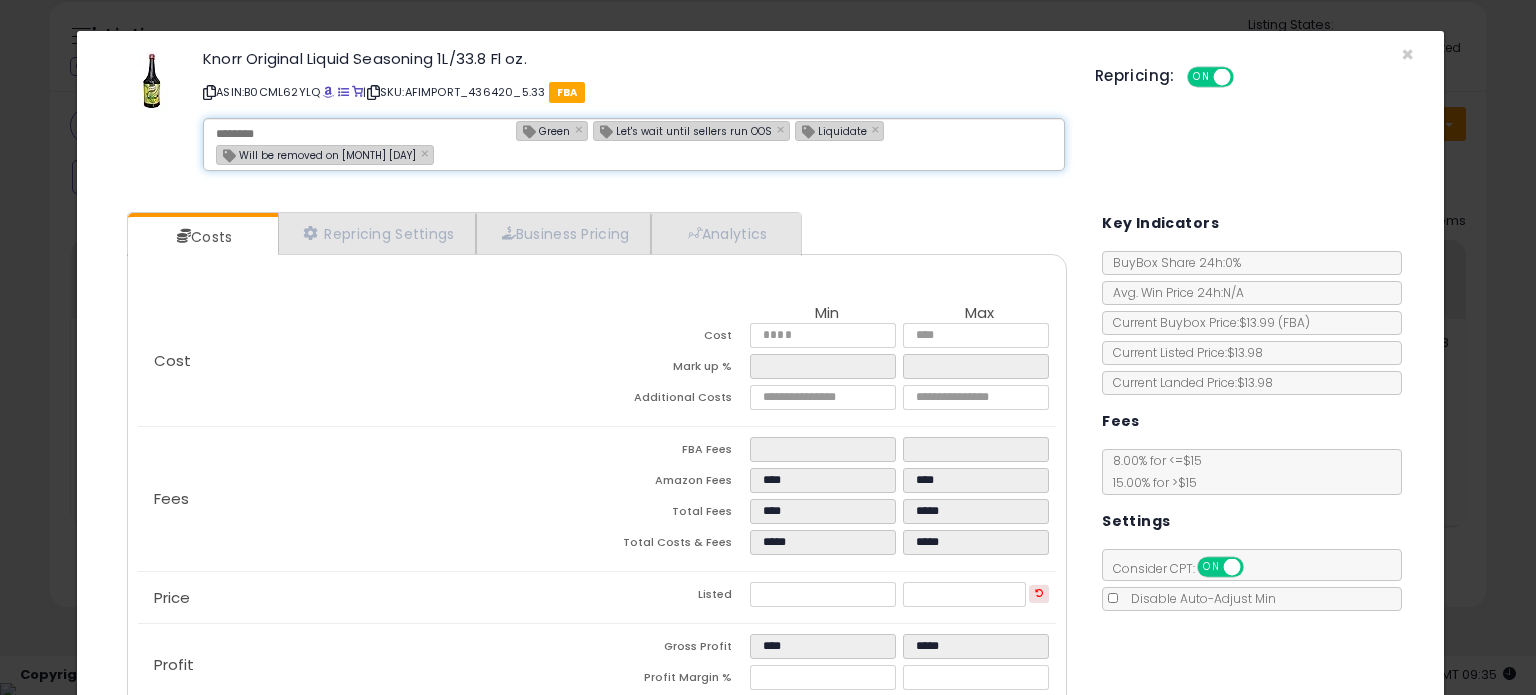 type on "**********" 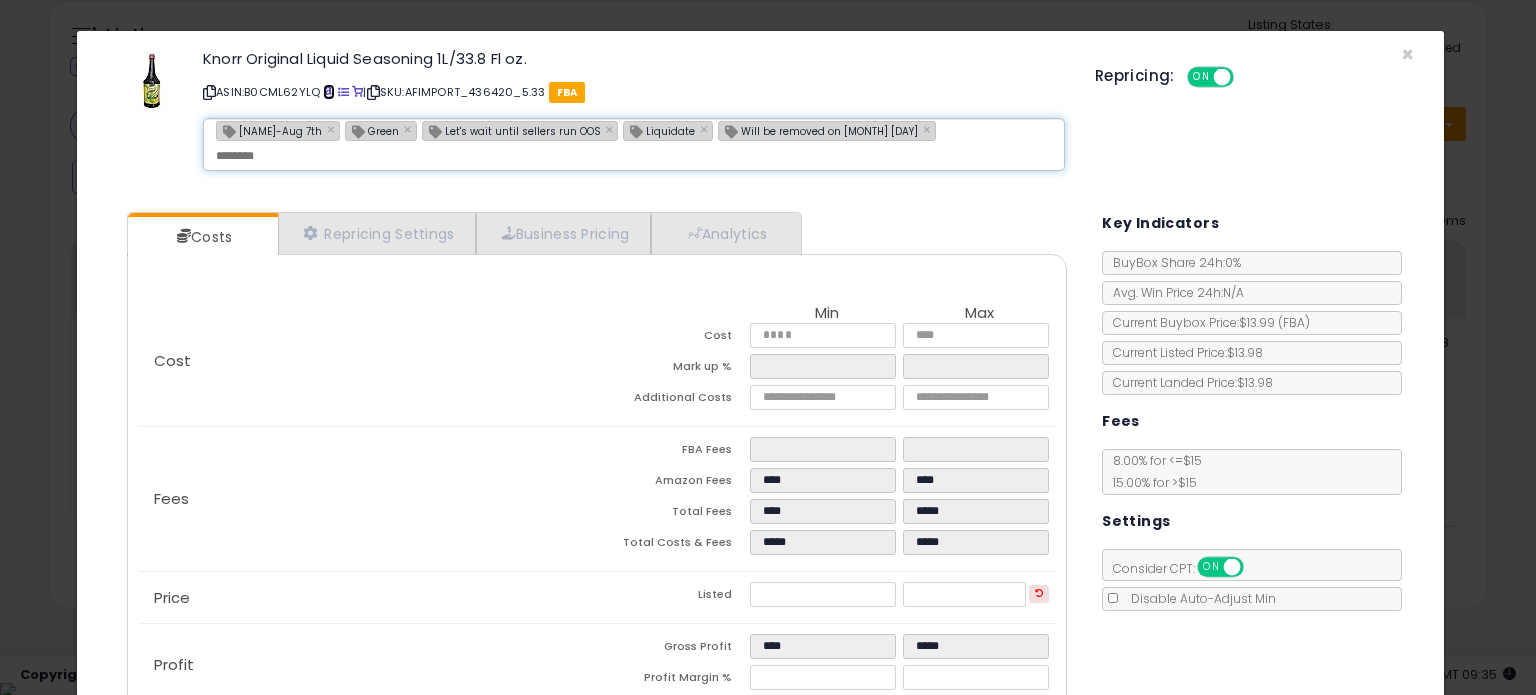 click at bounding box center [328, 92] 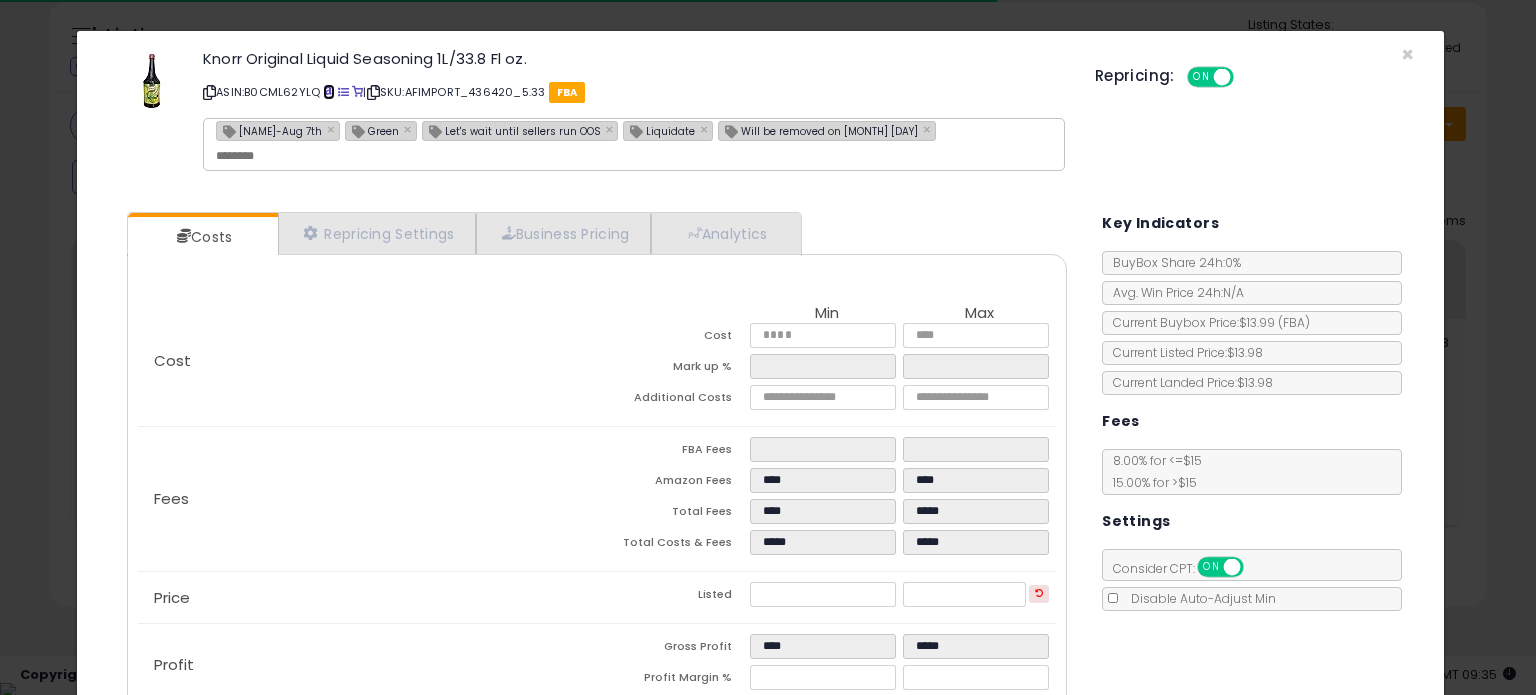scroll, scrollTop: 126, scrollLeft: 0, axis: vertical 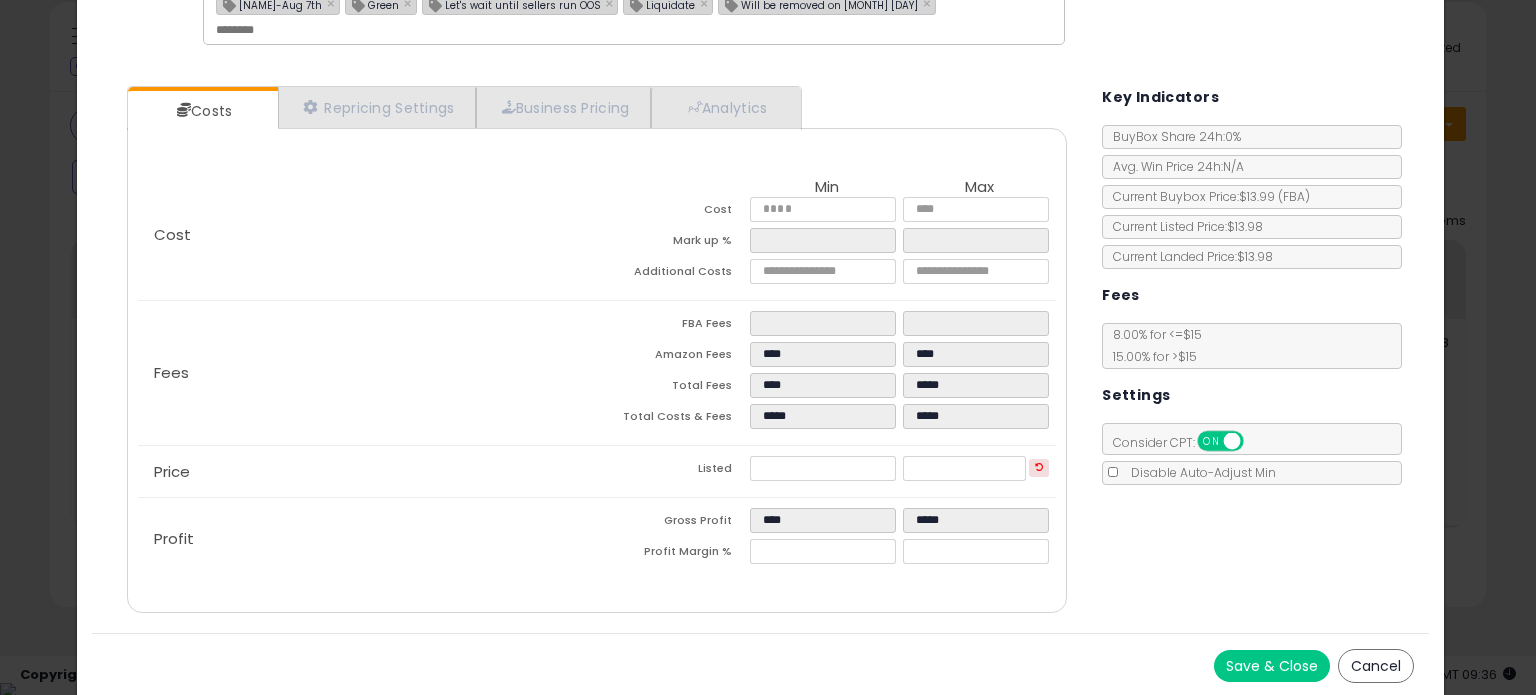 click on "*****" at bounding box center [826, 471] 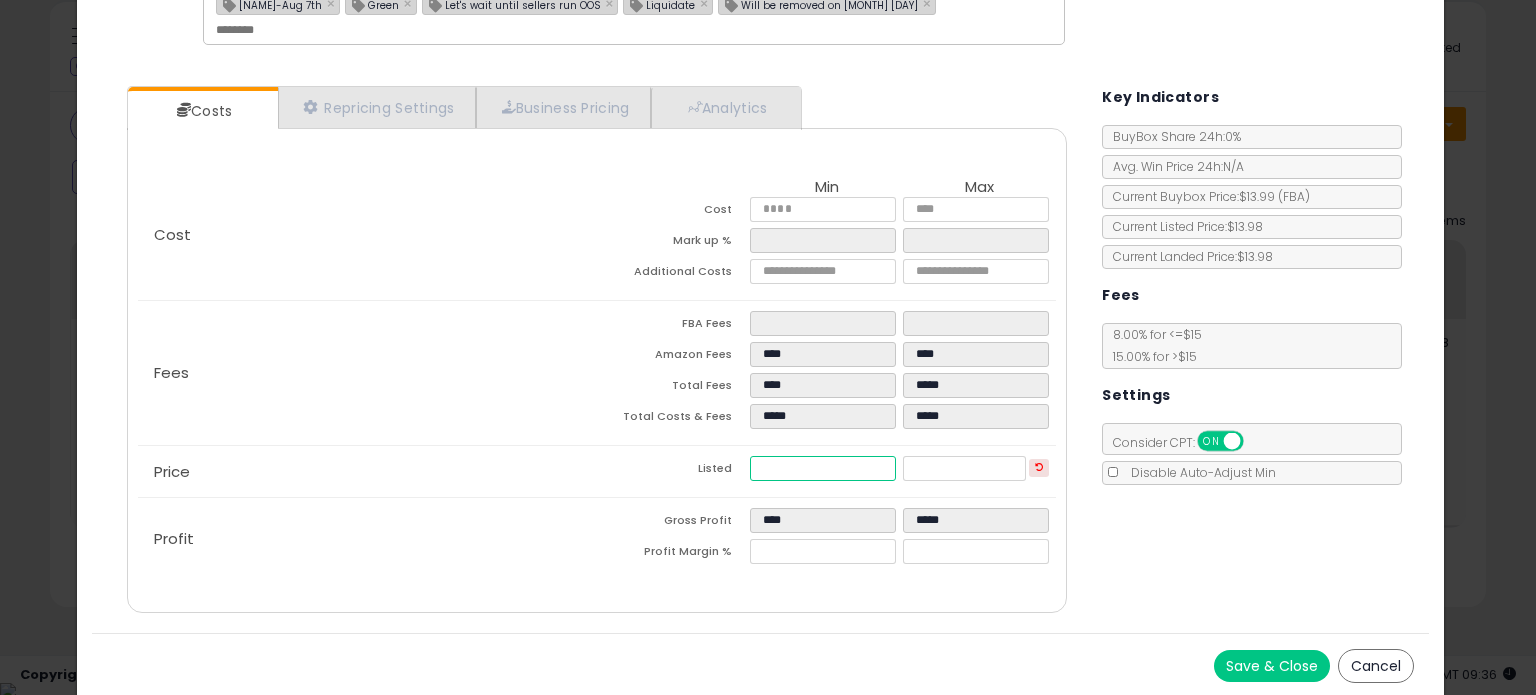 click on "*****" at bounding box center [822, 468] 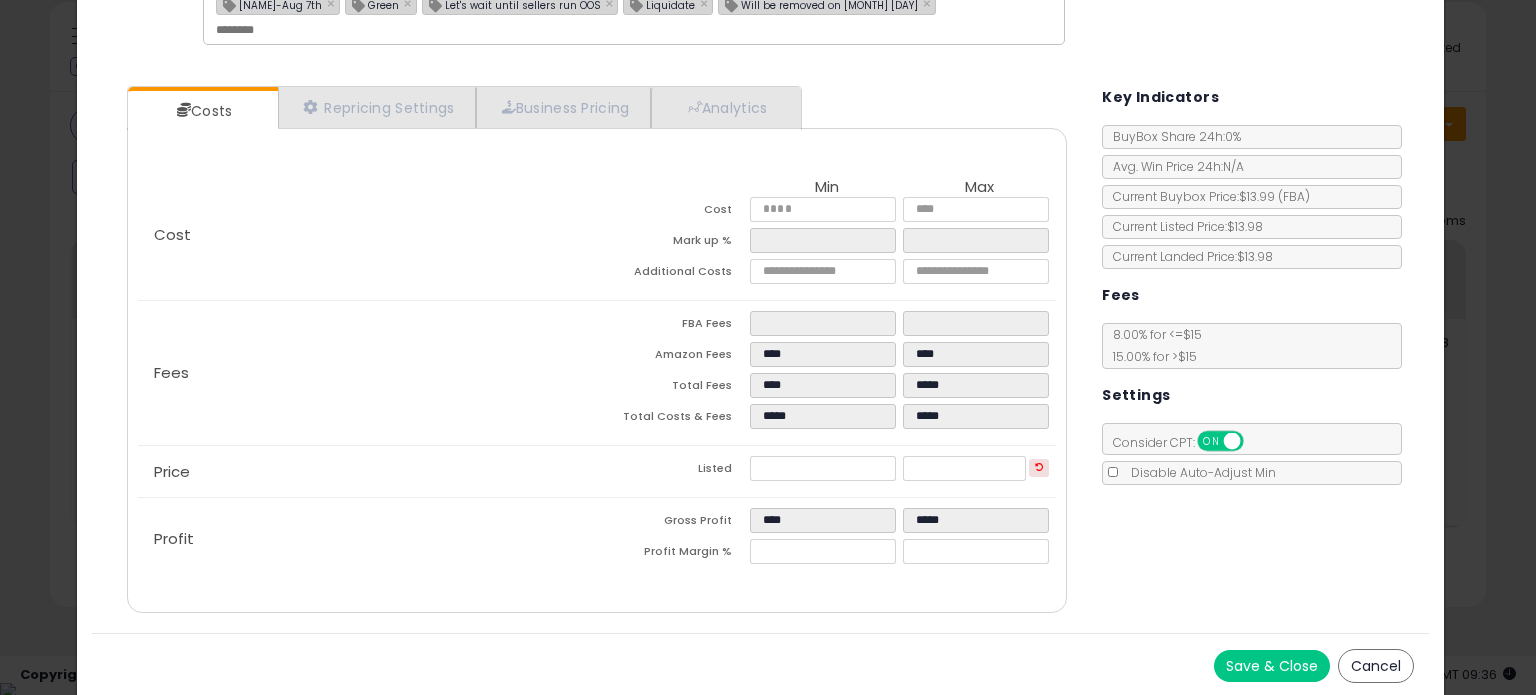 type on "*****" 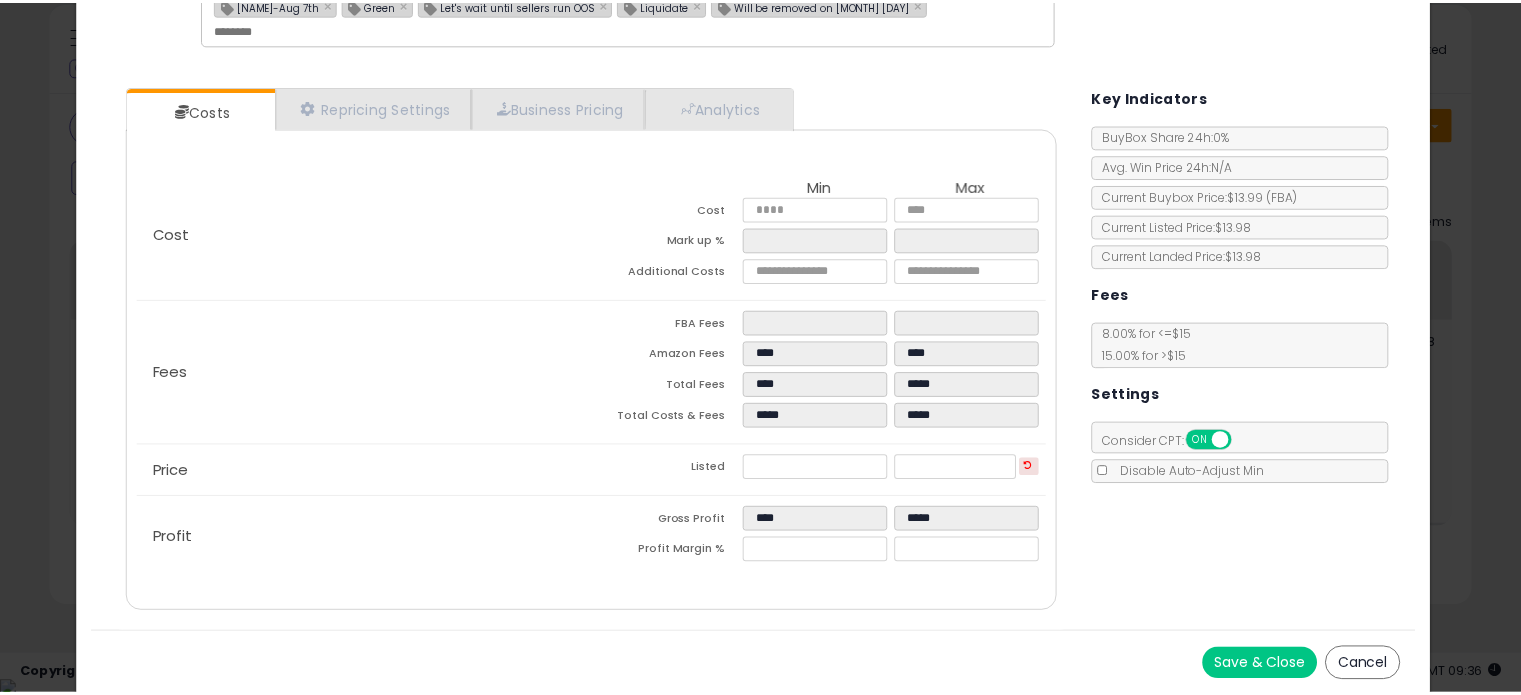scroll, scrollTop: 0, scrollLeft: 0, axis: both 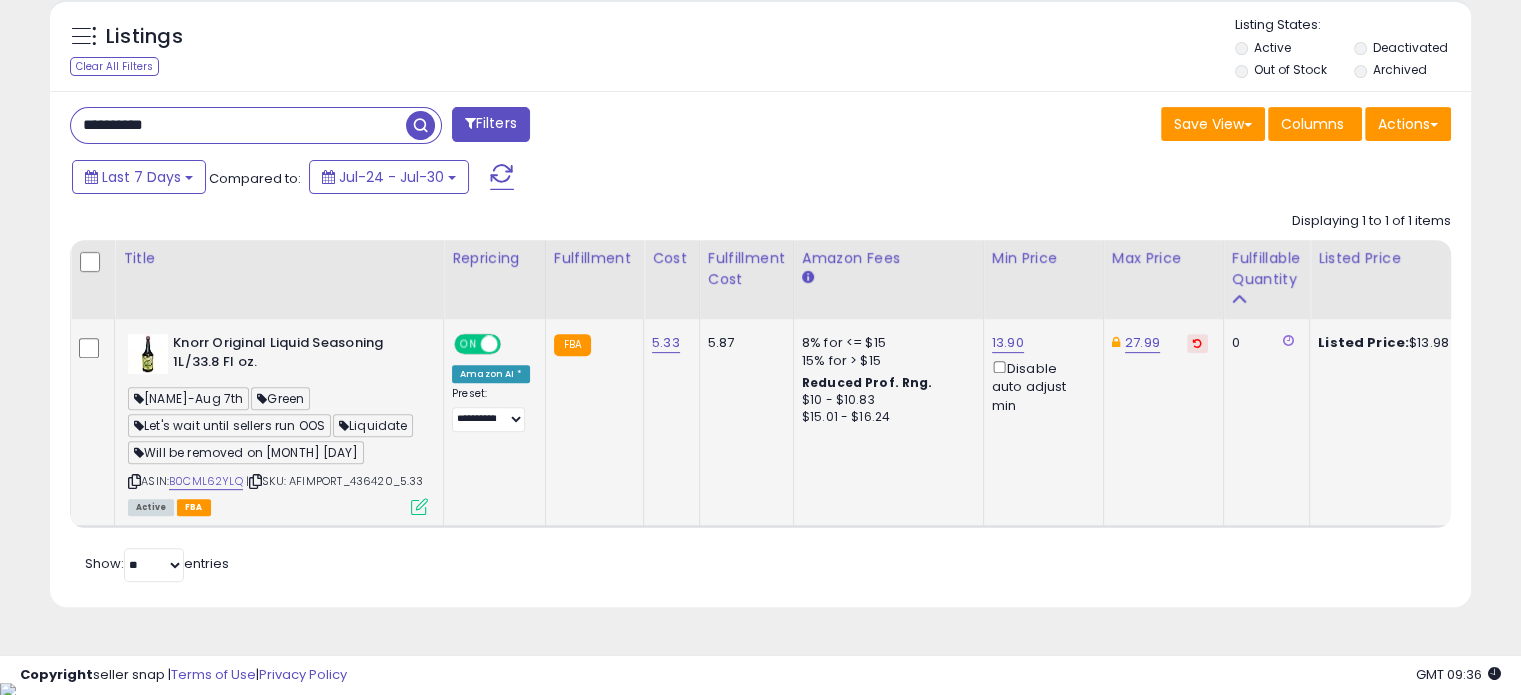 click at bounding box center (419, 506) 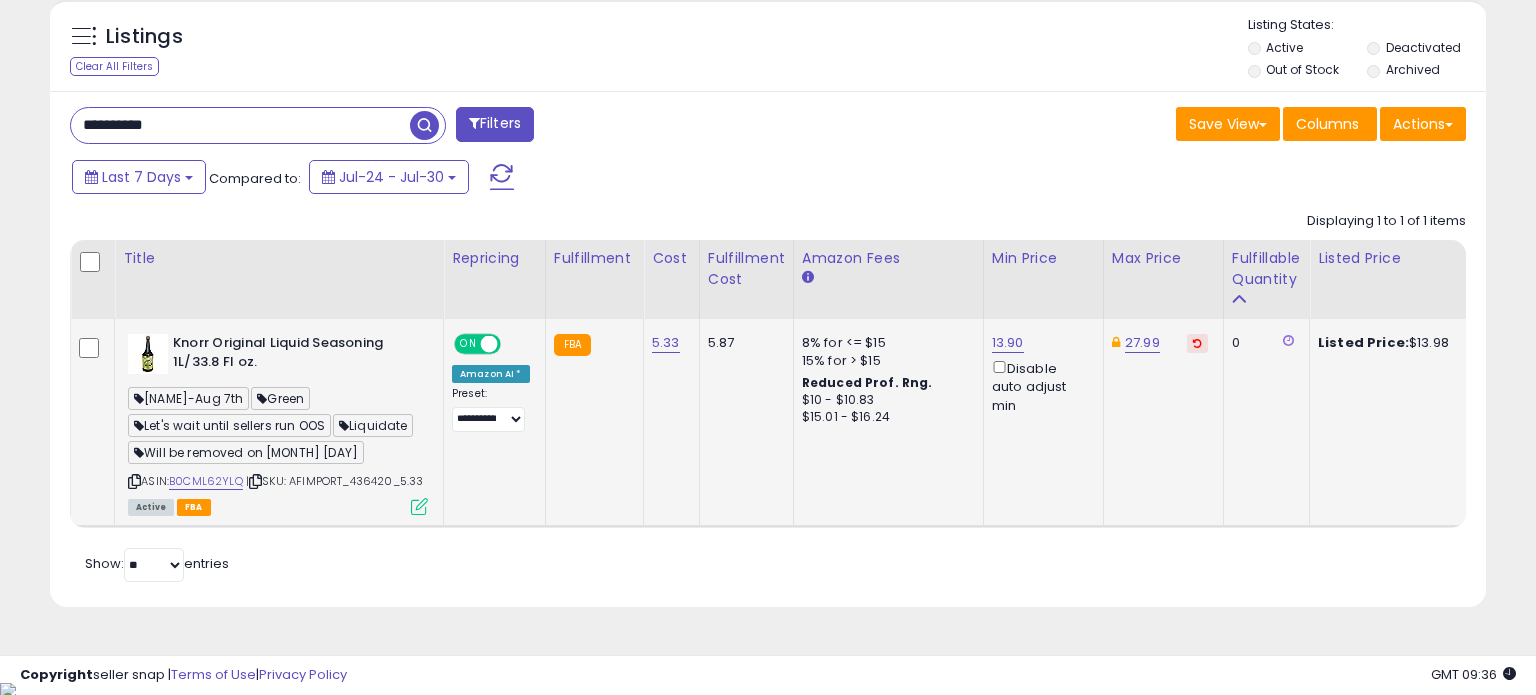 scroll, scrollTop: 999589, scrollLeft: 999168, axis: both 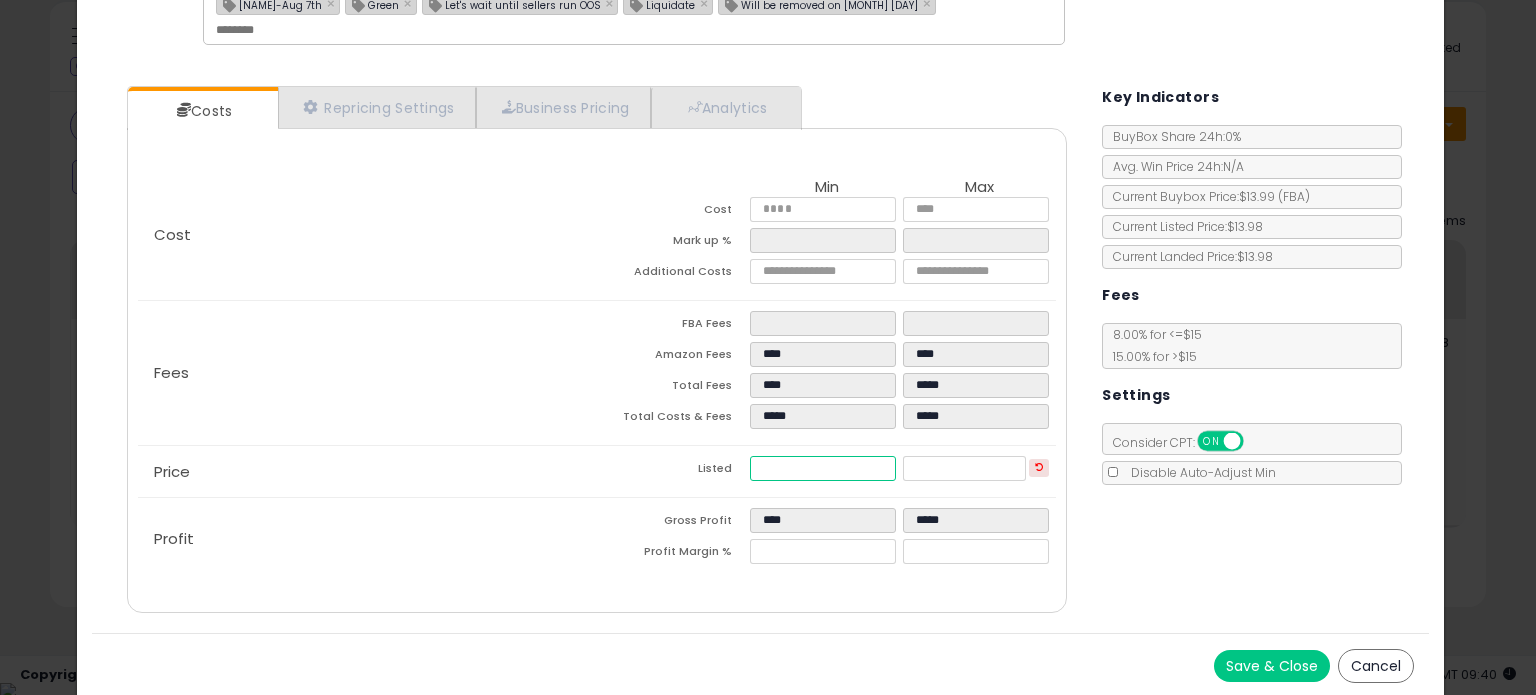 click on "*****" at bounding box center [822, 468] 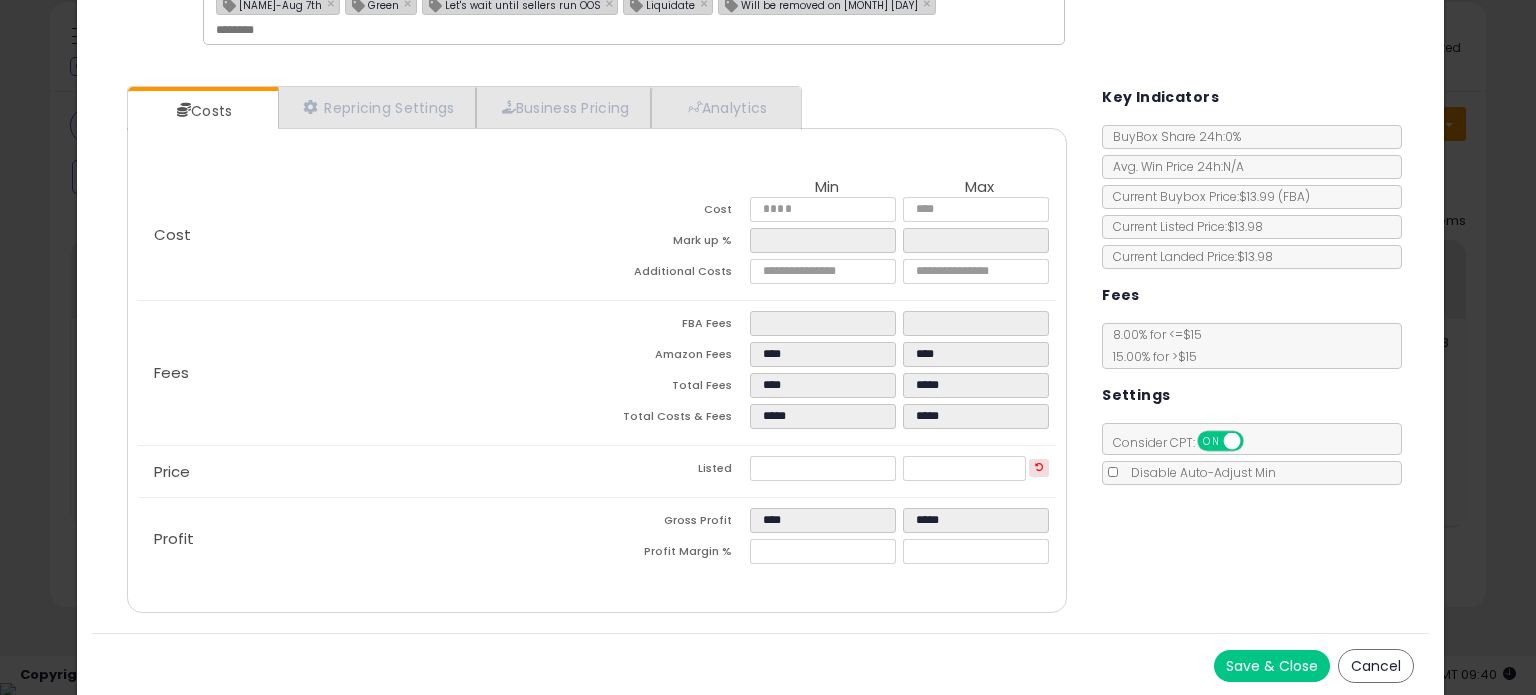 type on "******" 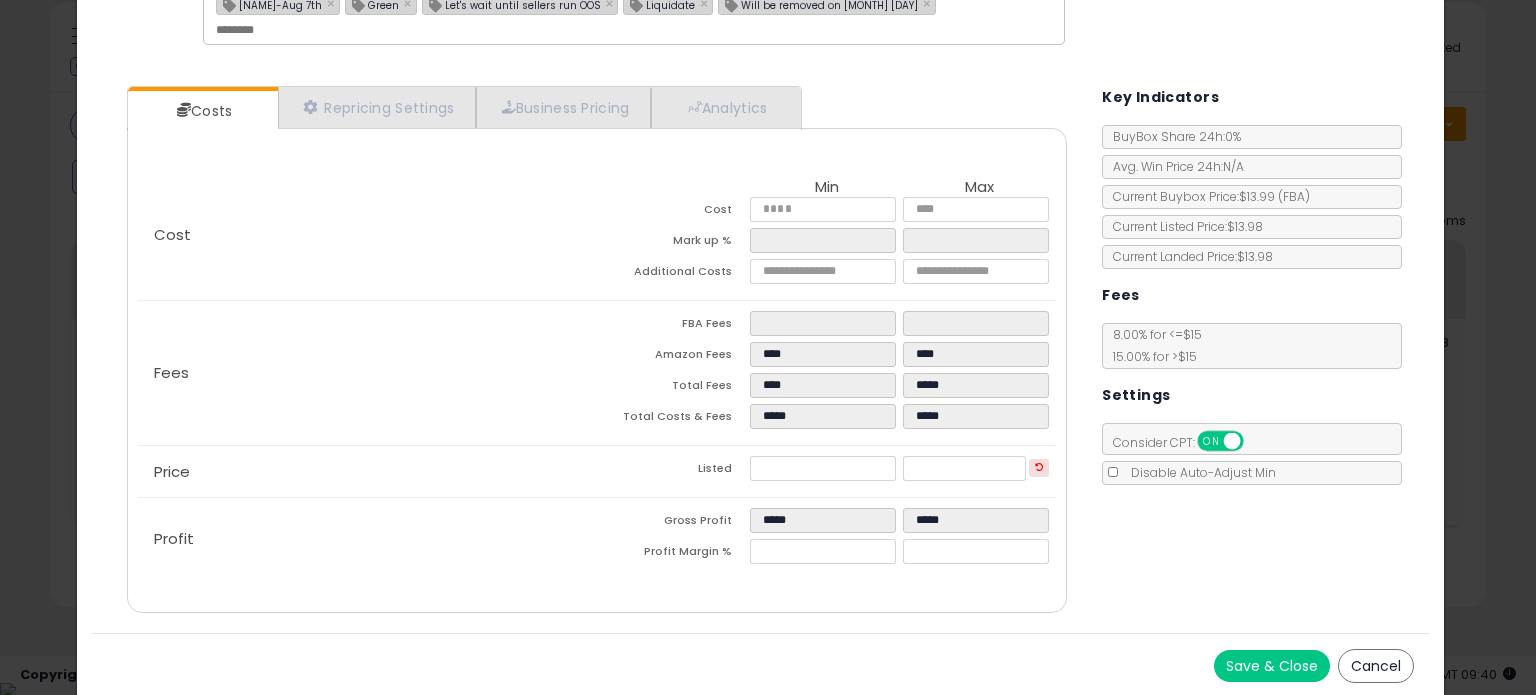 click on "Profit
Gross Profit
*****
*****
Profit Margin %
******
*****" 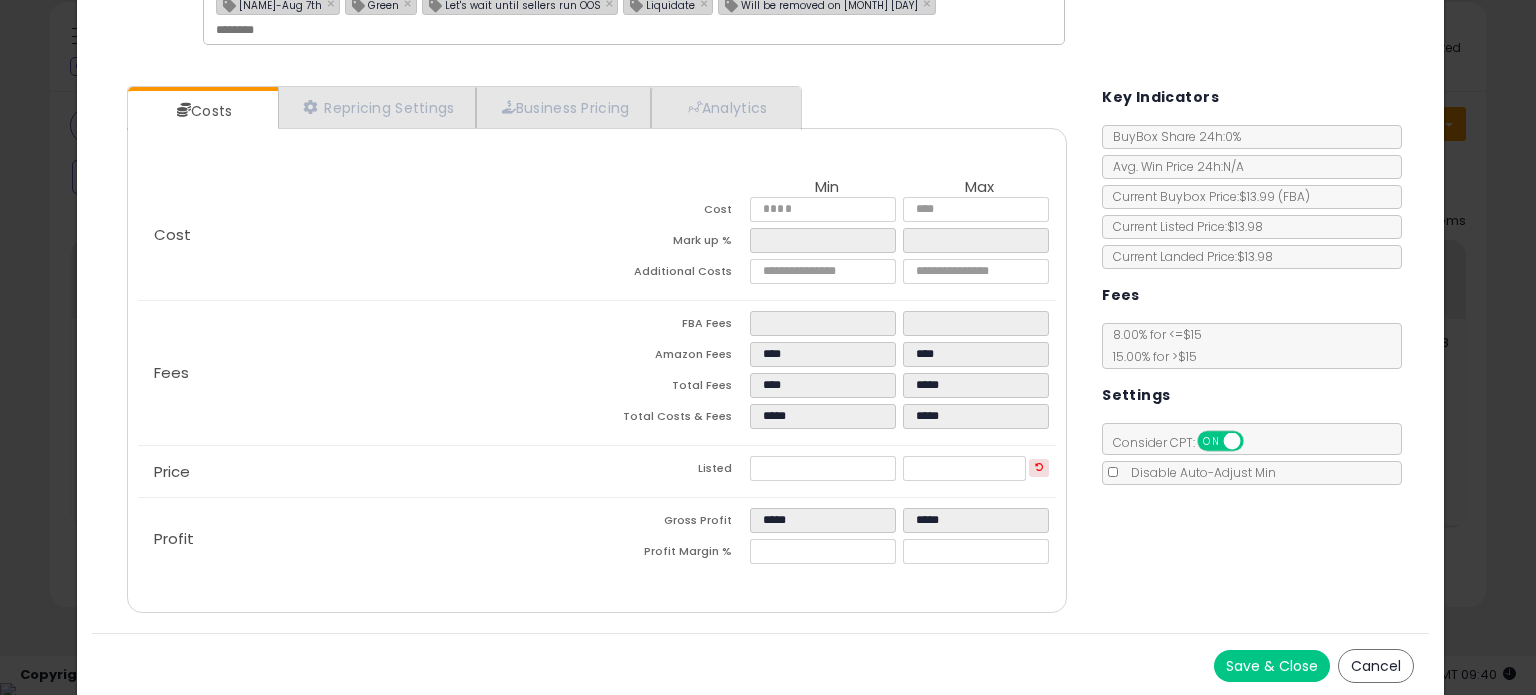 click on "Fees
FBA Fees
****
****
Amazon Fees
****
****
Total Fees
****
*****
Total Costs & Fees
*****
*****" 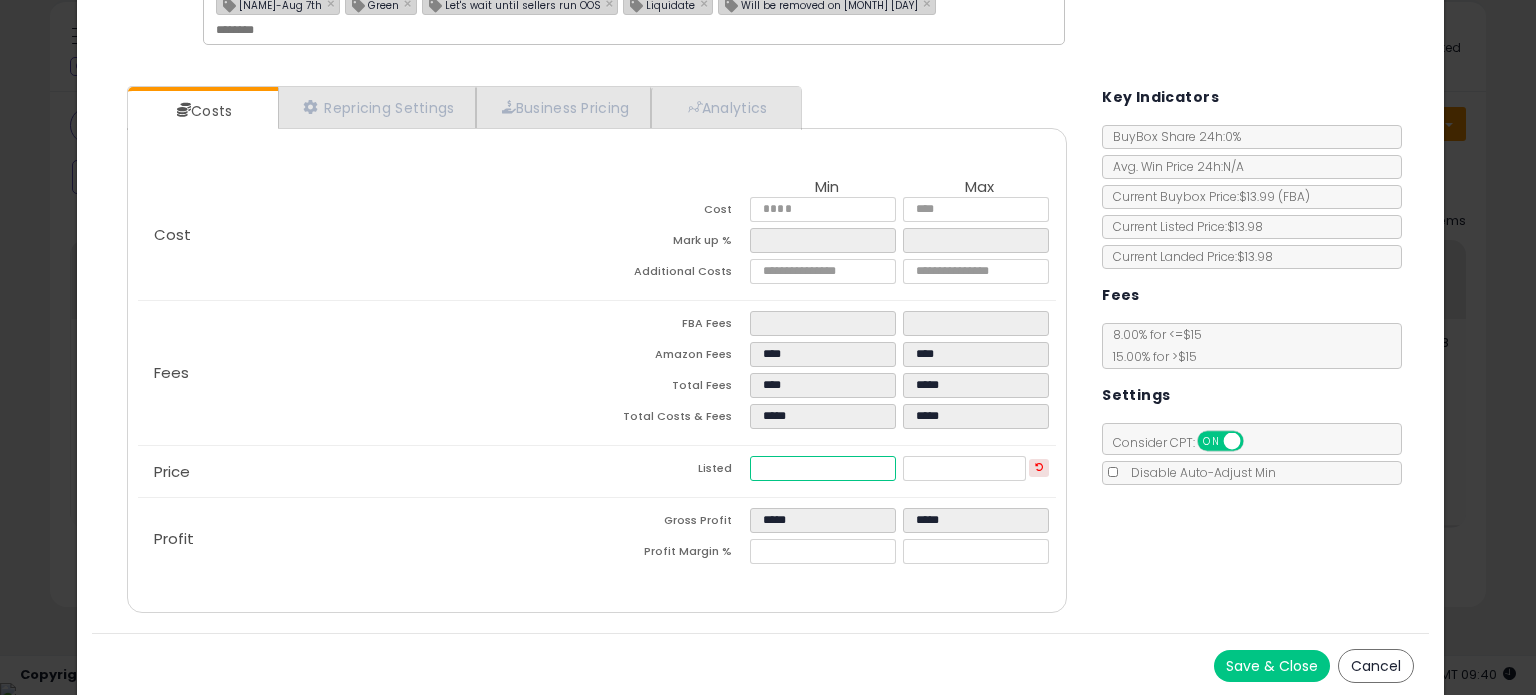 click on "*****" at bounding box center [822, 468] 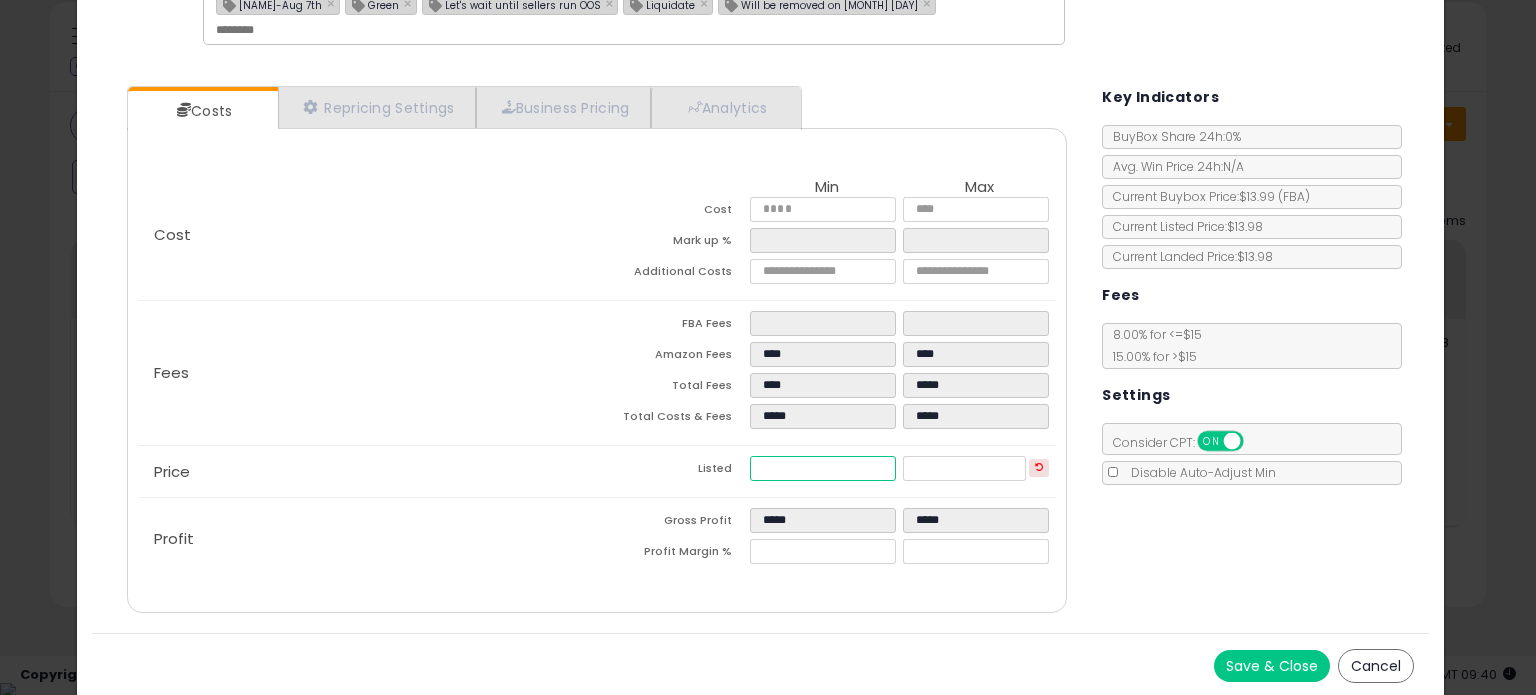 type on "******" 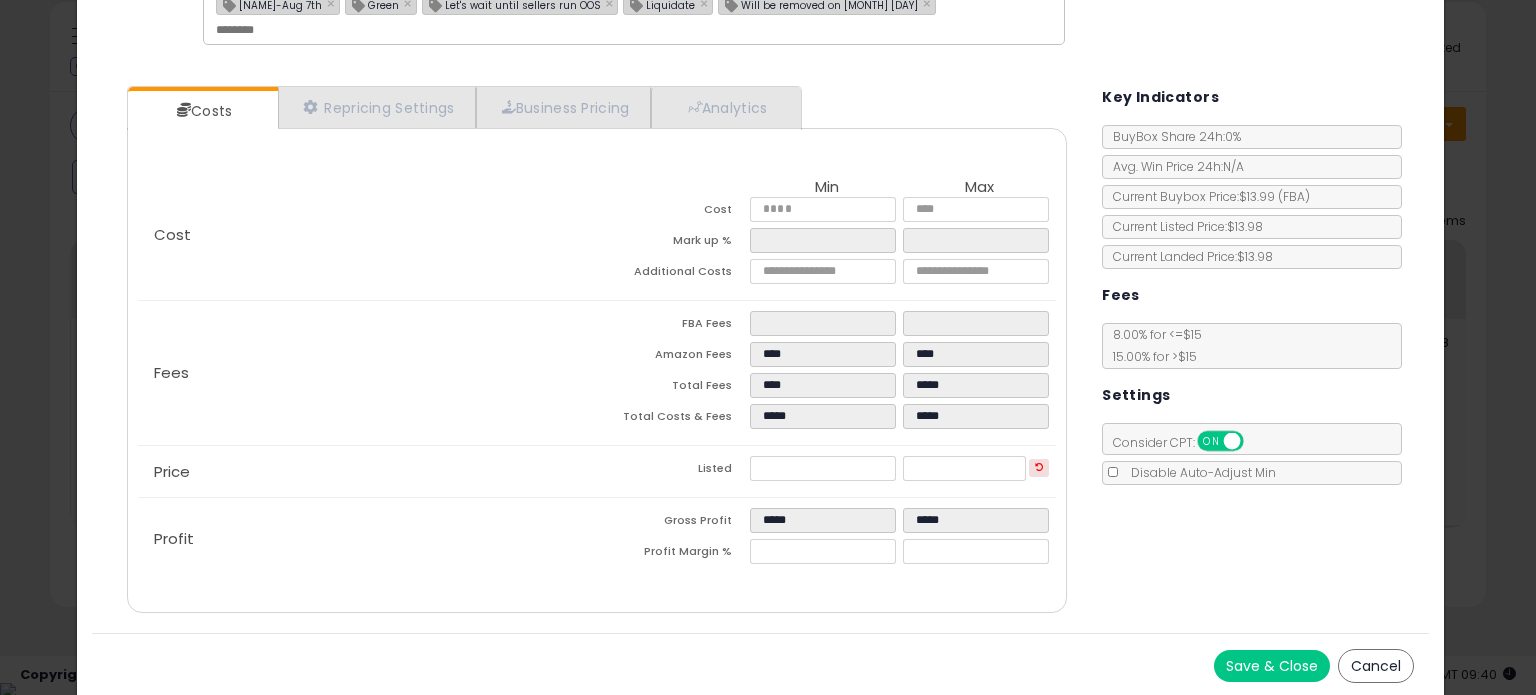 type on "****" 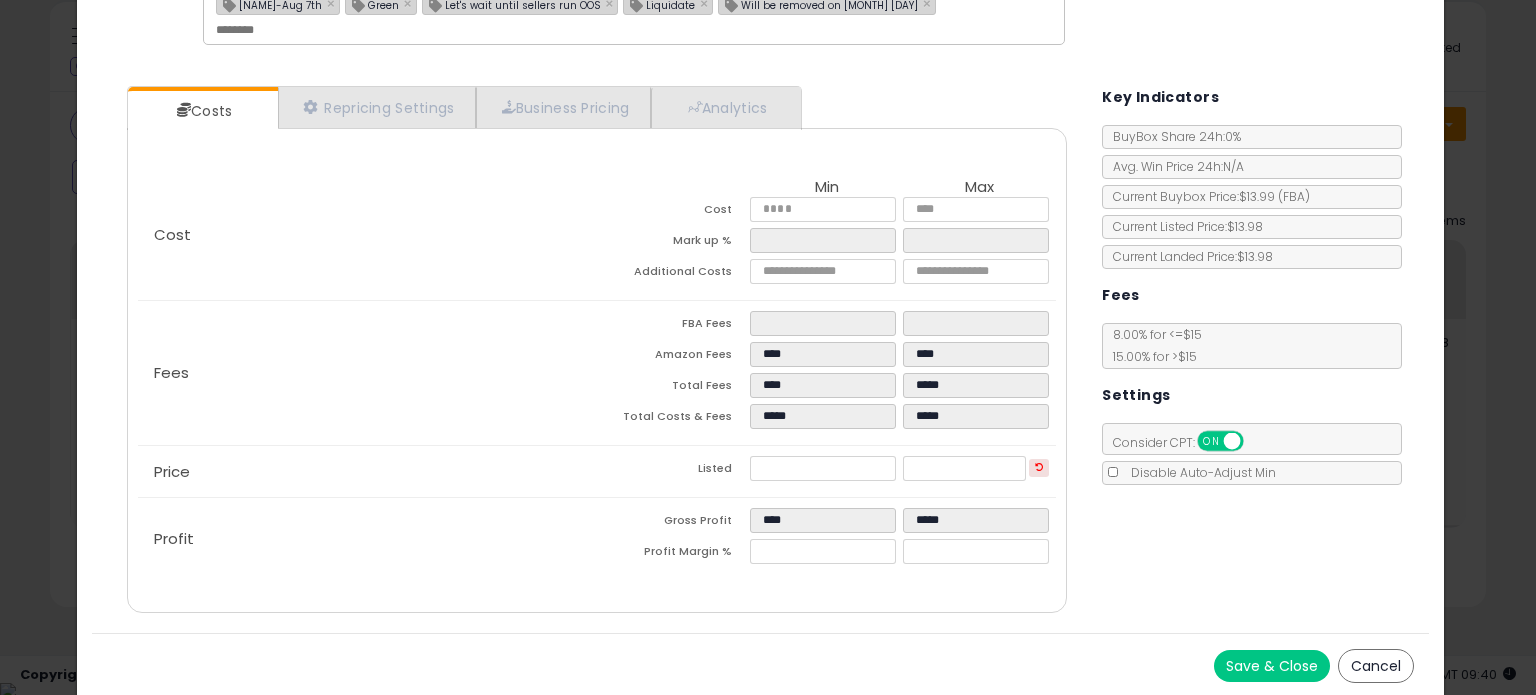 click on "Listed" at bounding box center [673, 471] 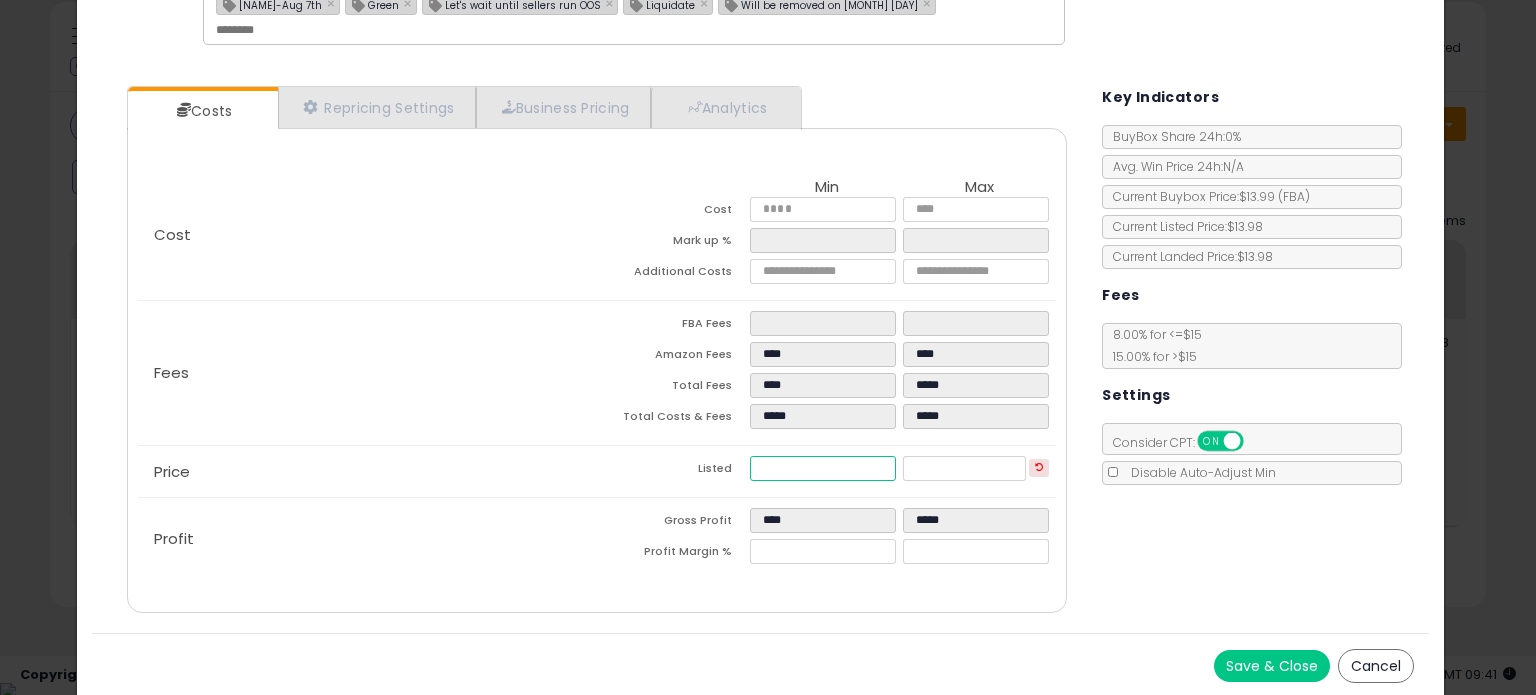 drag, startPoint x: 803, startPoint y: 454, endPoint x: 663, endPoint y: 468, distance: 140.69826 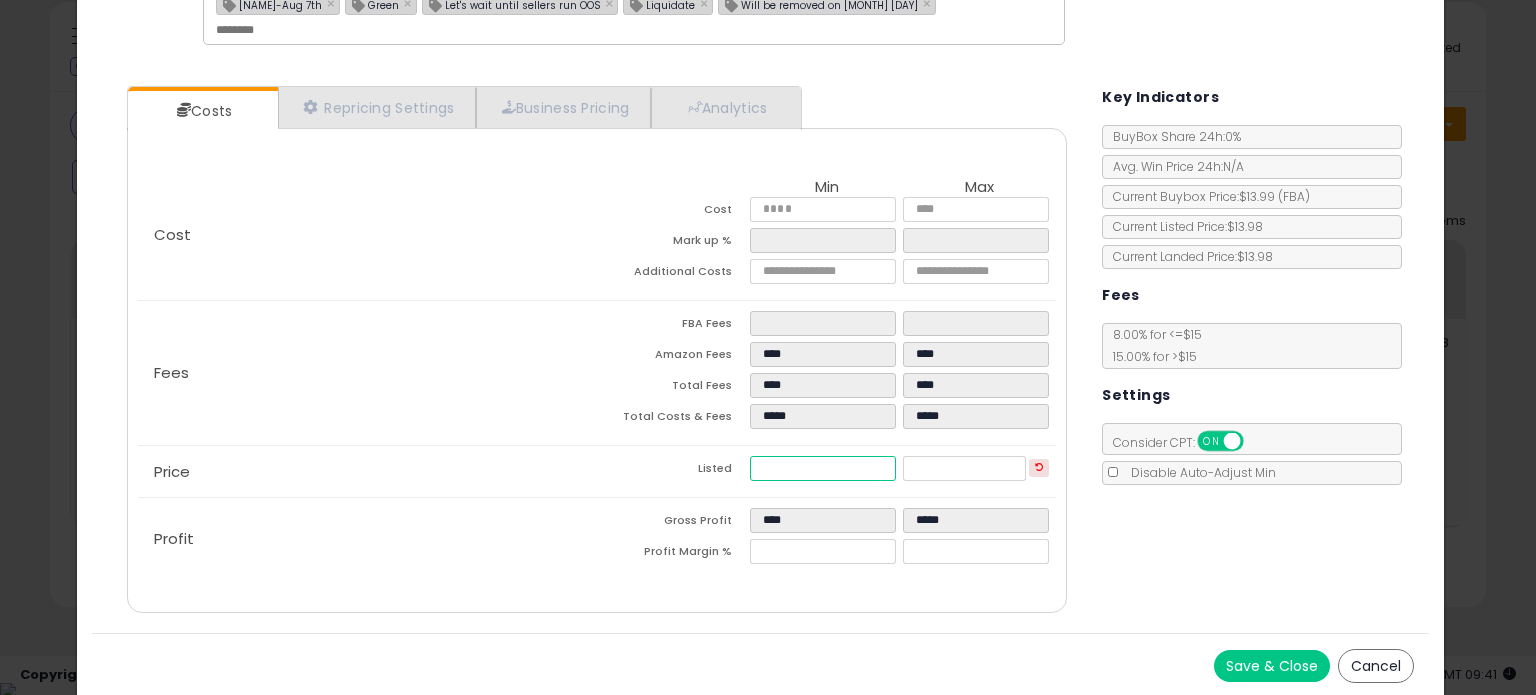 type on "****" 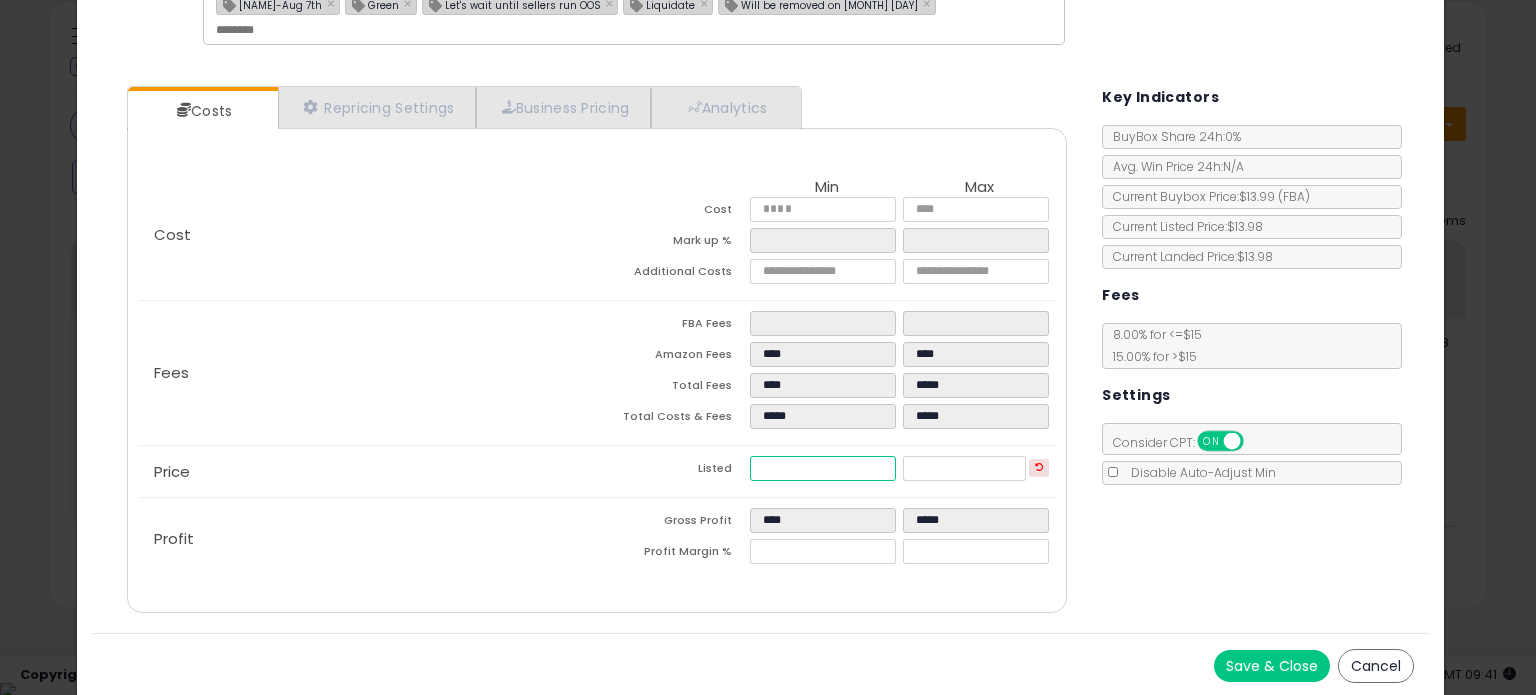 type on "****" 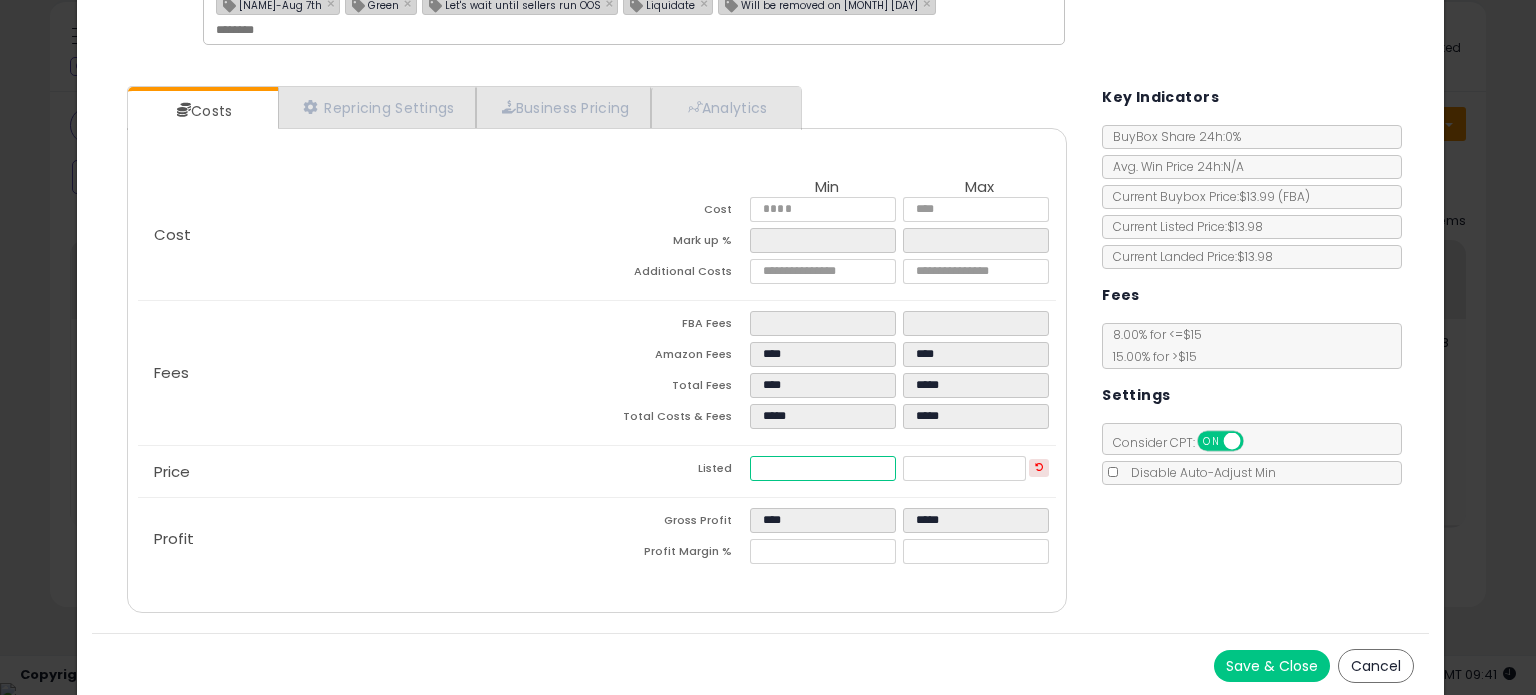 type on "****" 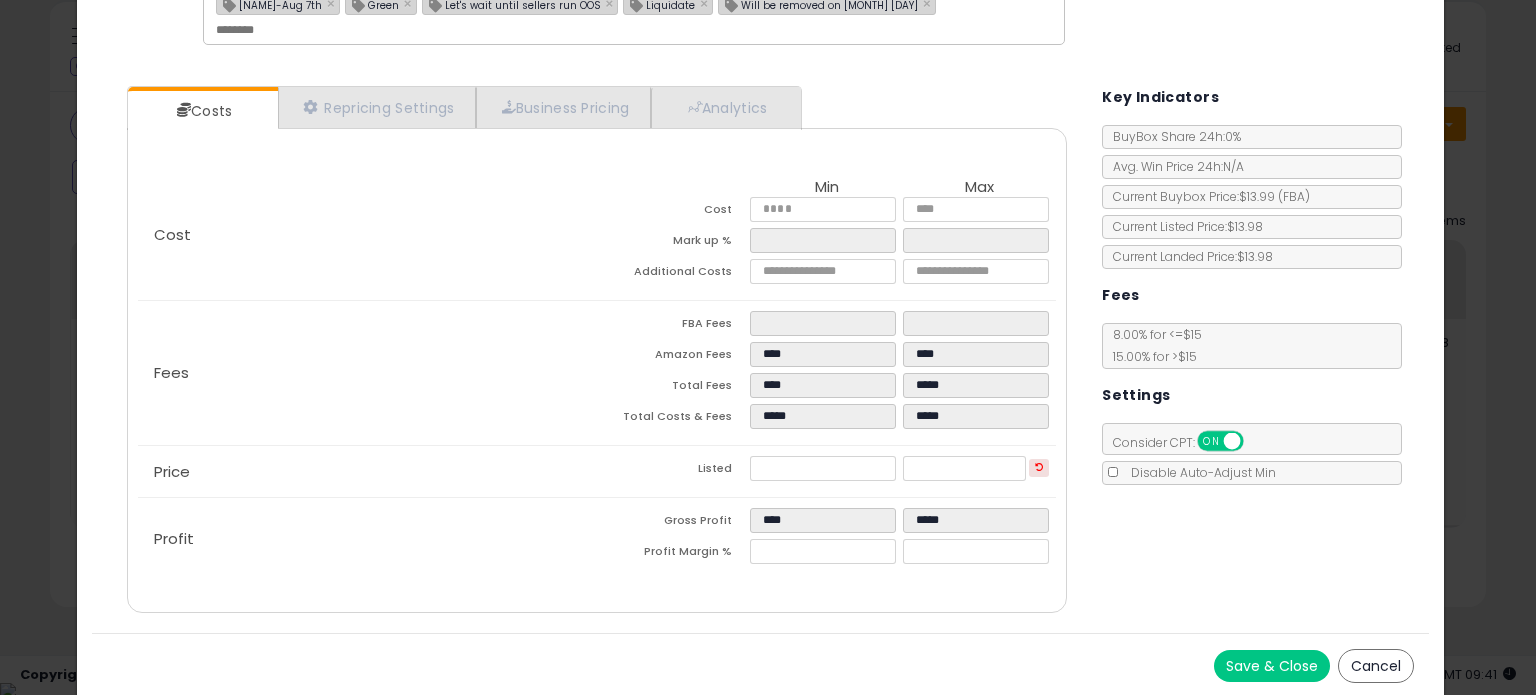drag, startPoint x: 416, startPoint y: 391, endPoint x: 496, endPoint y: 386, distance: 80.1561 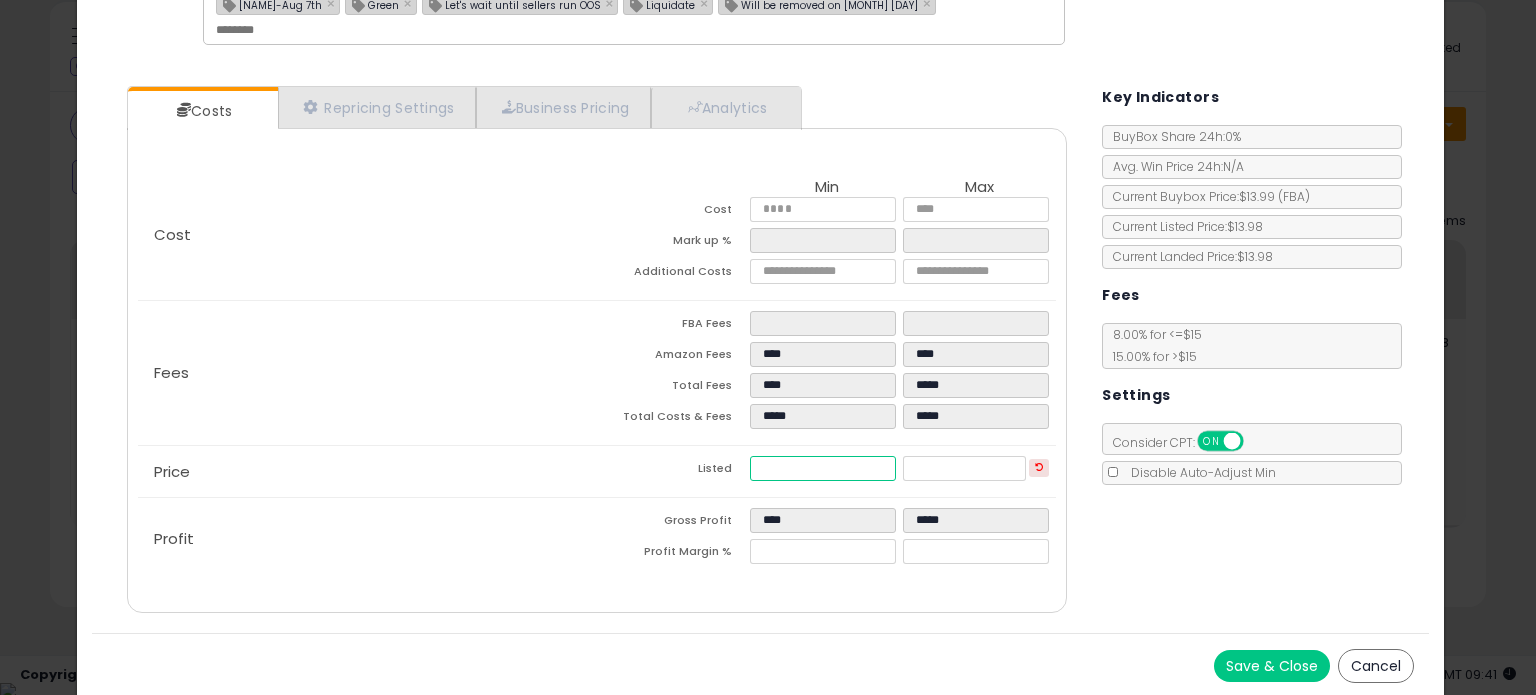 click on "*****" at bounding box center [822, 468] 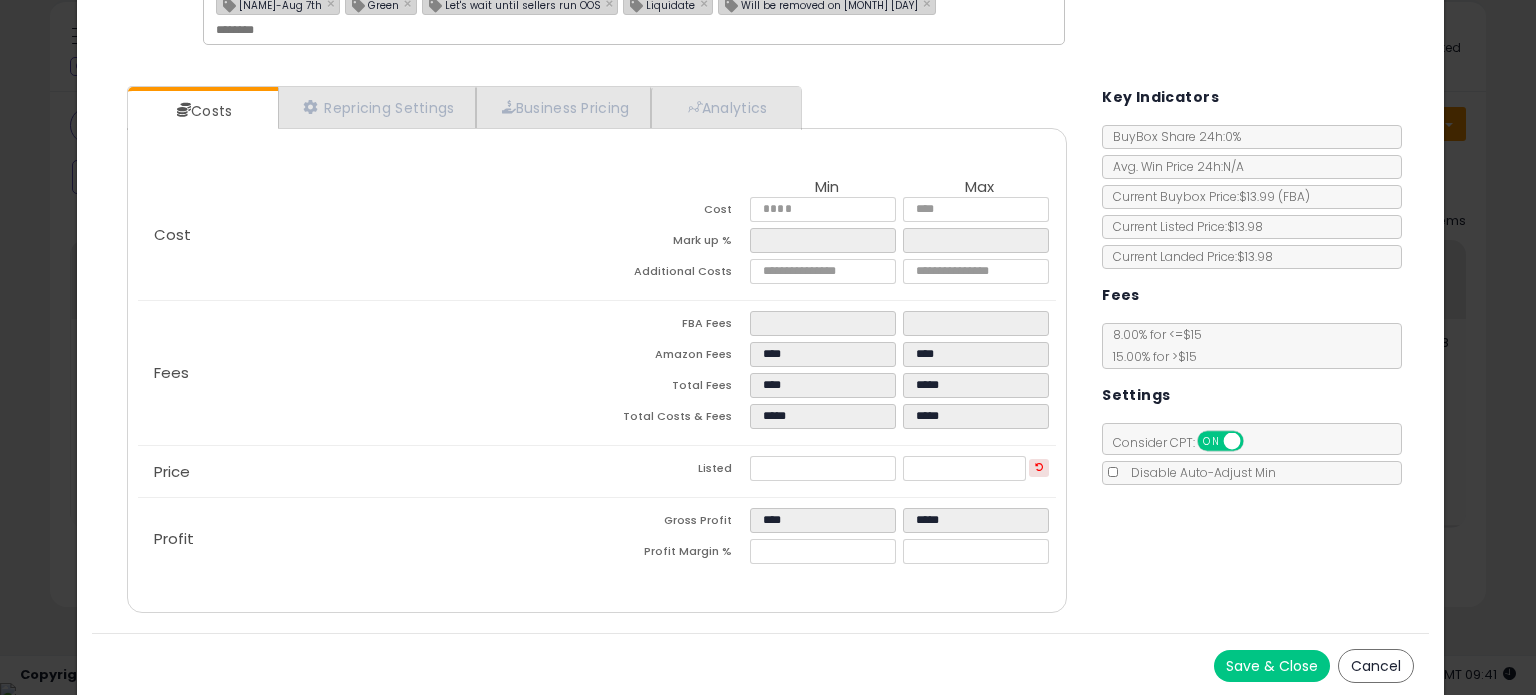 type on "****" 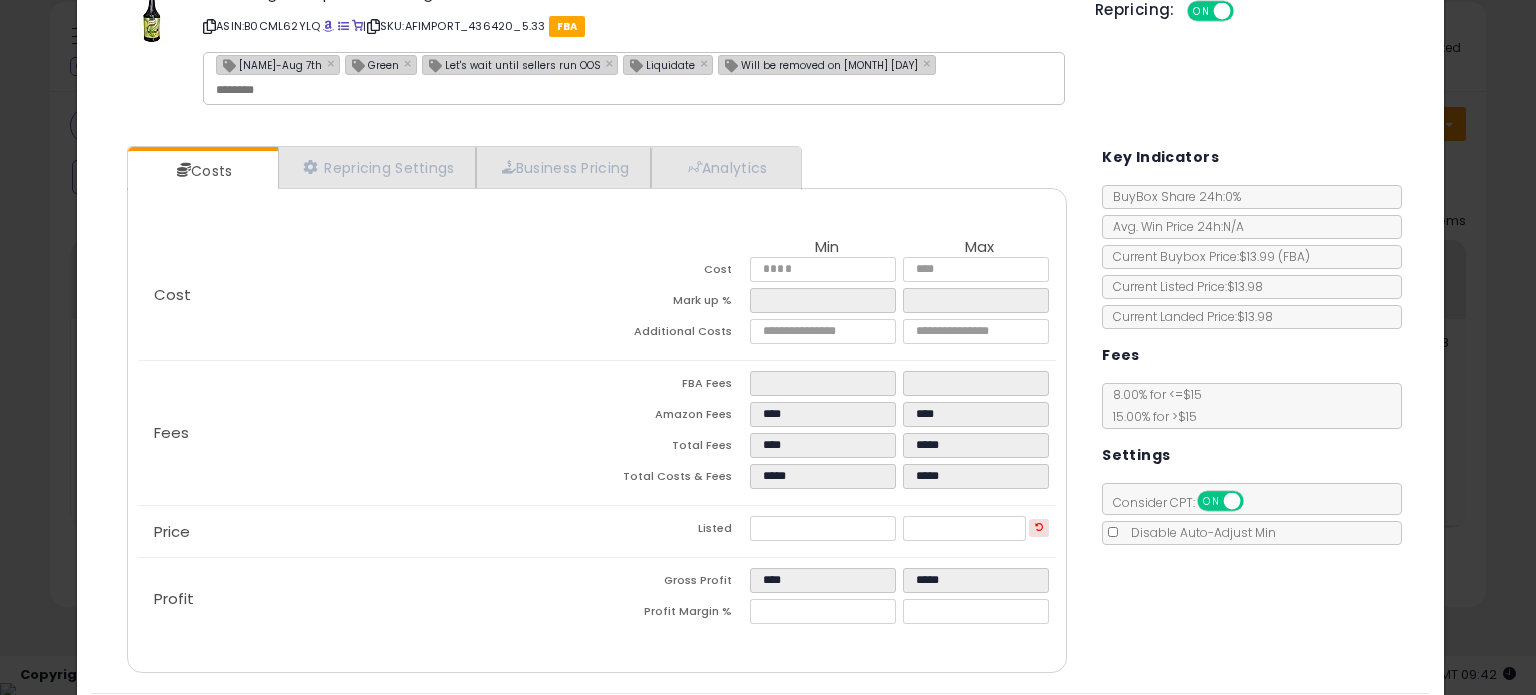 scroll, scrollTop: 126, scrollLeft: 0, axis: vertical 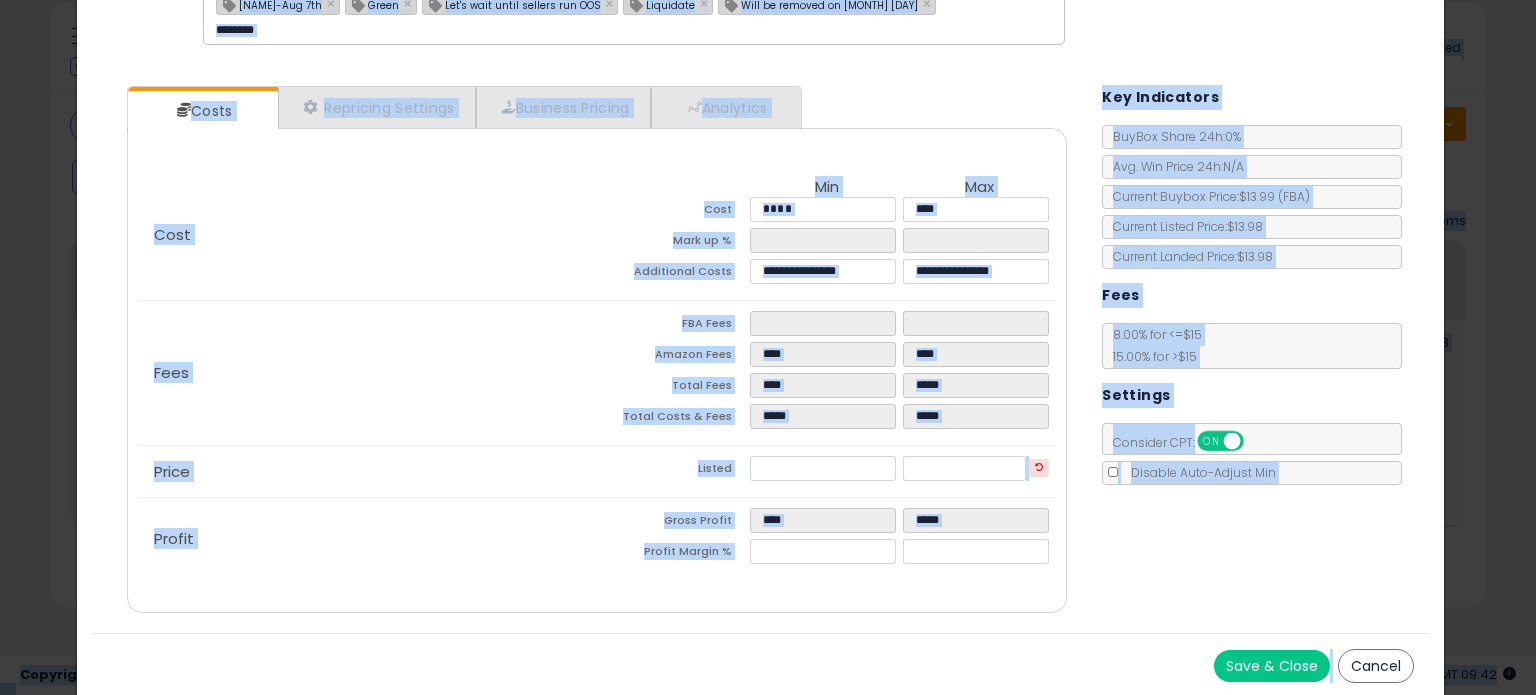 click on "Profit
Gross Profit
****
*****
Profit Margin %
****
*****" 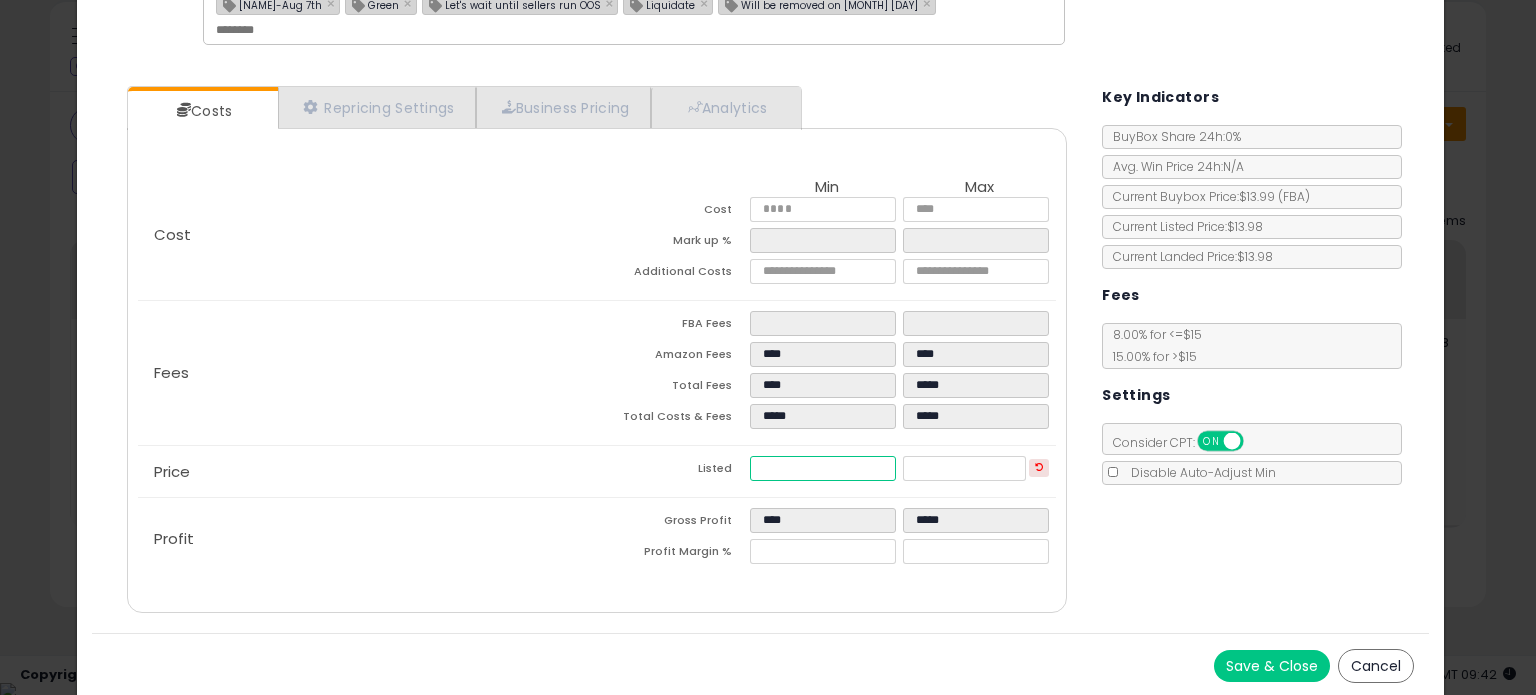 type on "****" 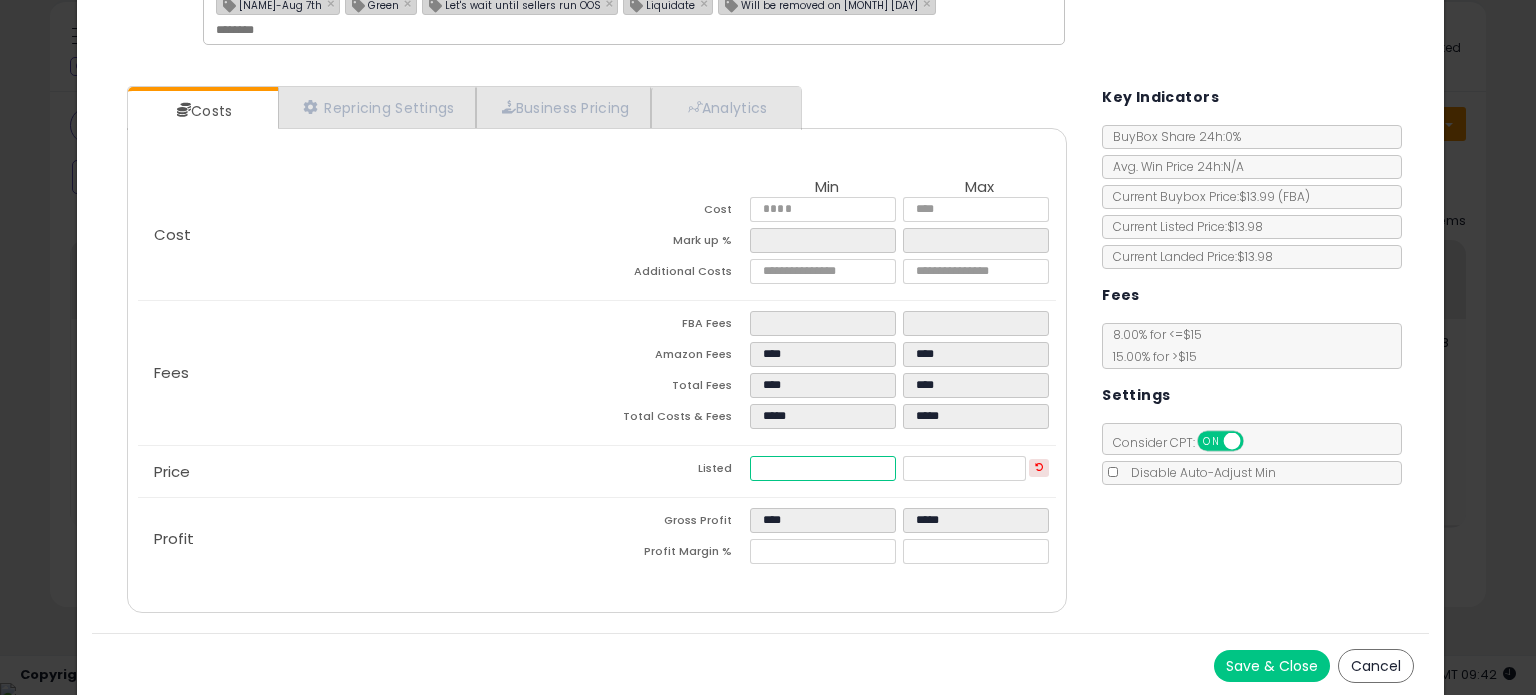 type on "*****" 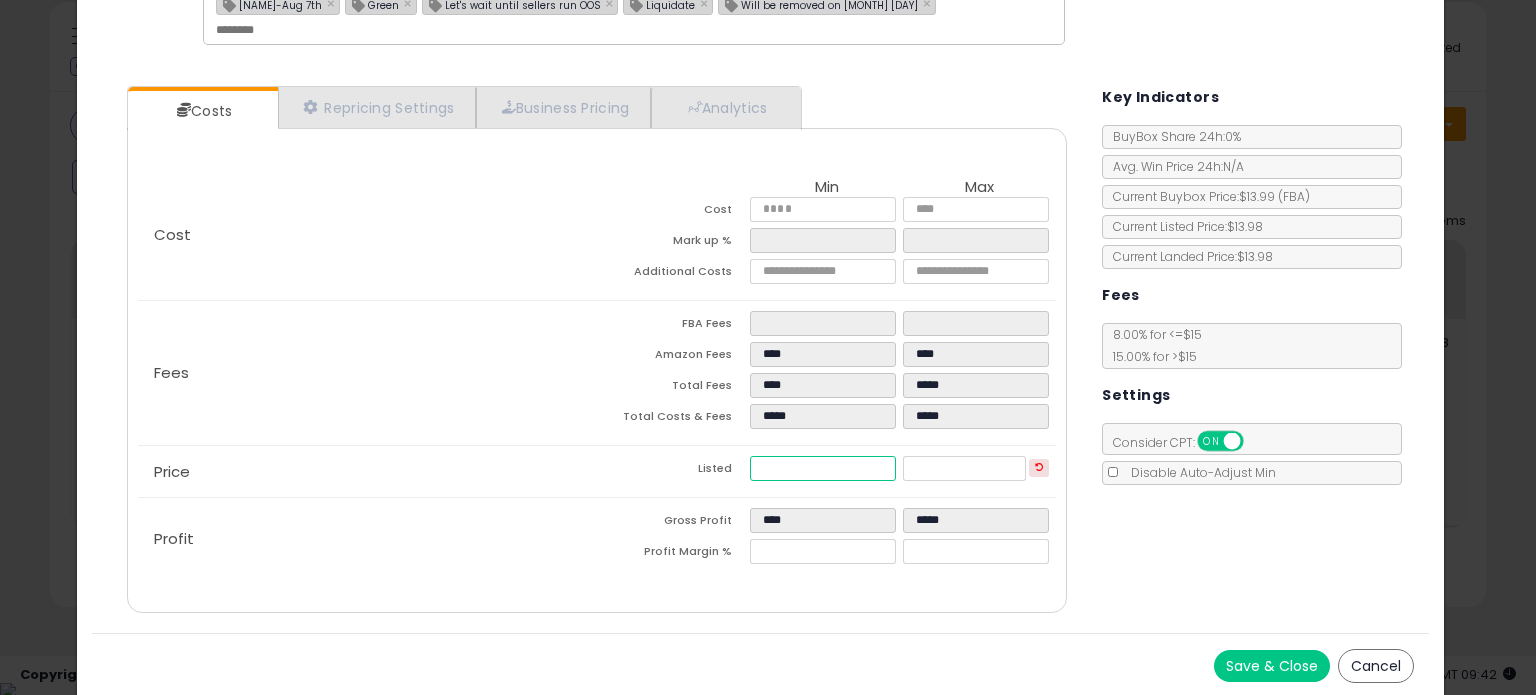 type on "****" 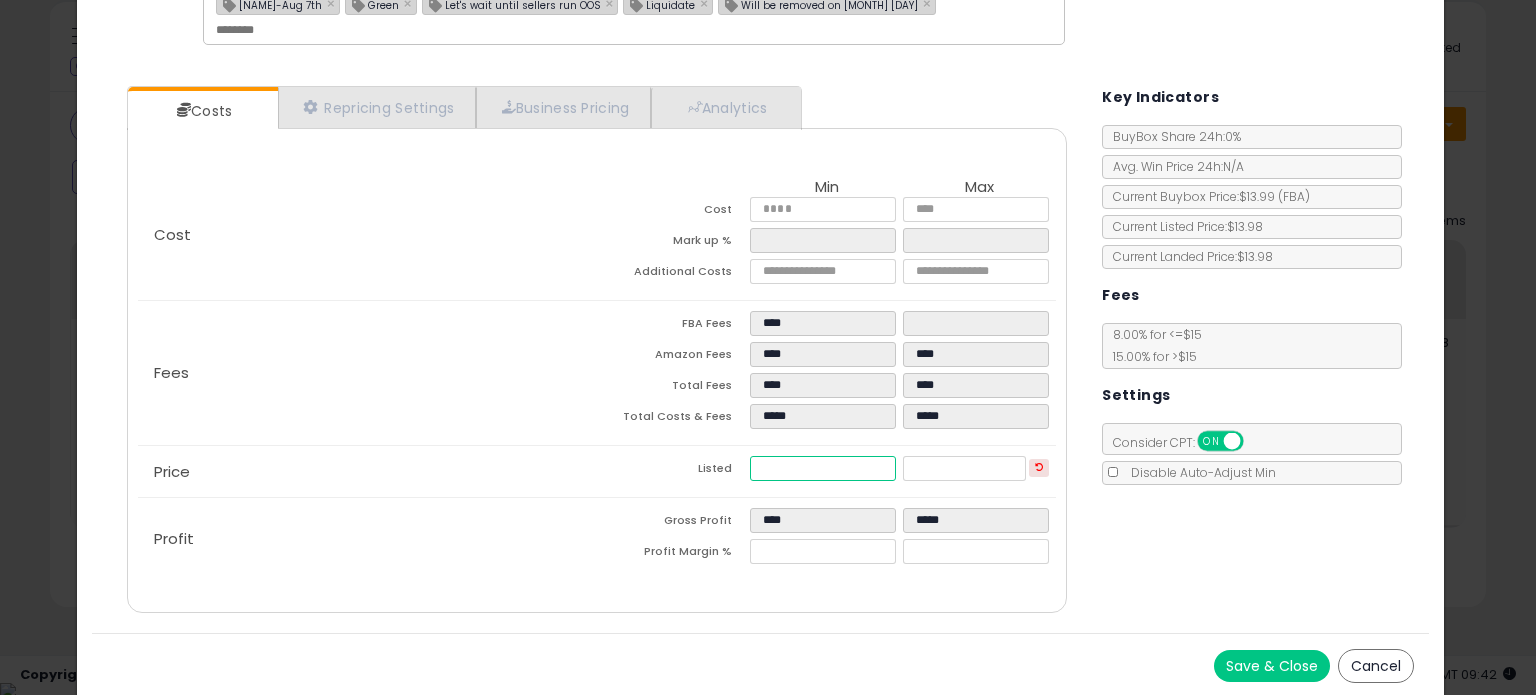 type on "****" 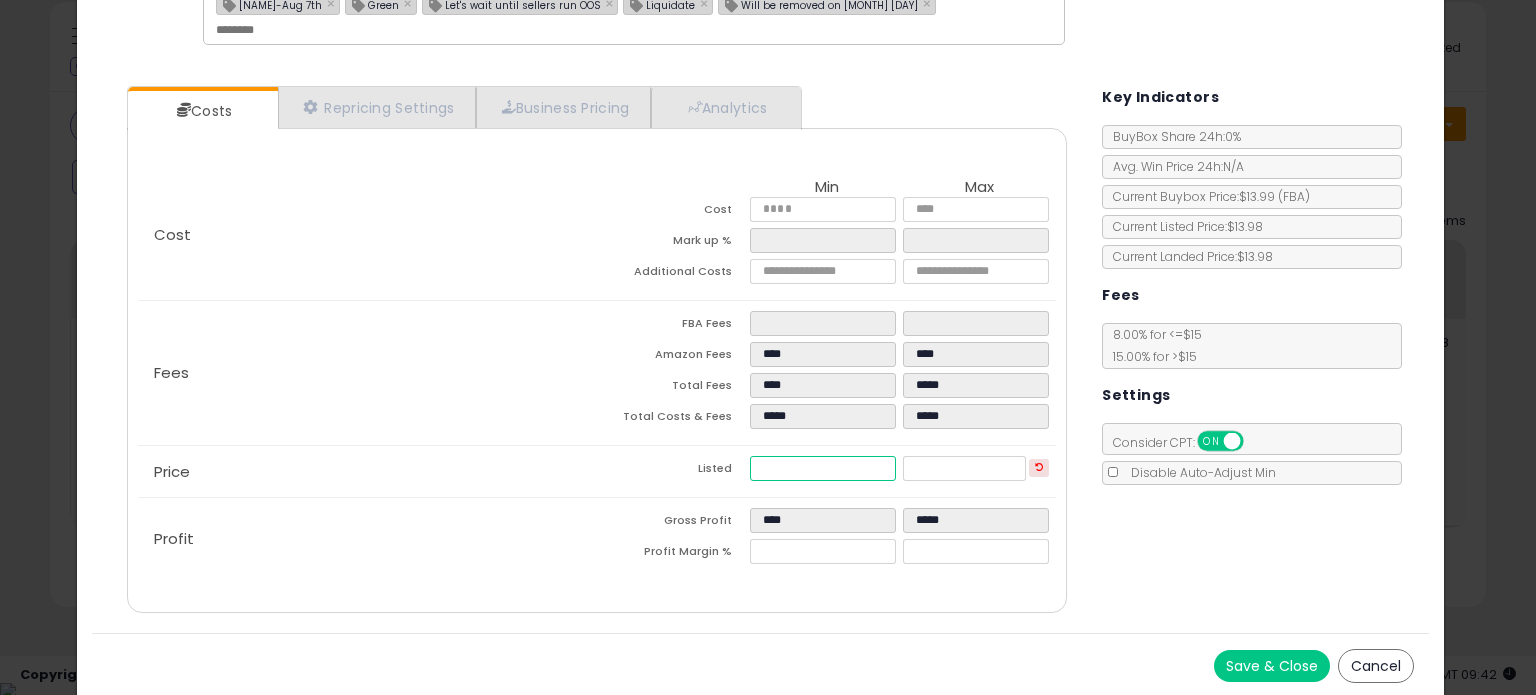 type on "****" 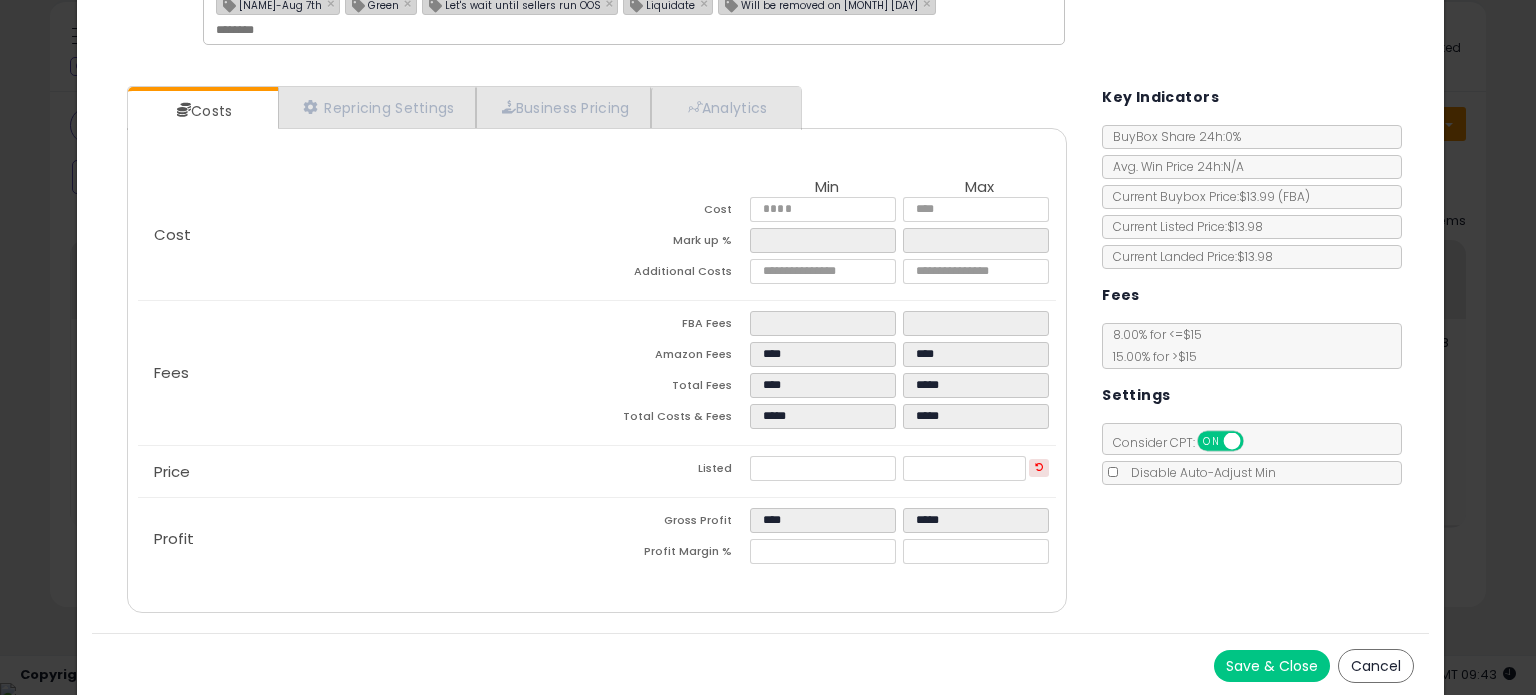 type on "*****" 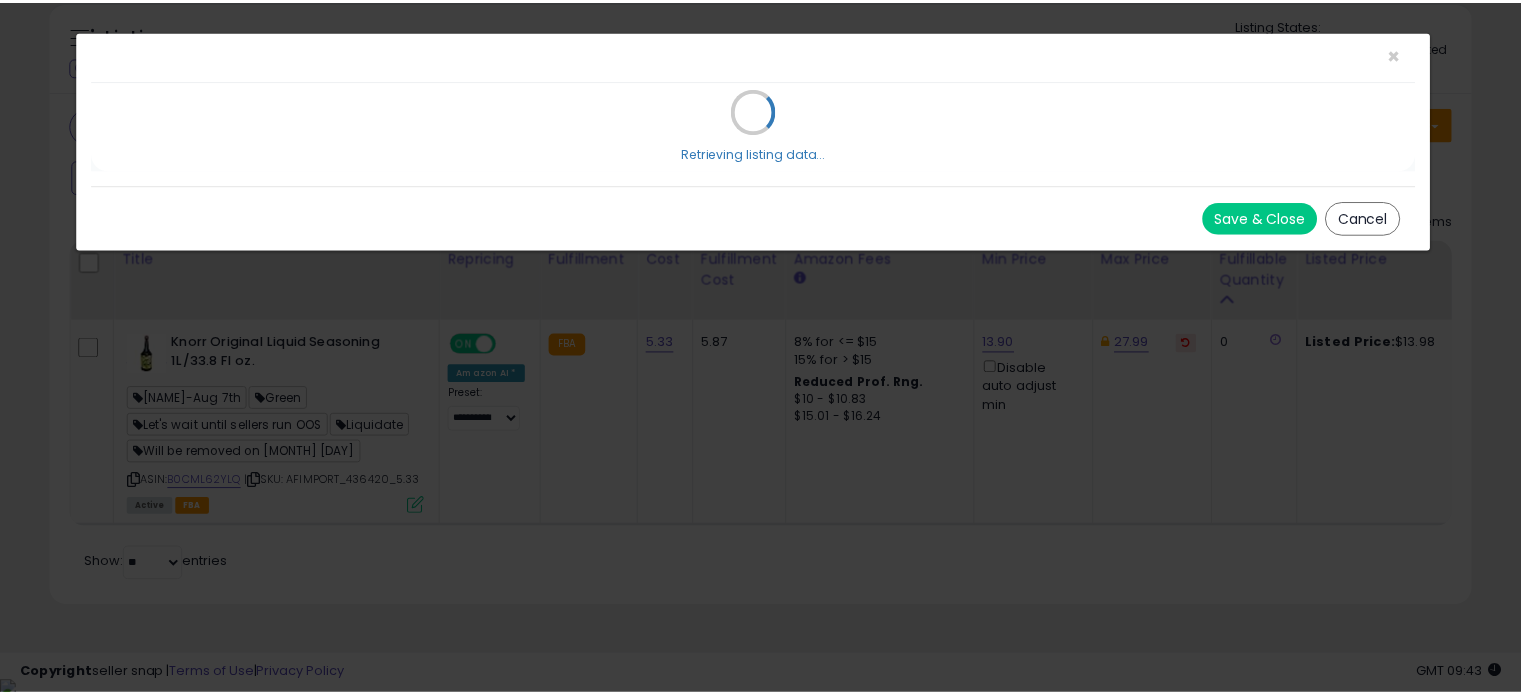 scroll, scrollTop: 0, scrollLeft: 0, axis: both 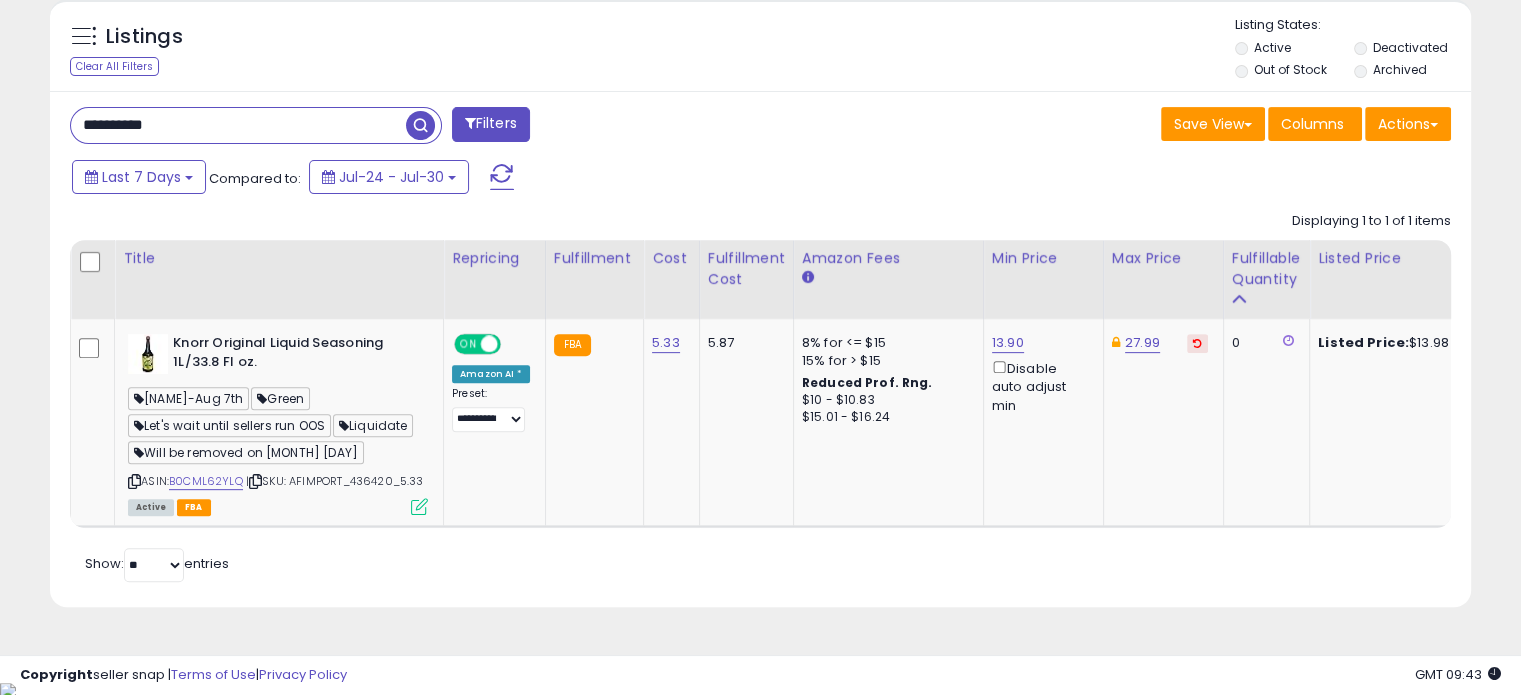 click on "**********" at bounding box center (238, 125) 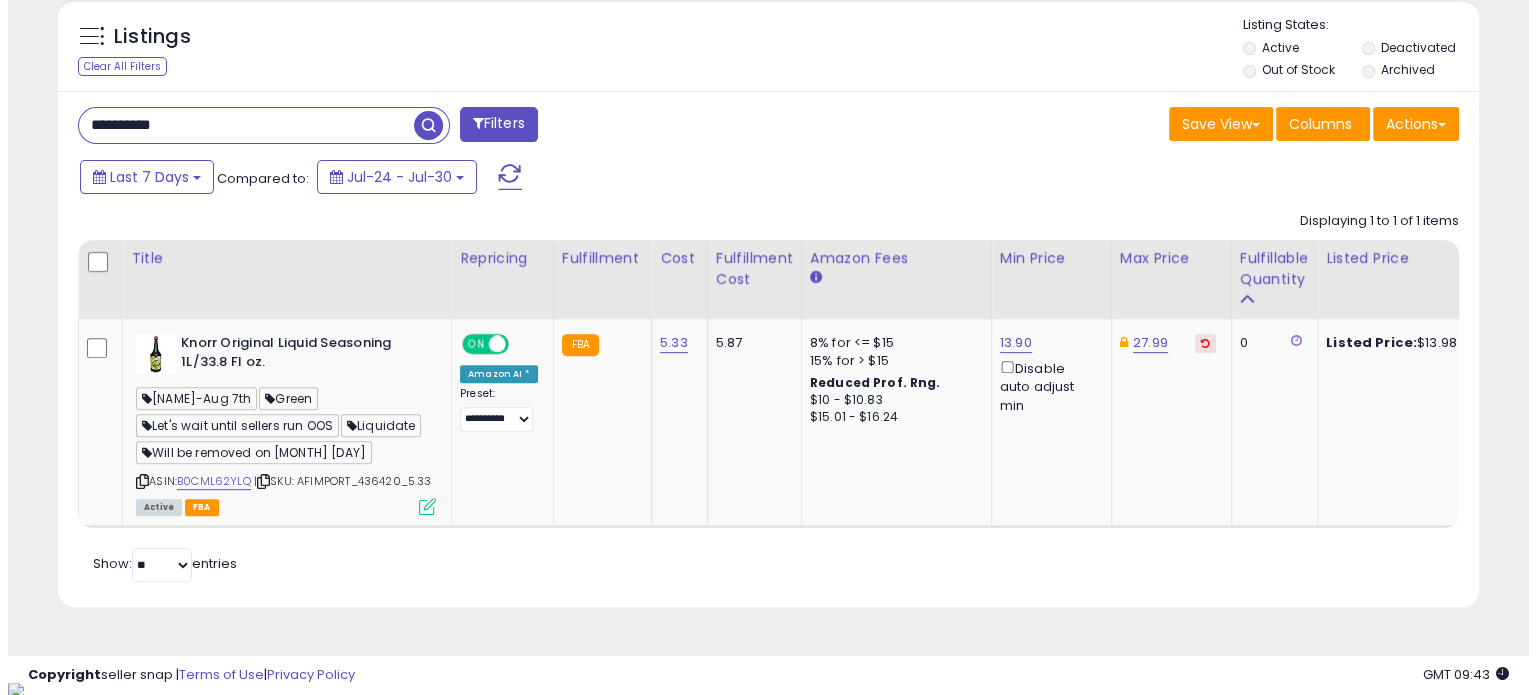 scroll, scrollTop: 524, scrollLeft: 0, axis: vertical 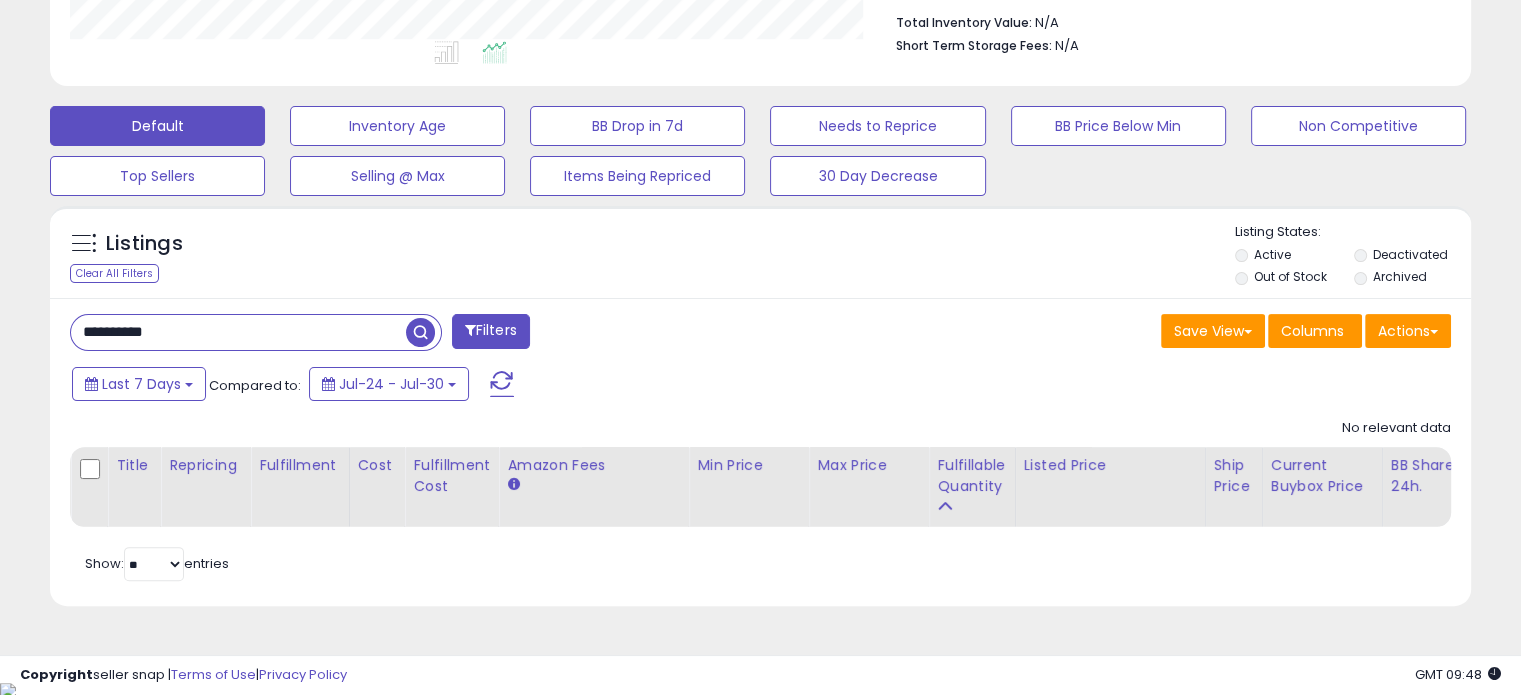 click on "**********" at bounding box center [238, 332] 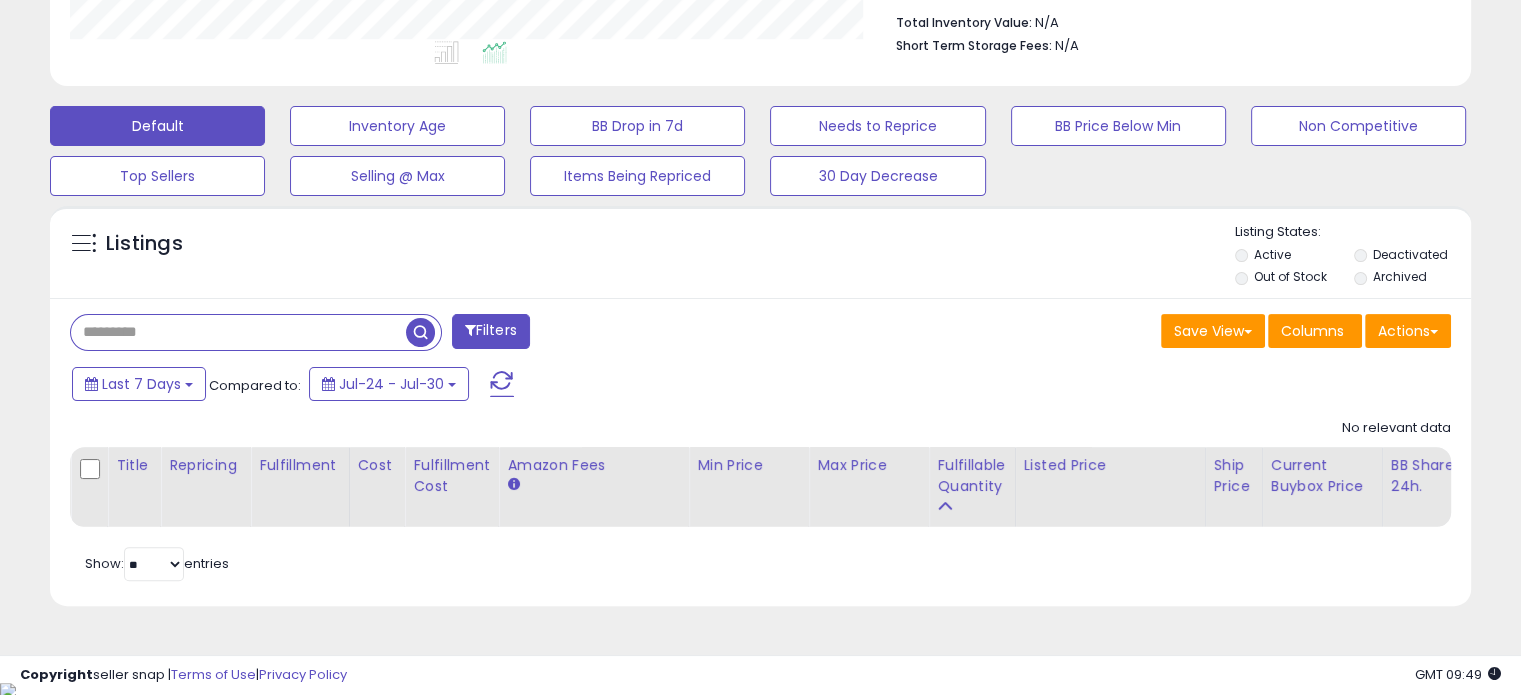 click at bounding box center (238, 332) 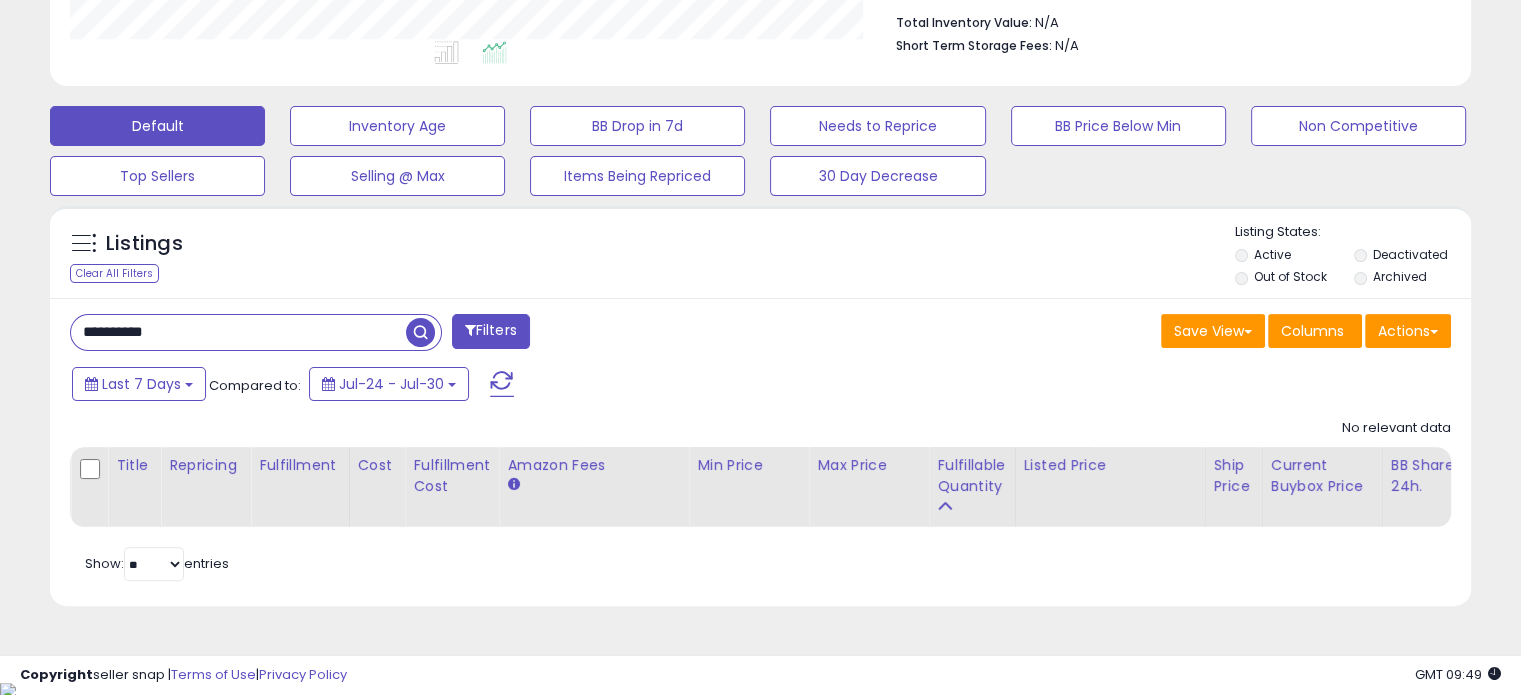 click at bounding box center (420, 332) 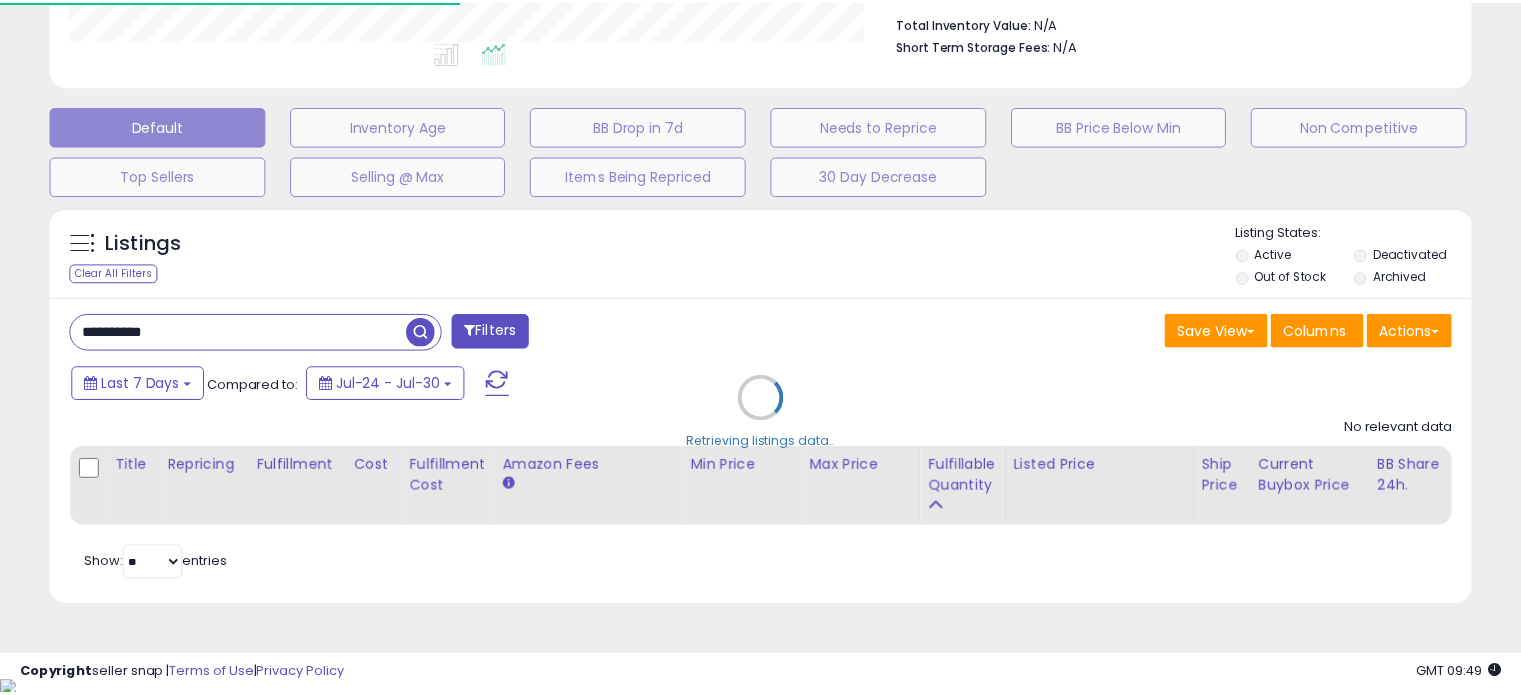 scroll, scrollTop: 409, scrollLeft: 822, axis: both 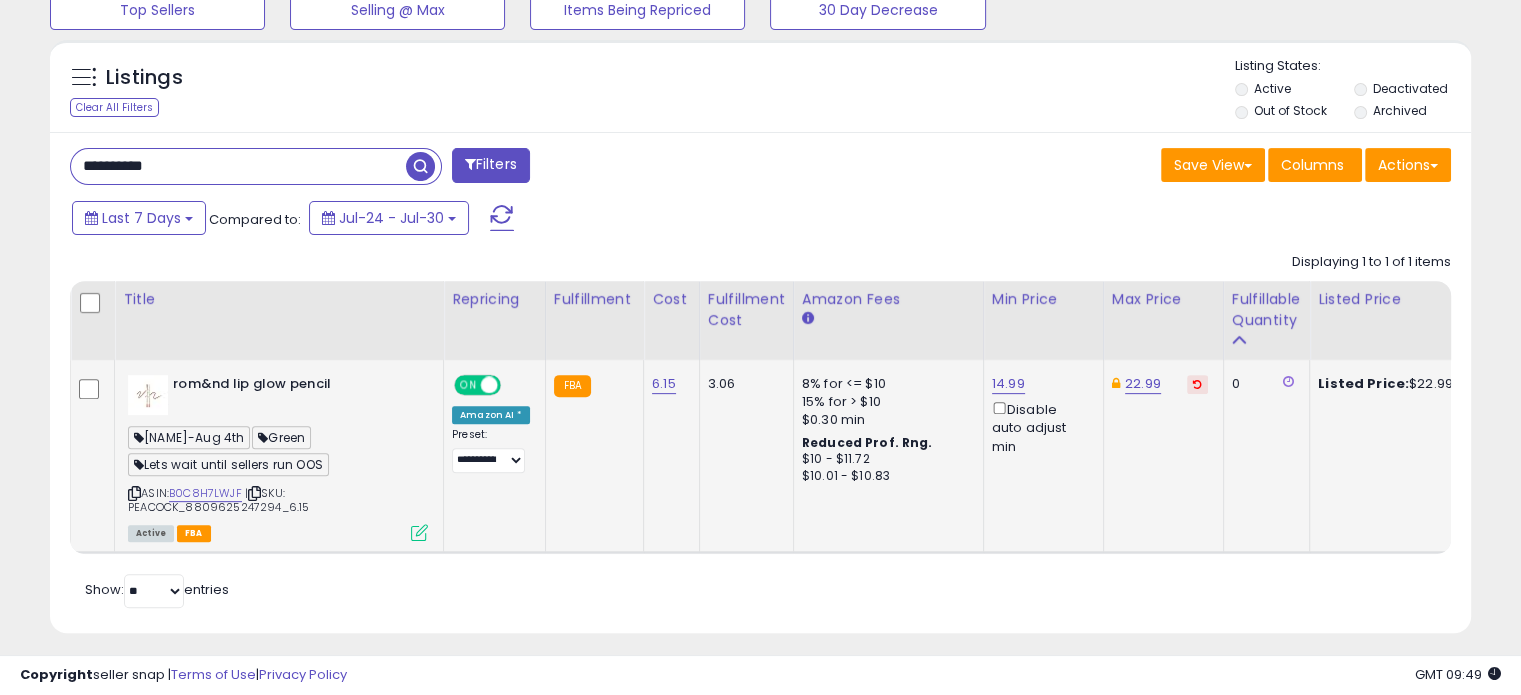 click at bounding box center [419, 532] 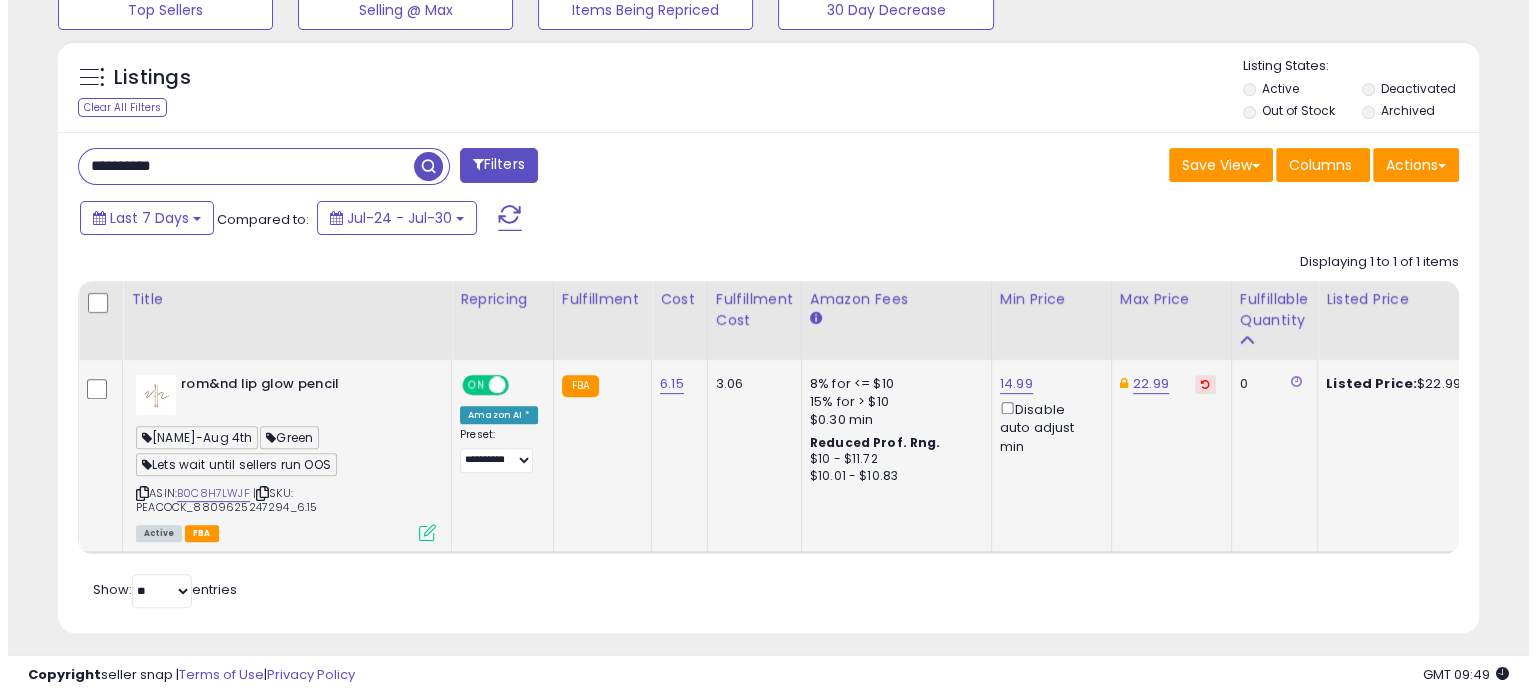 scroll, scrollTop: 999589, scrollLeft: 999168, axis: both 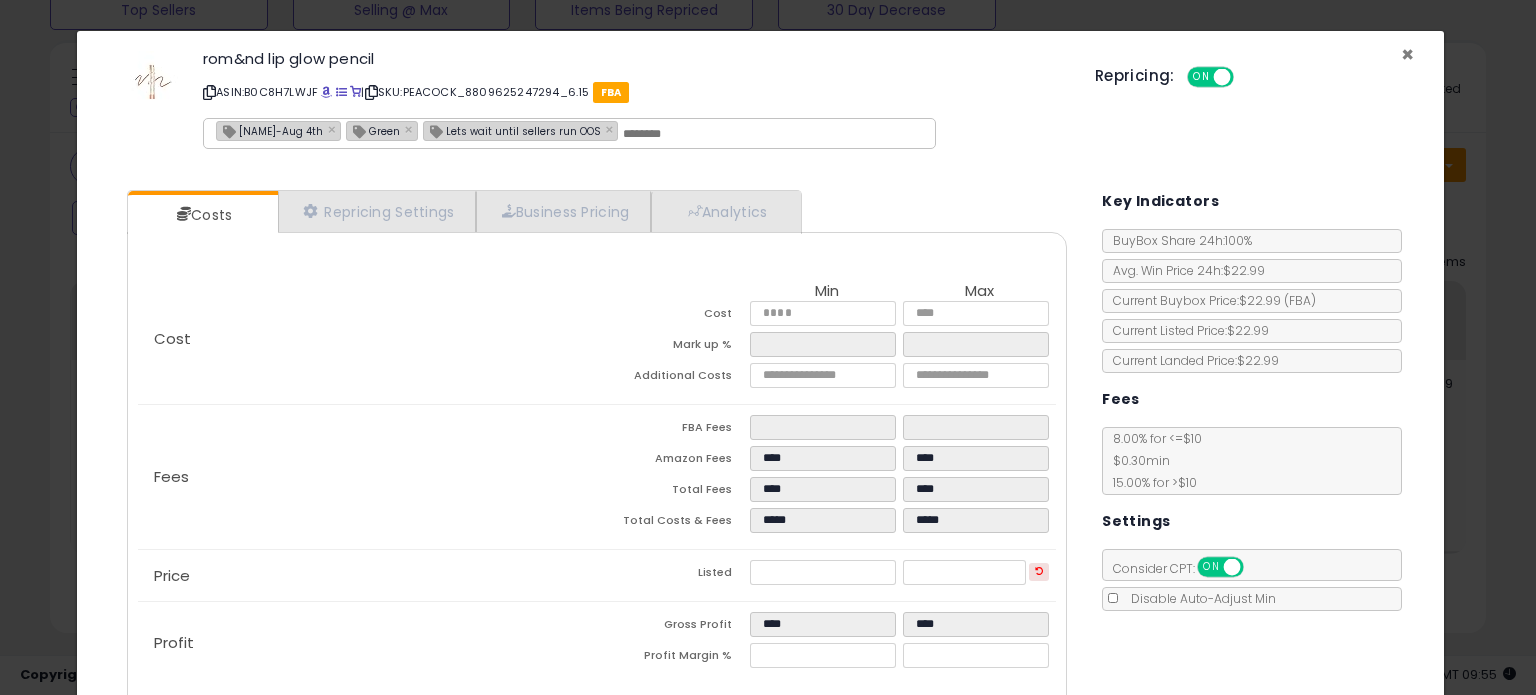 click on "×" at bounding box center [1407, 54] 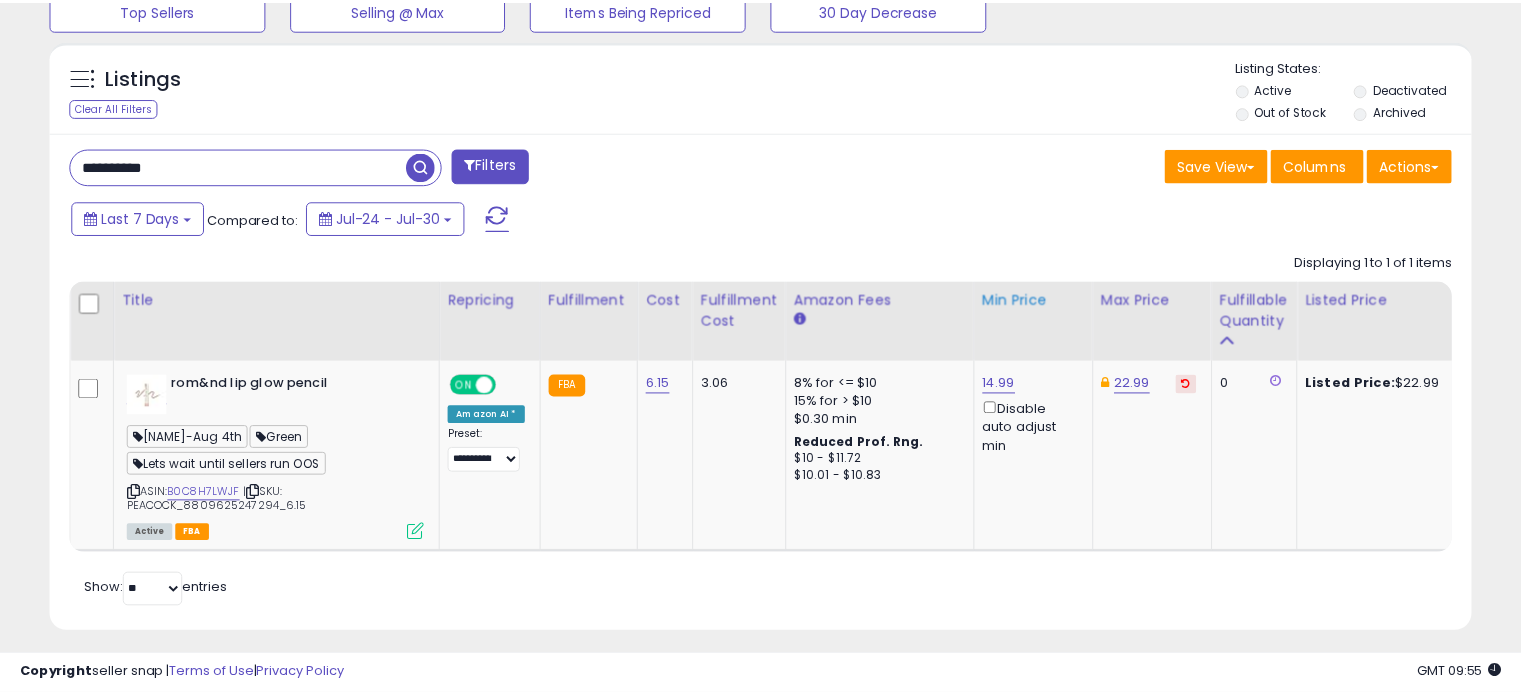 scroll, scrollTop: 409, scrollLeft: 822, axis: both 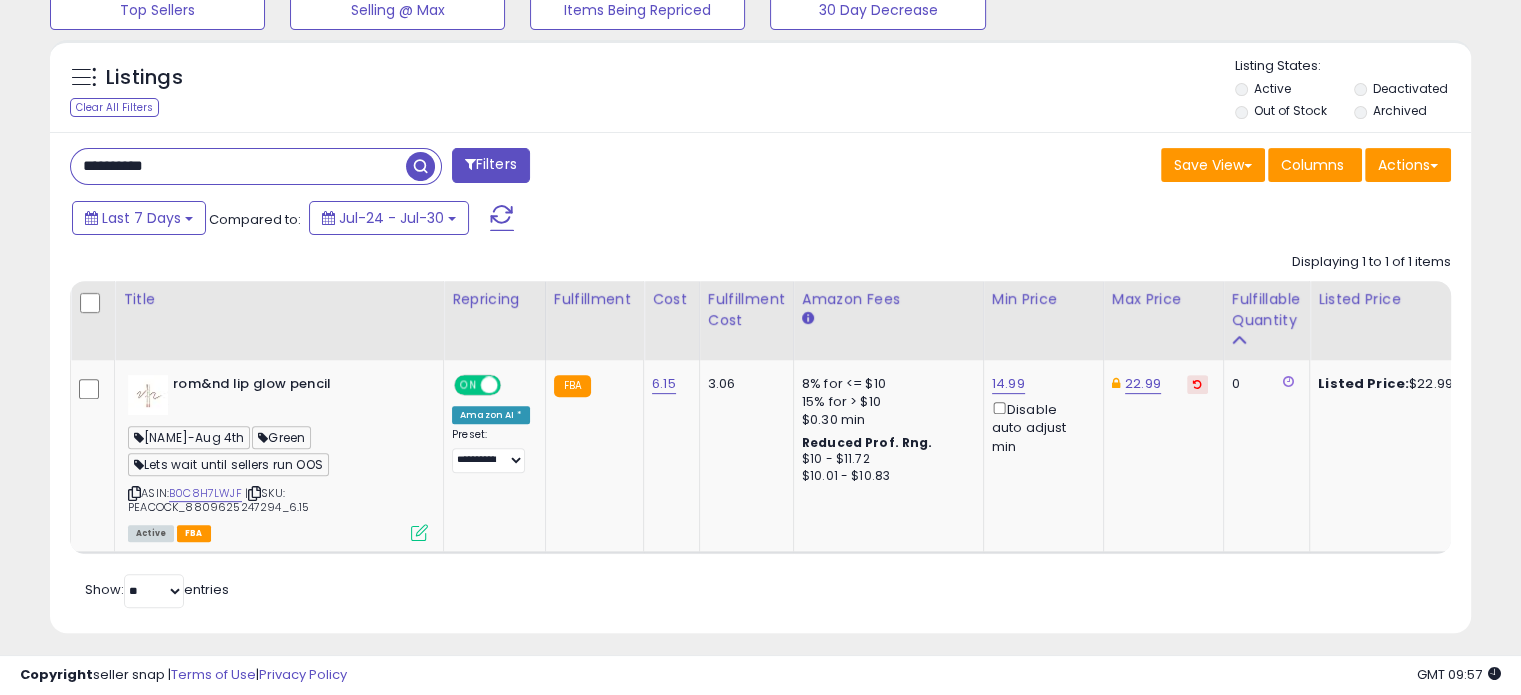click on "**********" at bounding box center [238, 166] 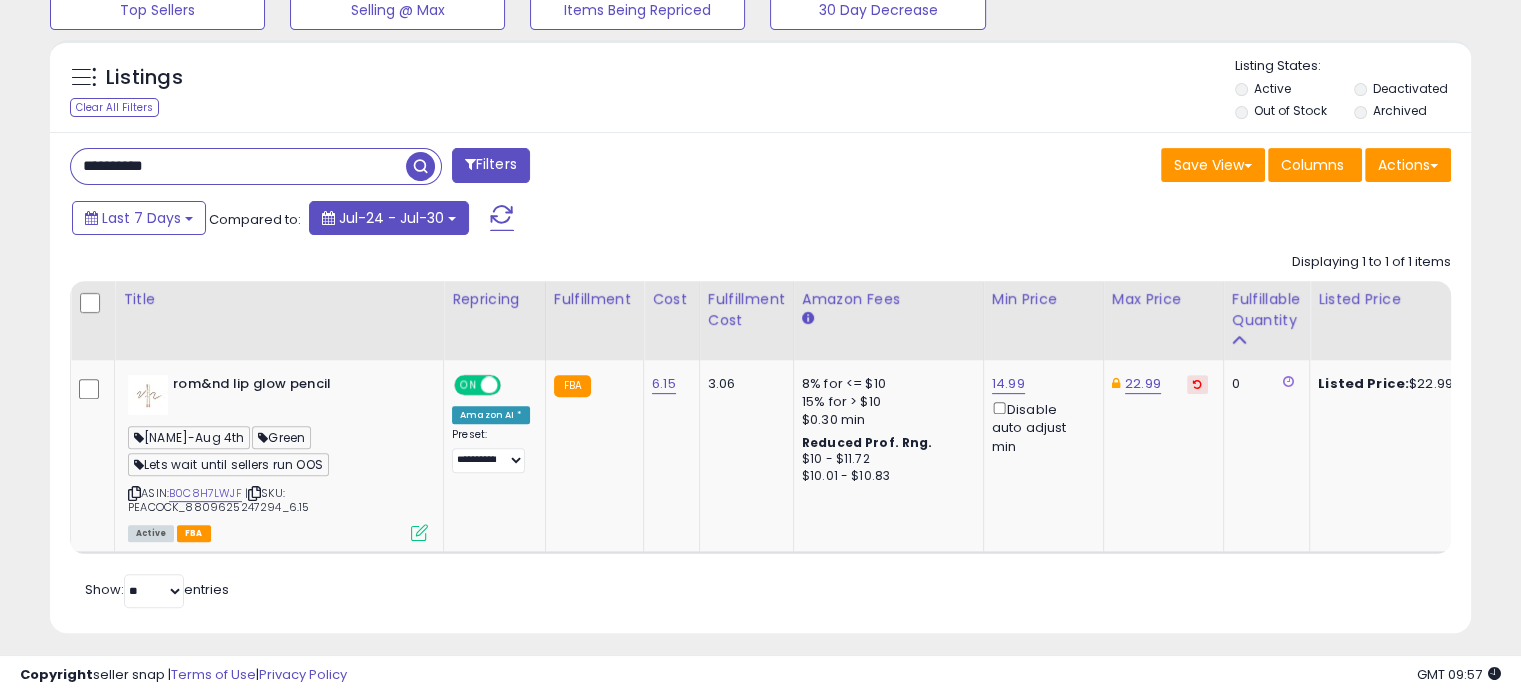 paste 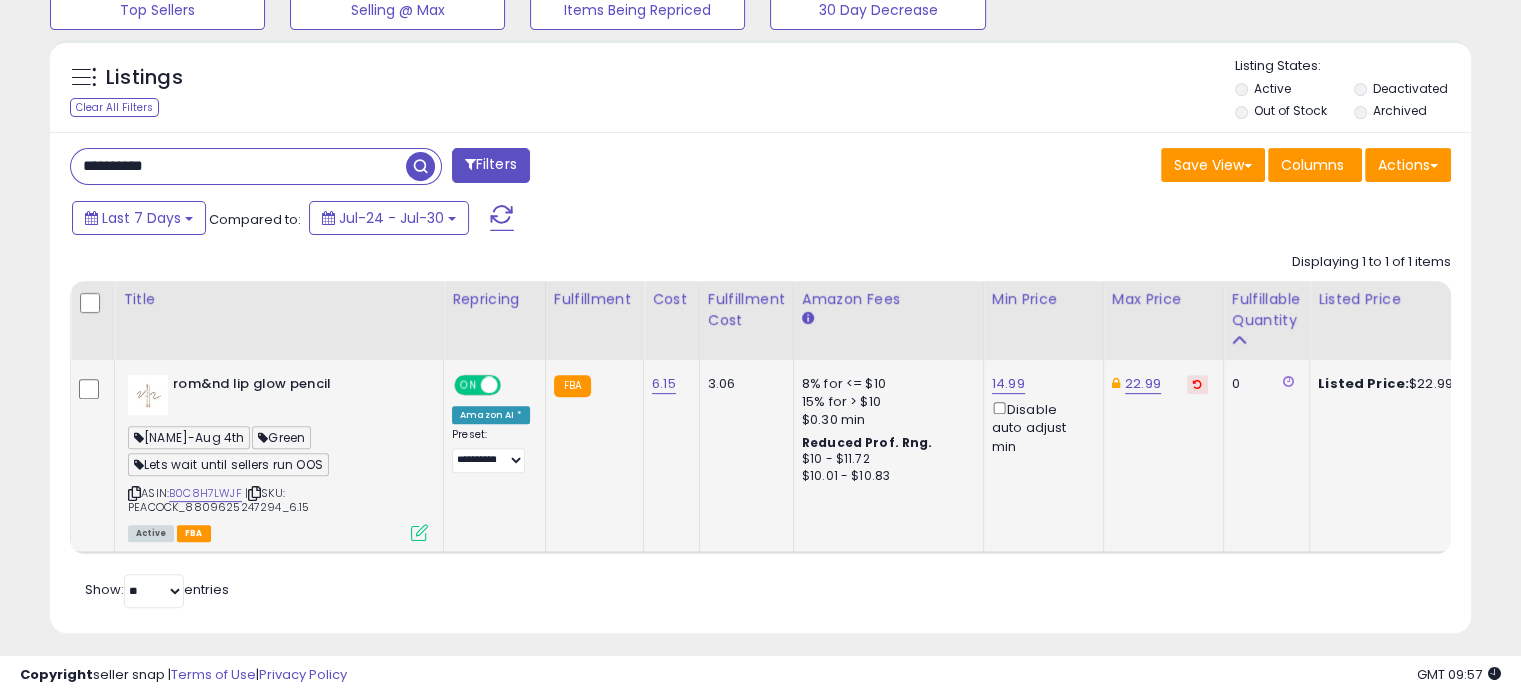 type on "**********" 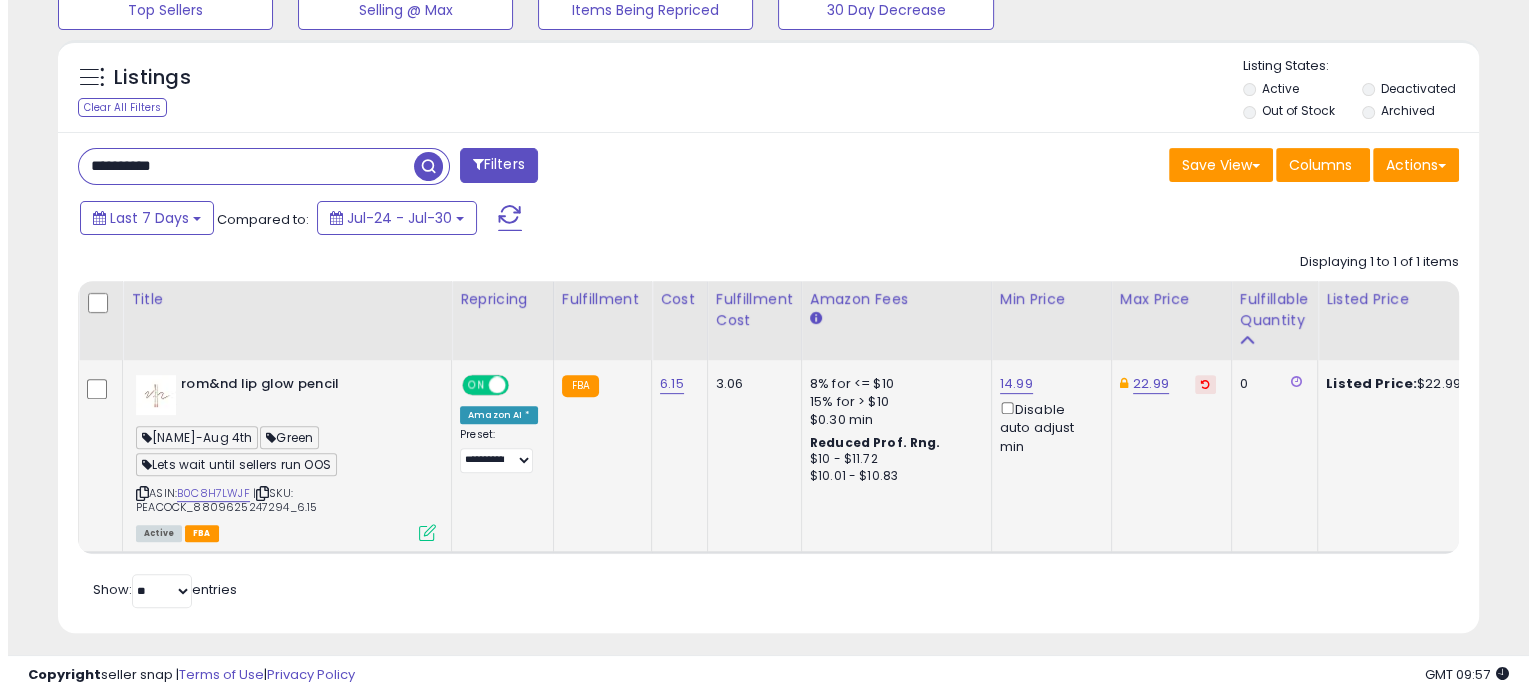 scroll, scrollTop: 999589, scrollLeft: 999168, axis: both 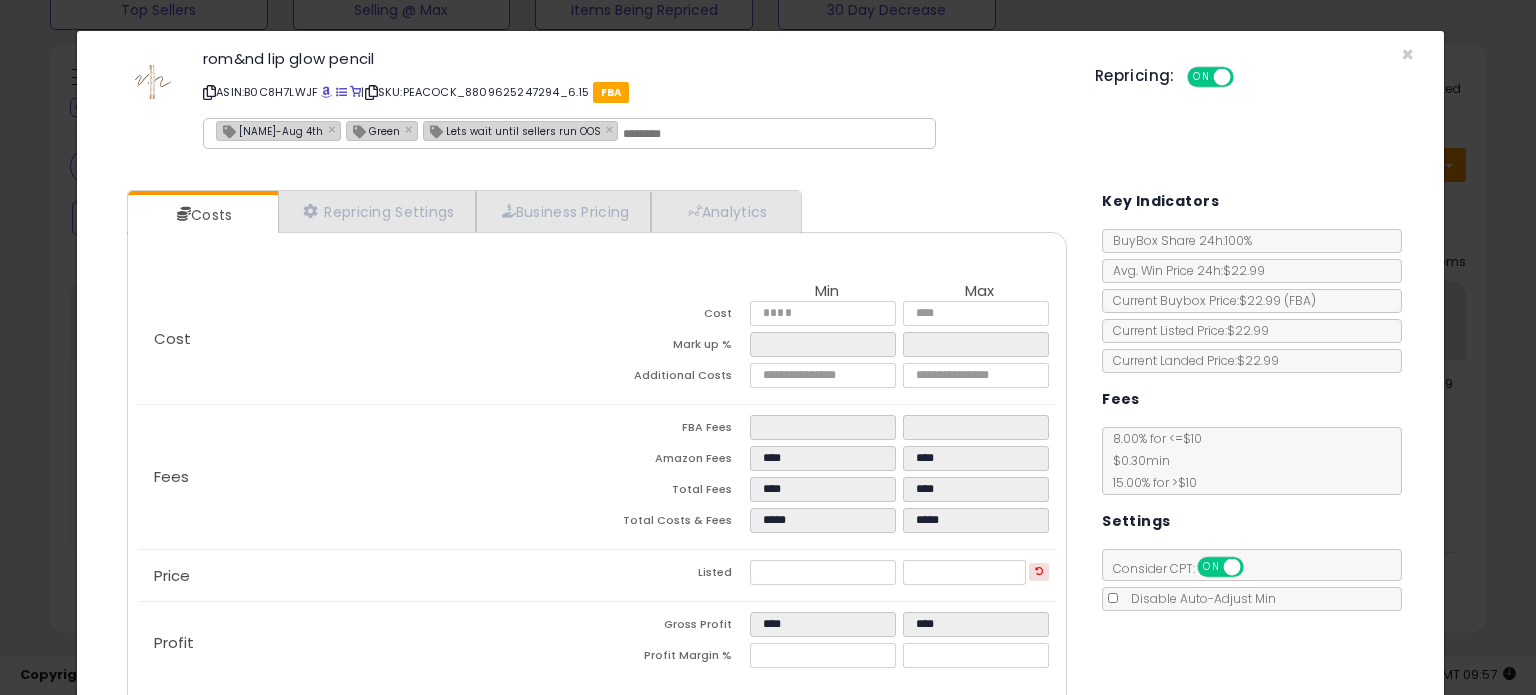 click on "[NAME]-Aug 4th" at bounding box center [270, 130] 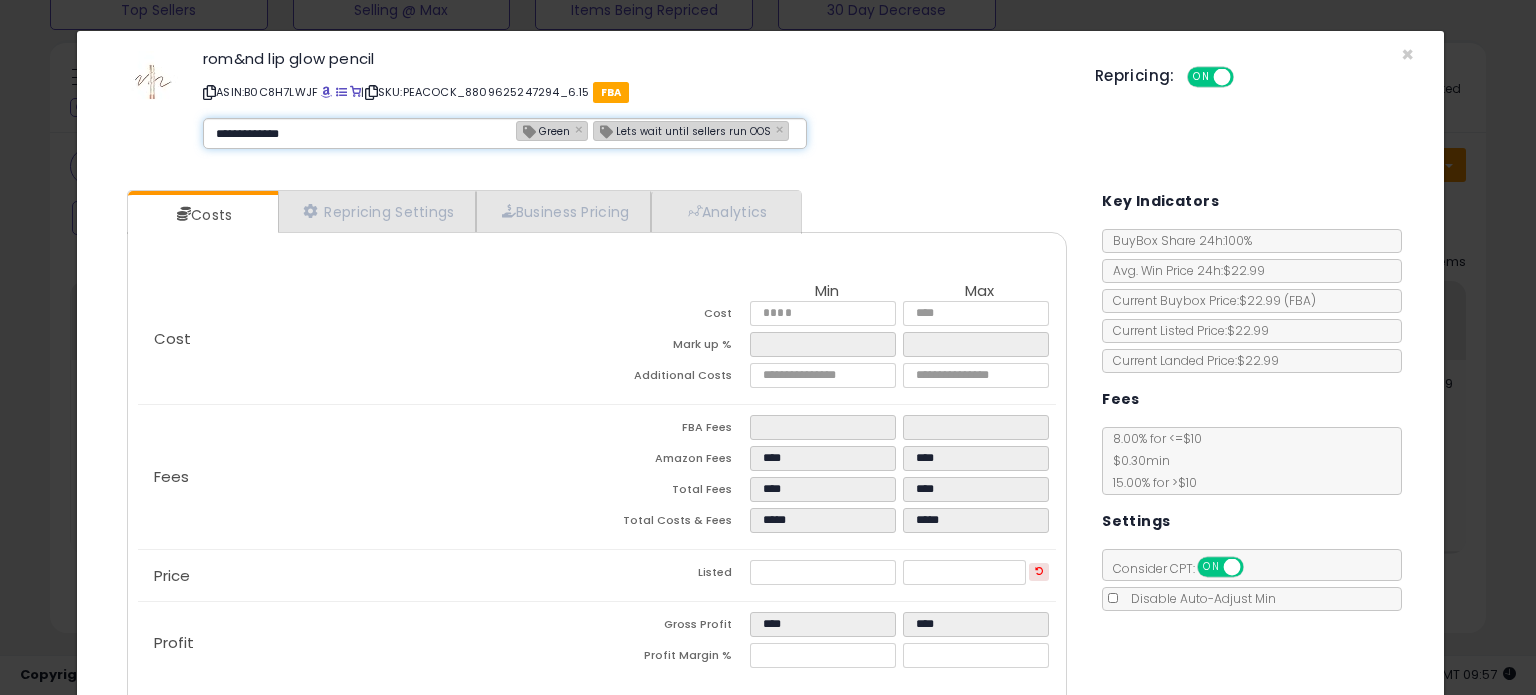 type on "**********" 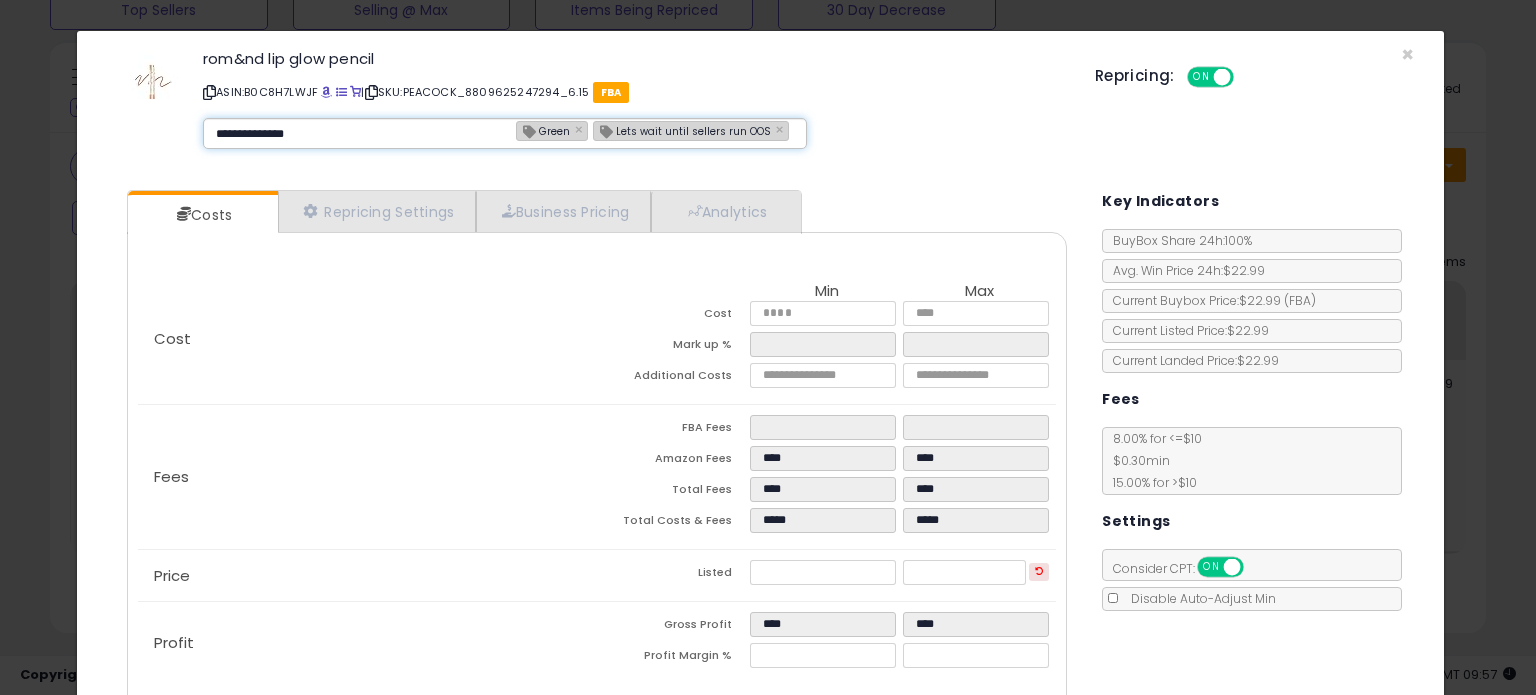 type 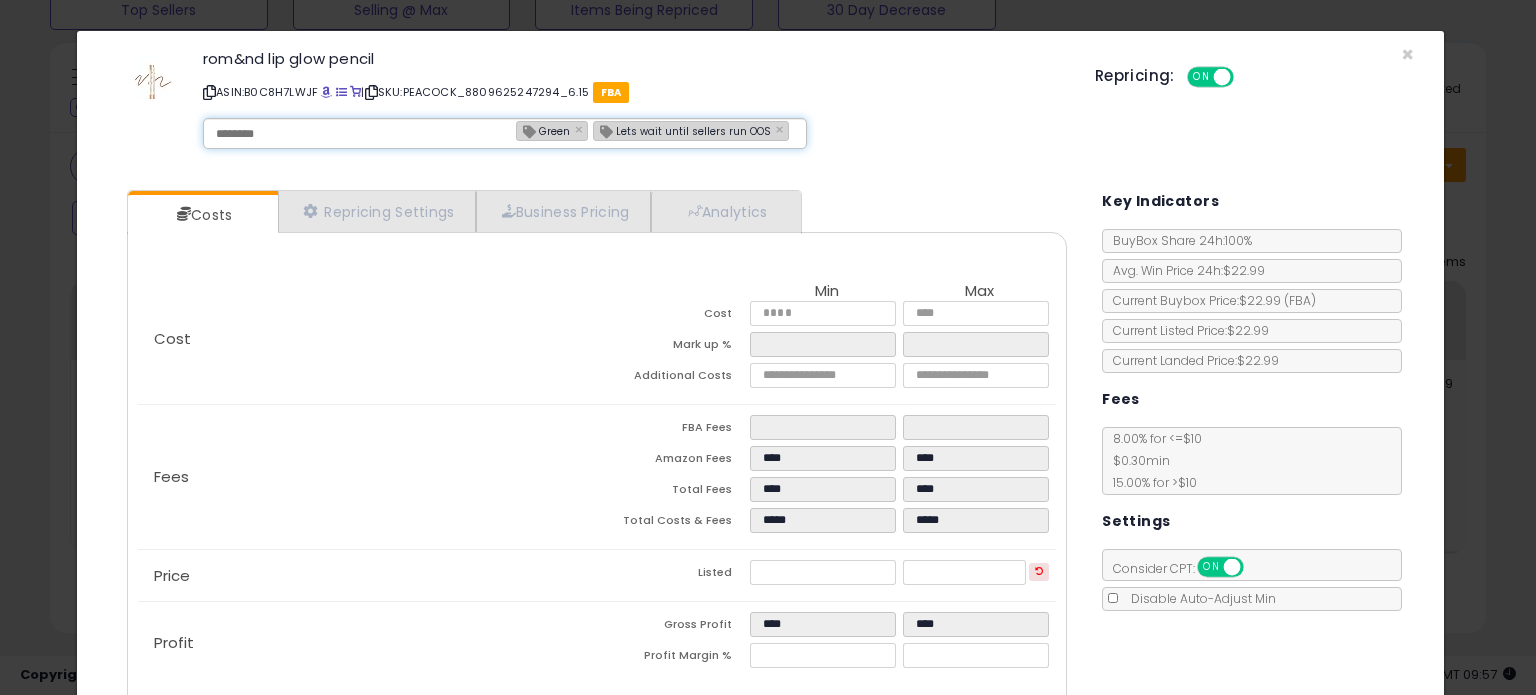 type on "**********" 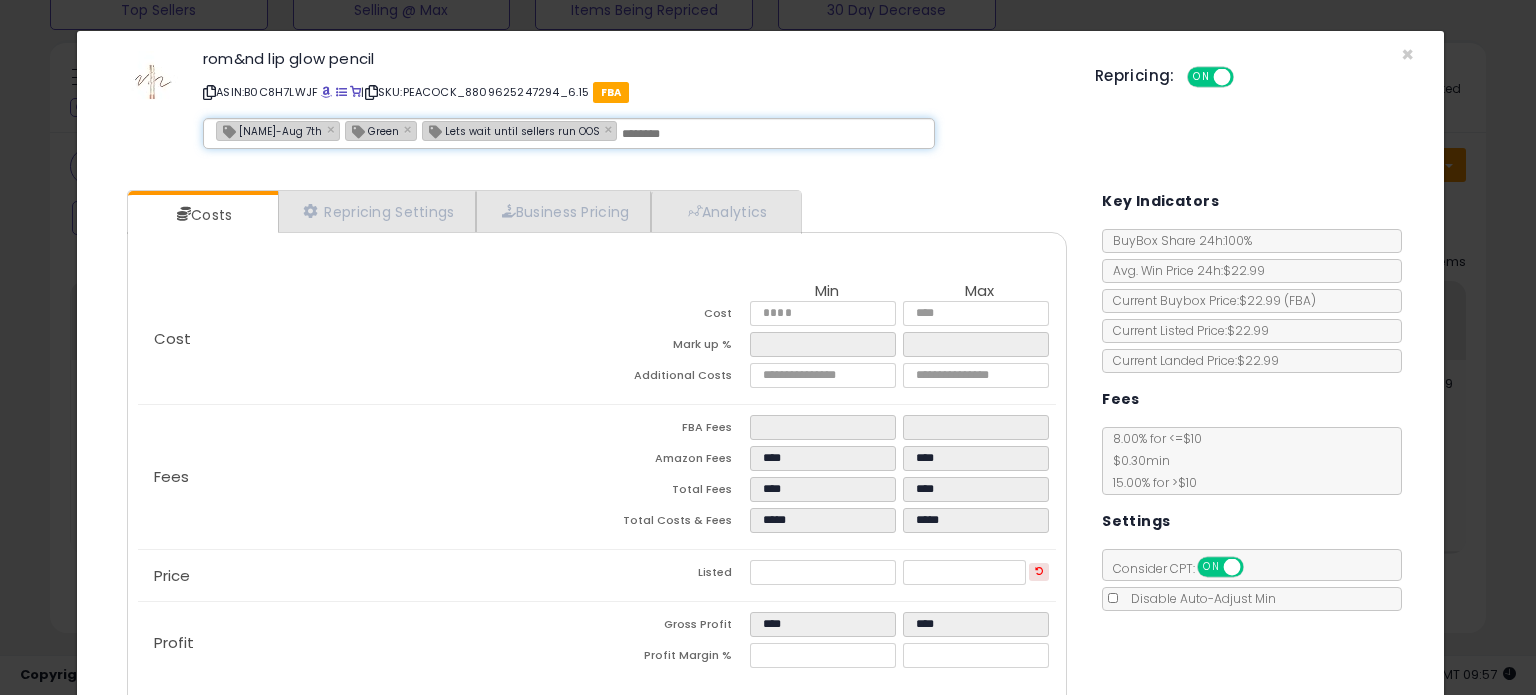 scroll, scrollTop: 105, scrollLeft: 0, axis: vertical 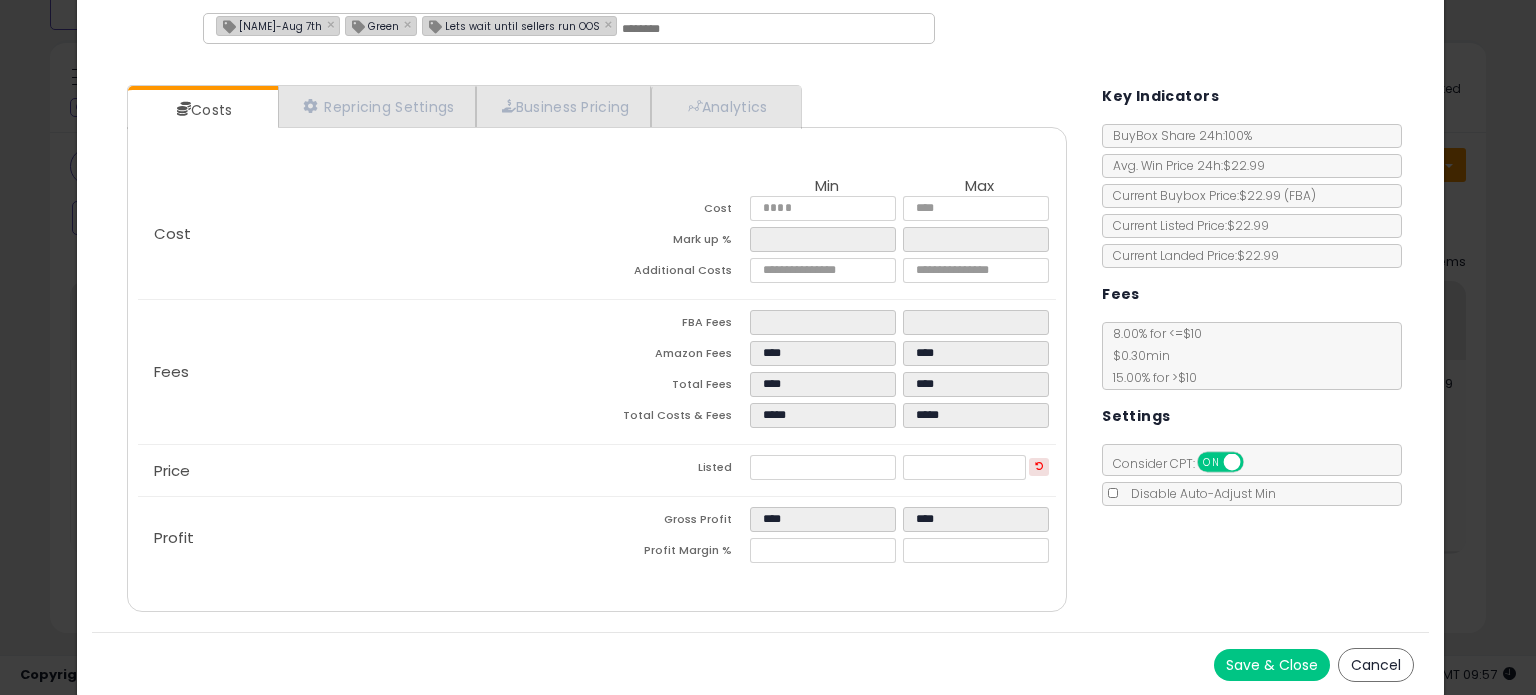 click on "Save & Close" at bounding box center (1272, 665) 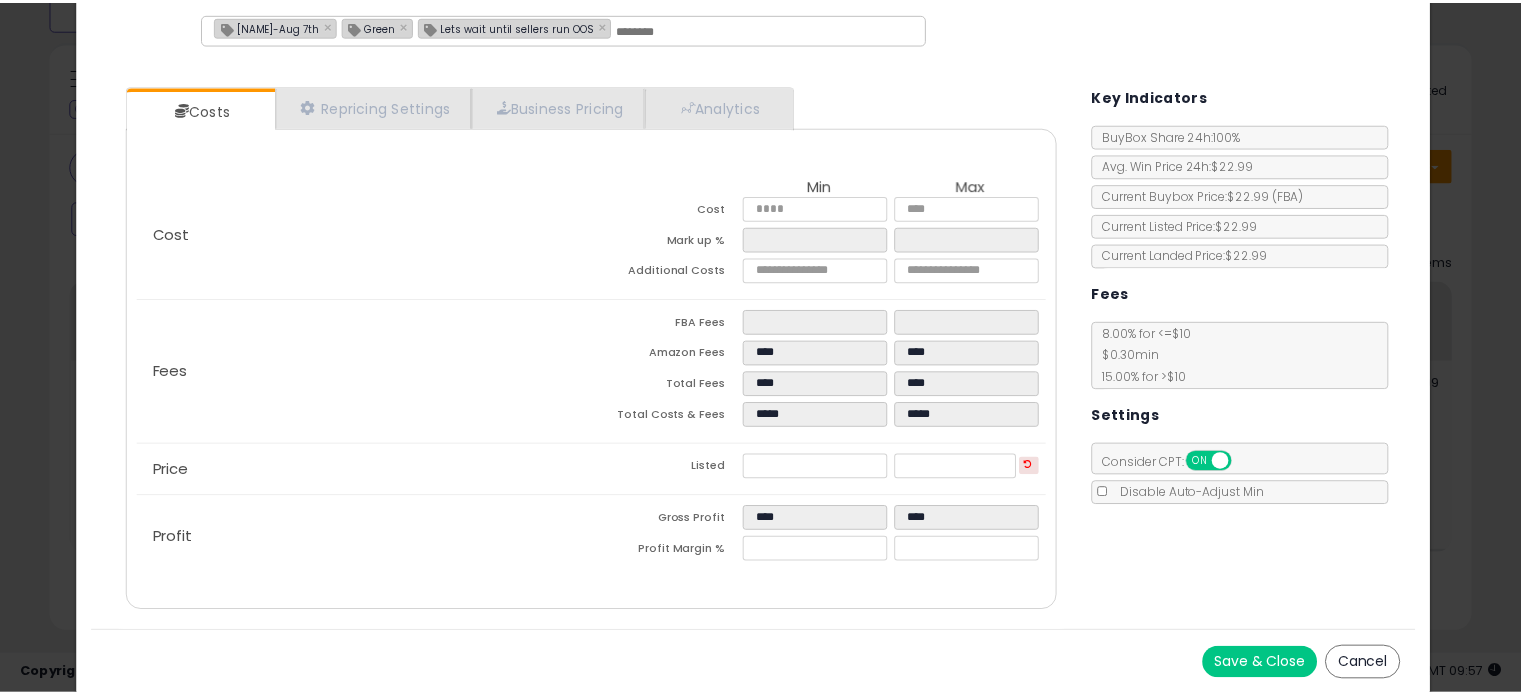 scroll, scrollTop: 0, scrollLeft: 0, axis: both 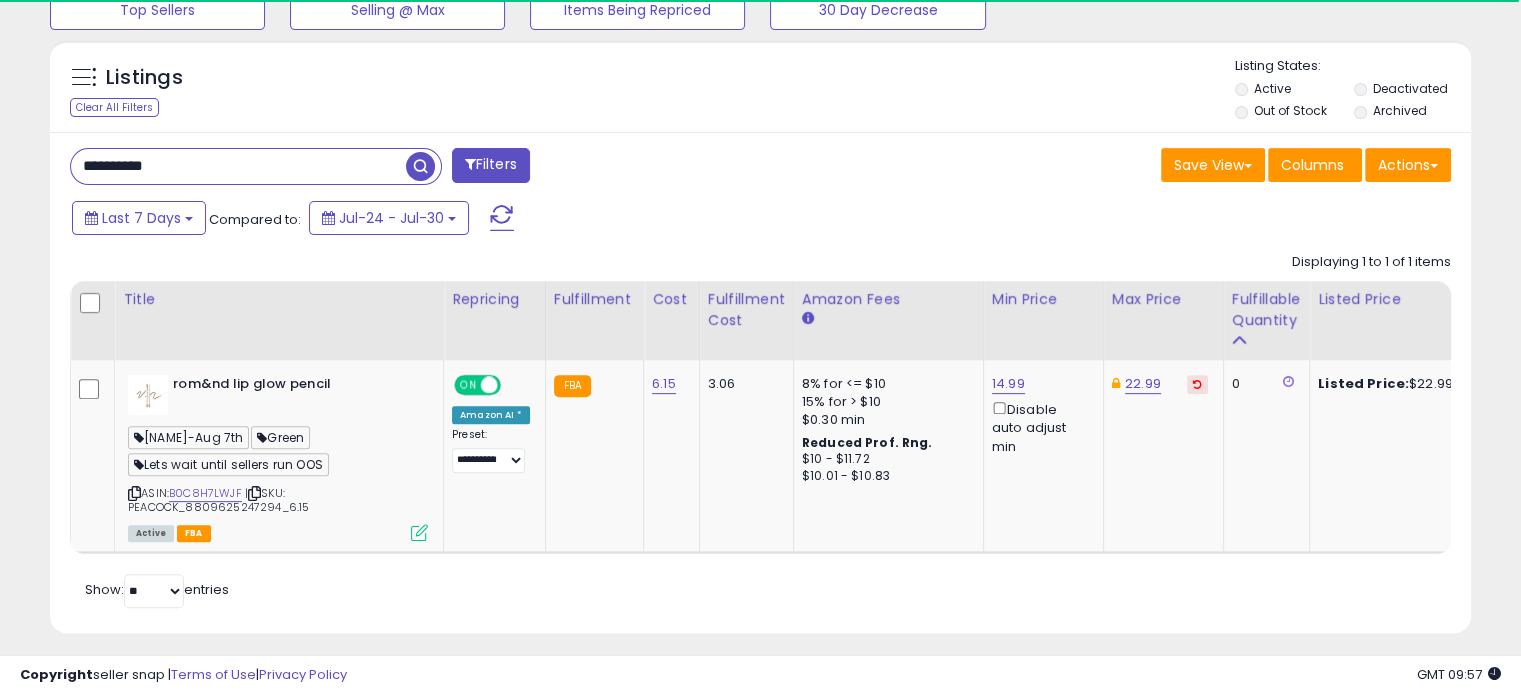 click on "**********" at bounding box center (238, 166) 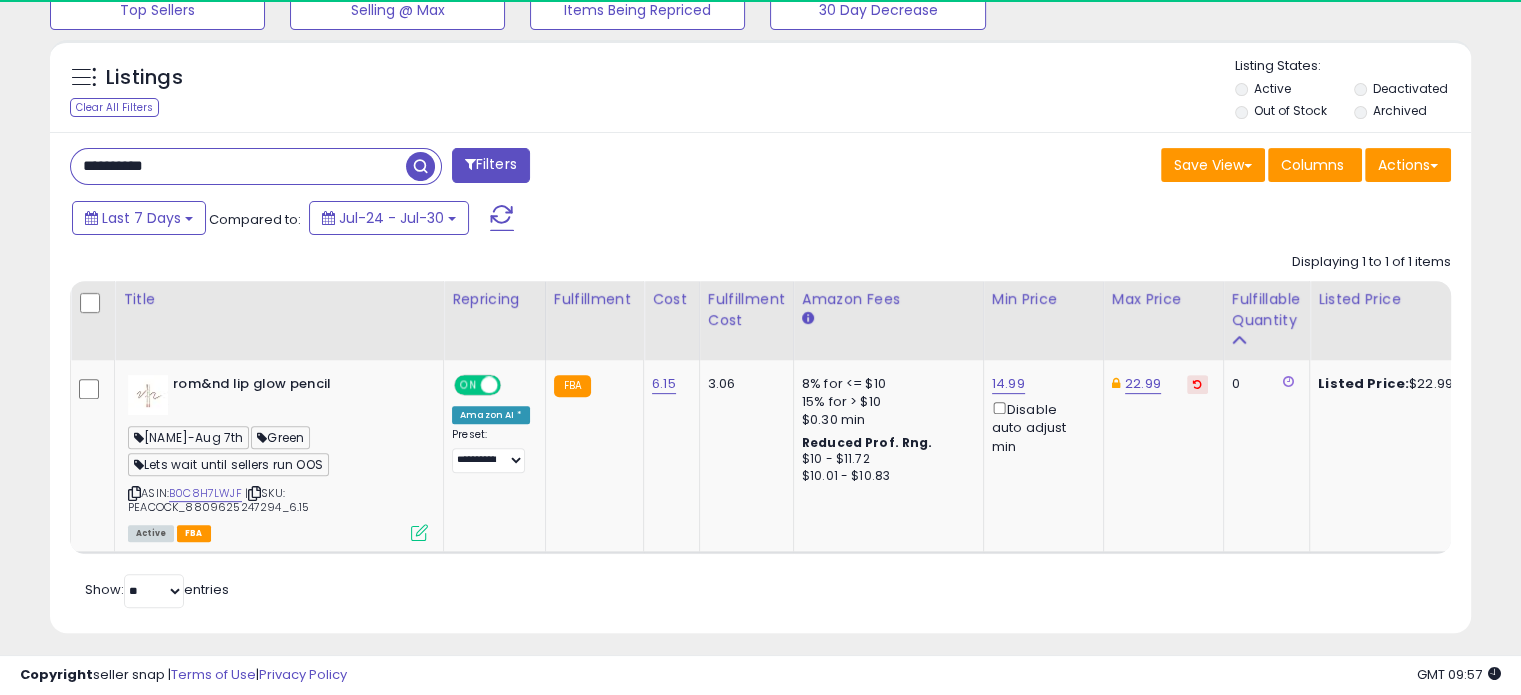 click at bounding box center [420, 166] 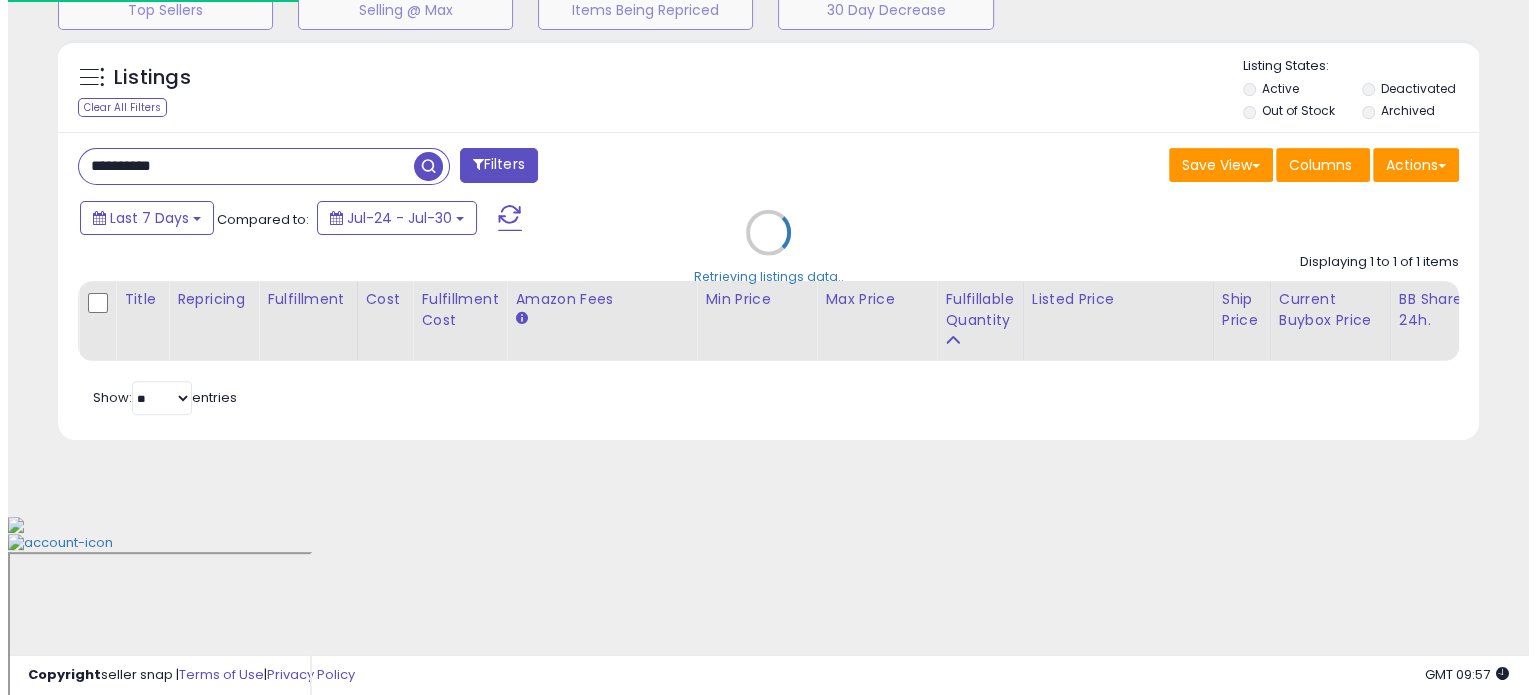 scroll, scrollTop: 524, scrollLeft: 0, axis: vertical 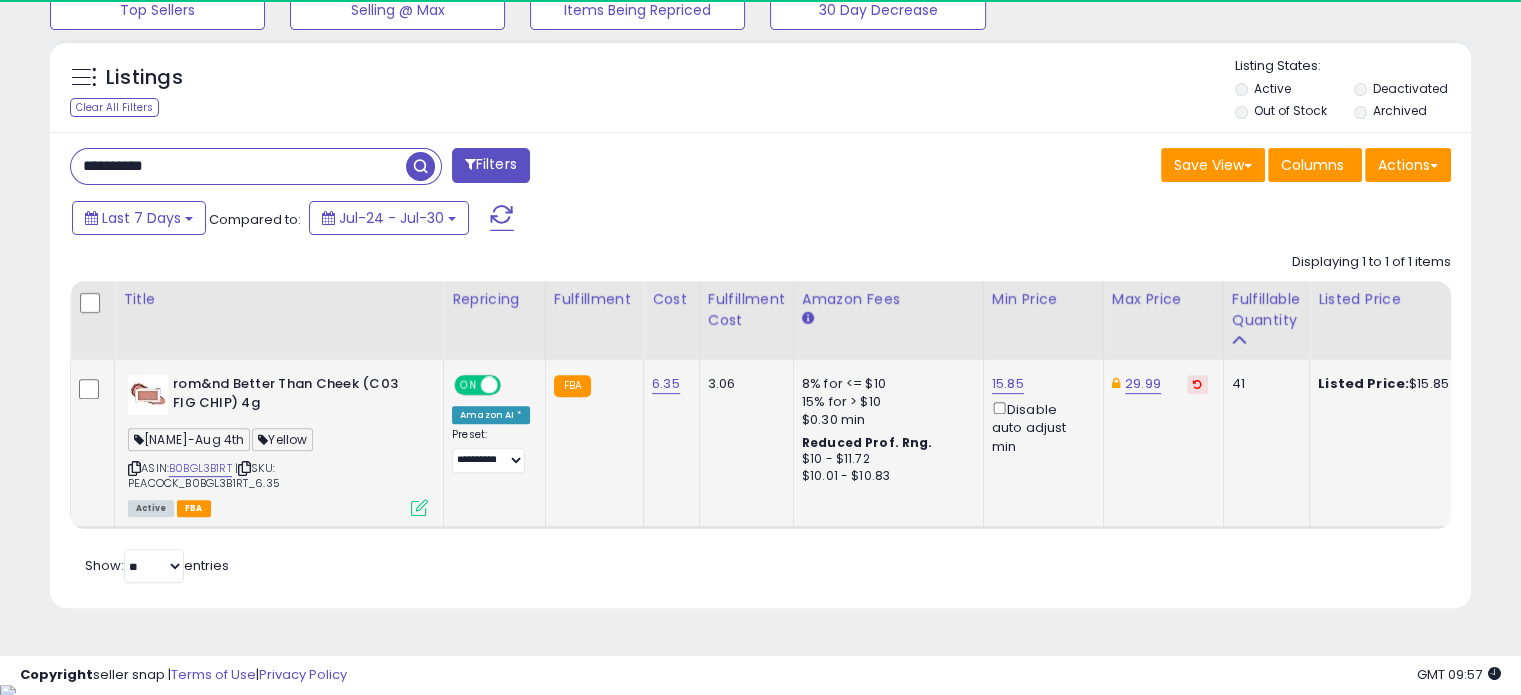 click at bounding box center [419, 507] 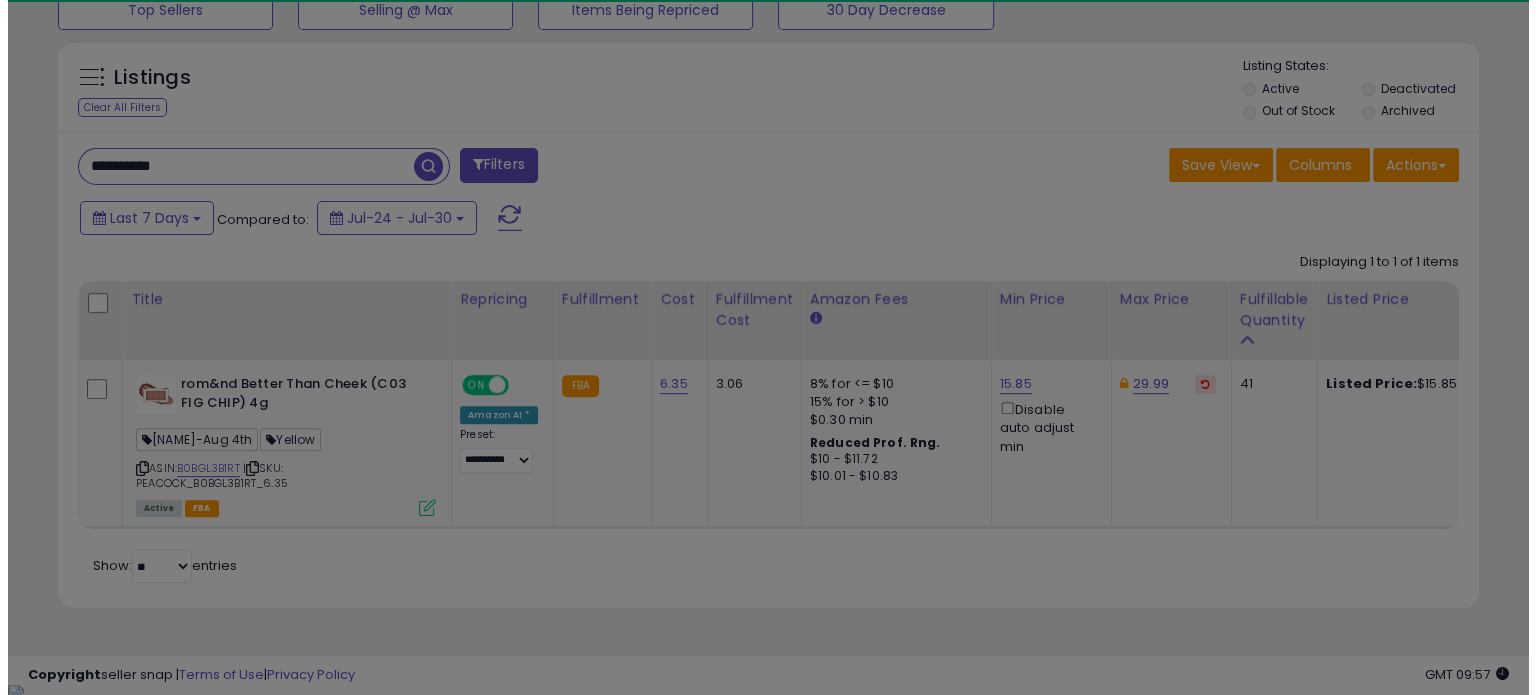 scroll, scrollTop: 999589, scrollLeft: 999168, axis: both 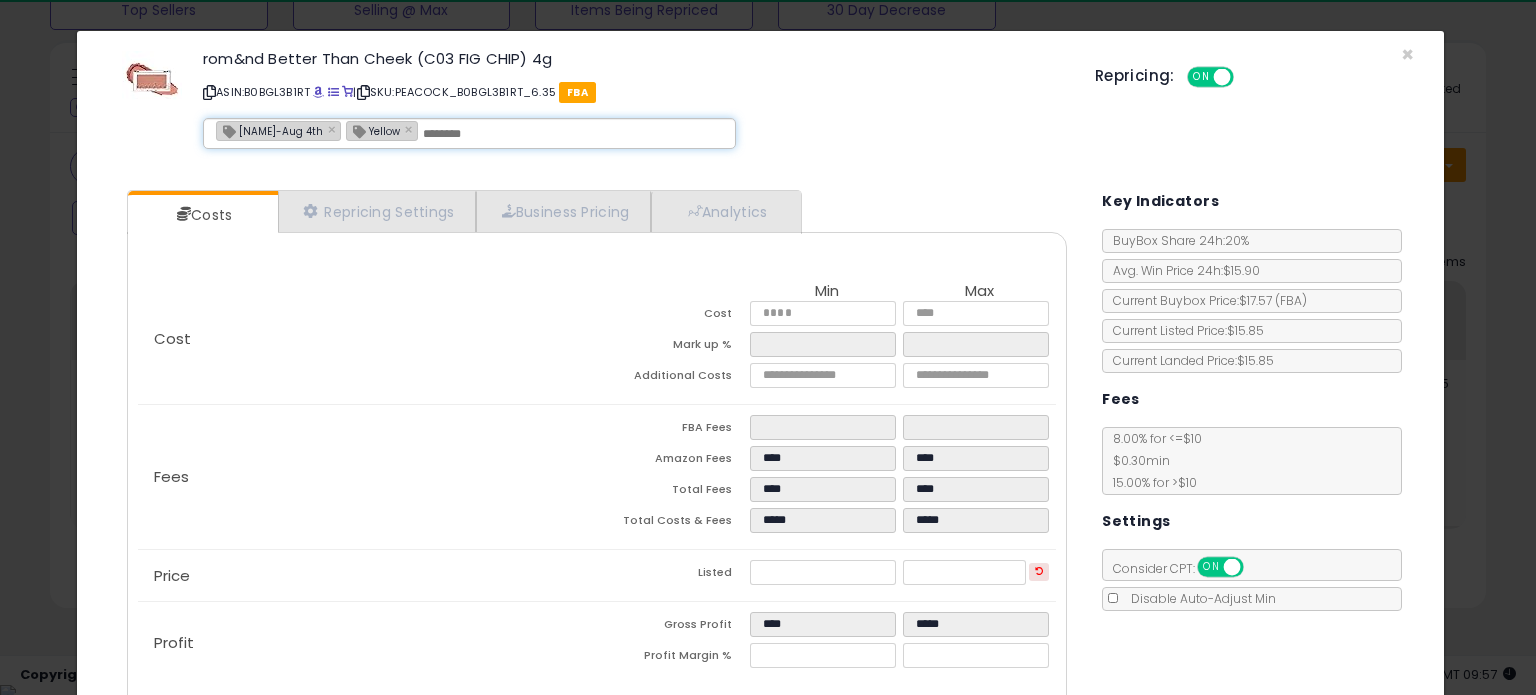 click on "[FIRST]-[MONTH] [DAY] × Yellow ×" at bounding box center (469, 133) 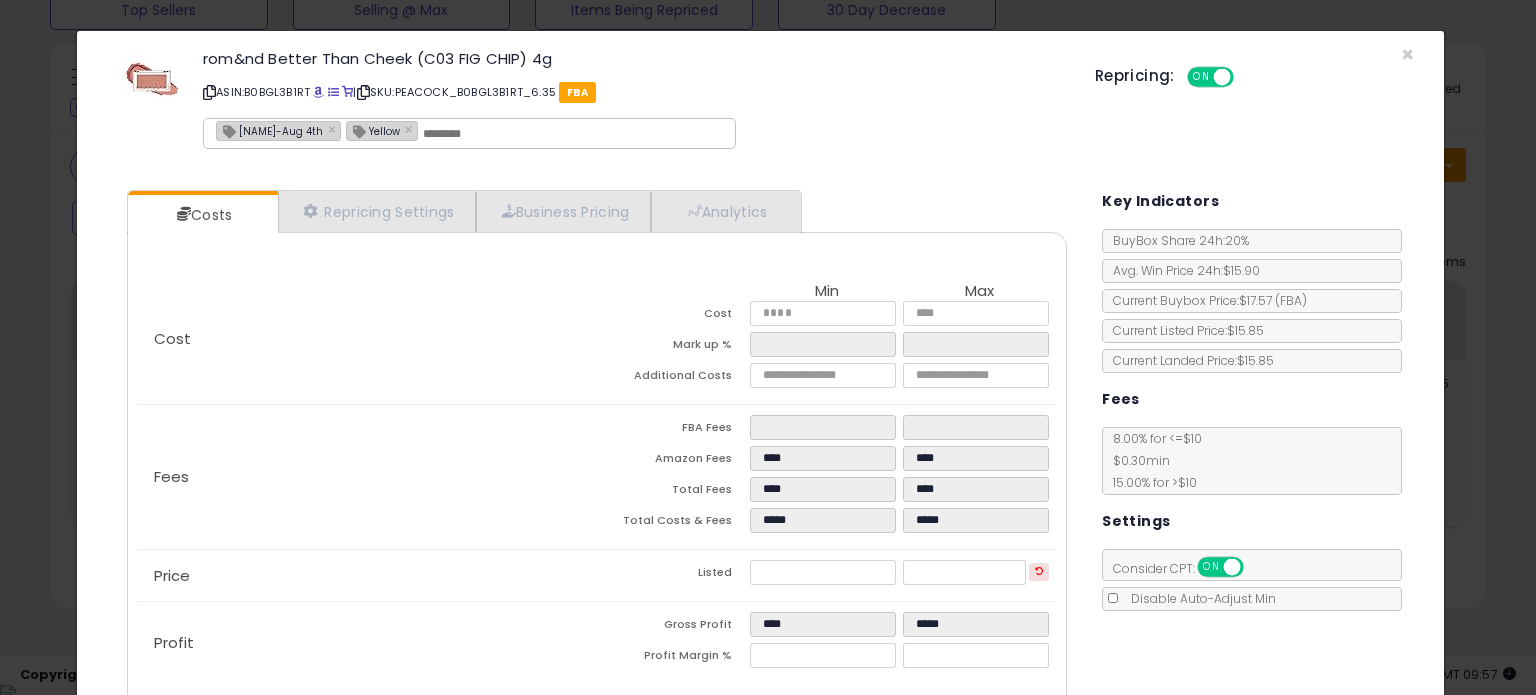 click on "[FIRST]-[MONTH] [DAY] ×" at bounding box center [278, 131] 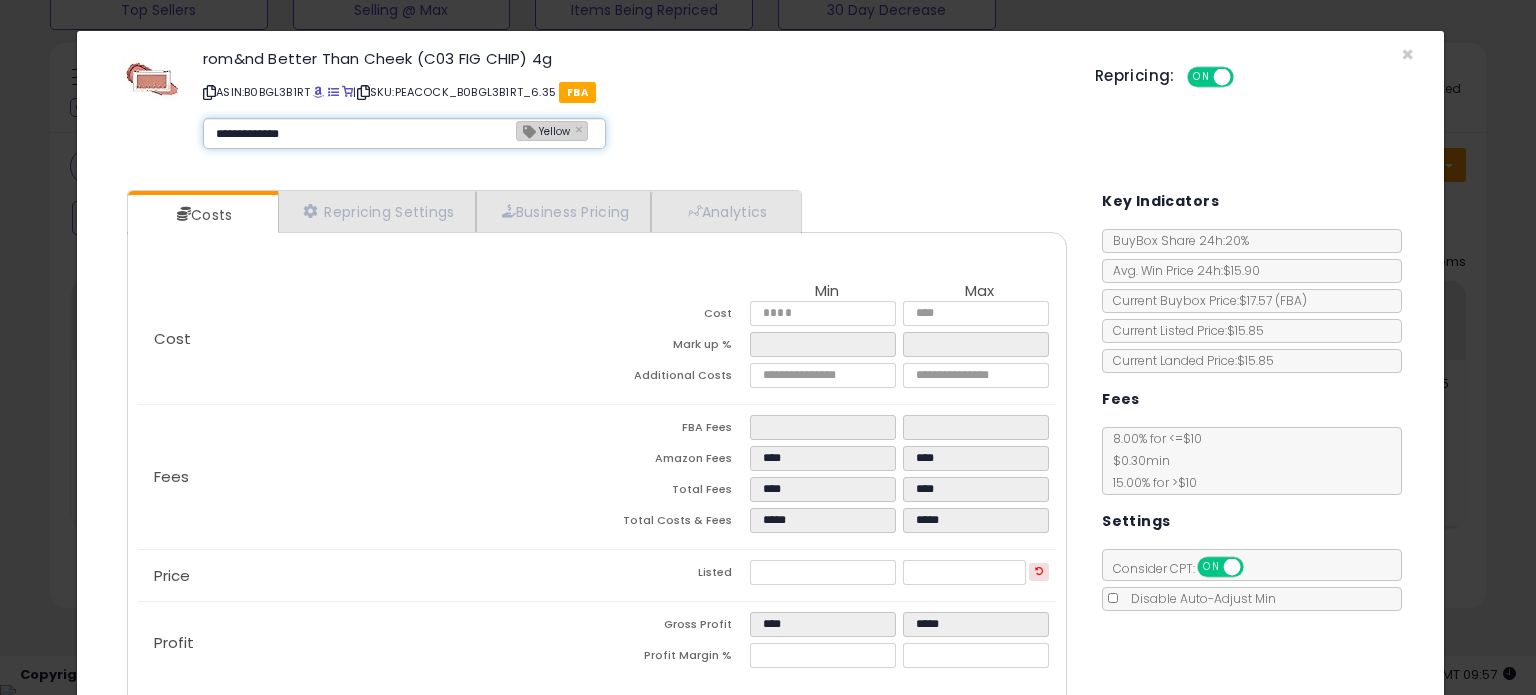 type on "**********" 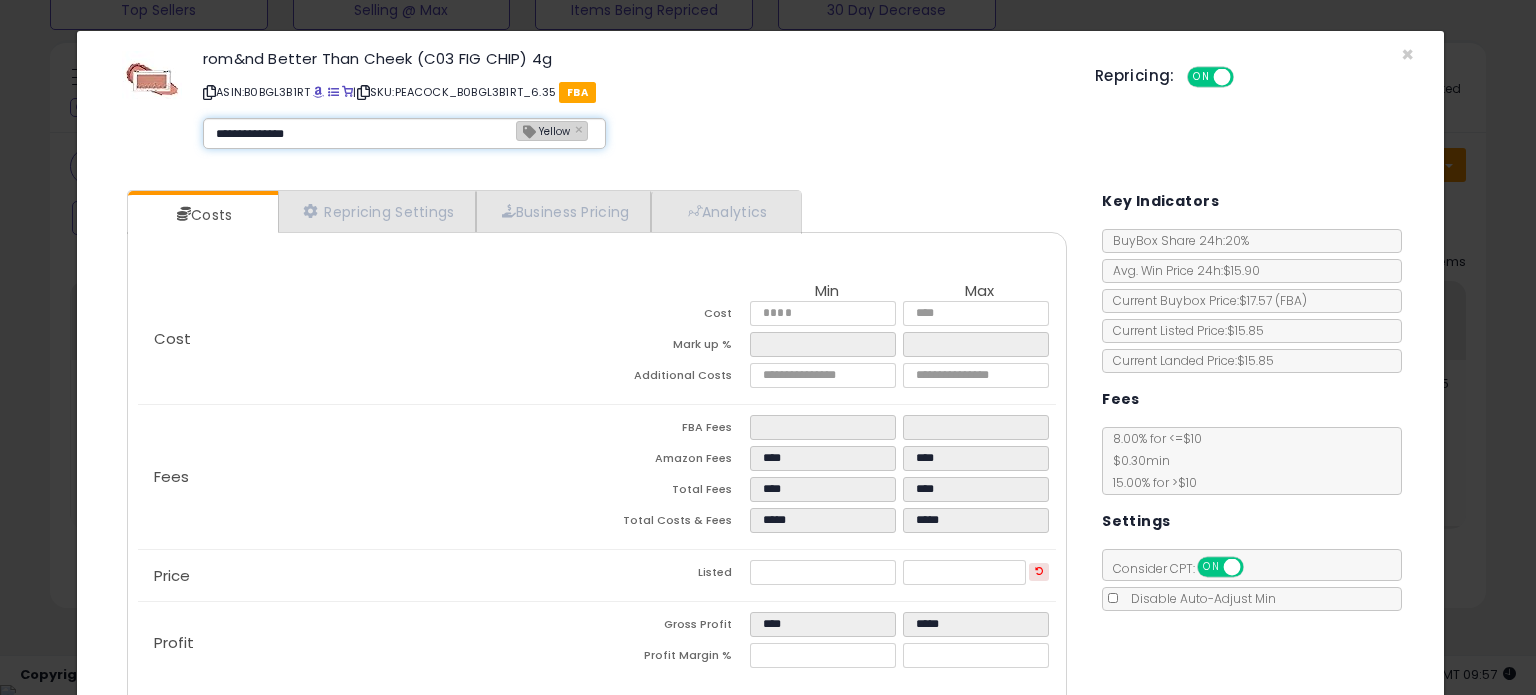 type 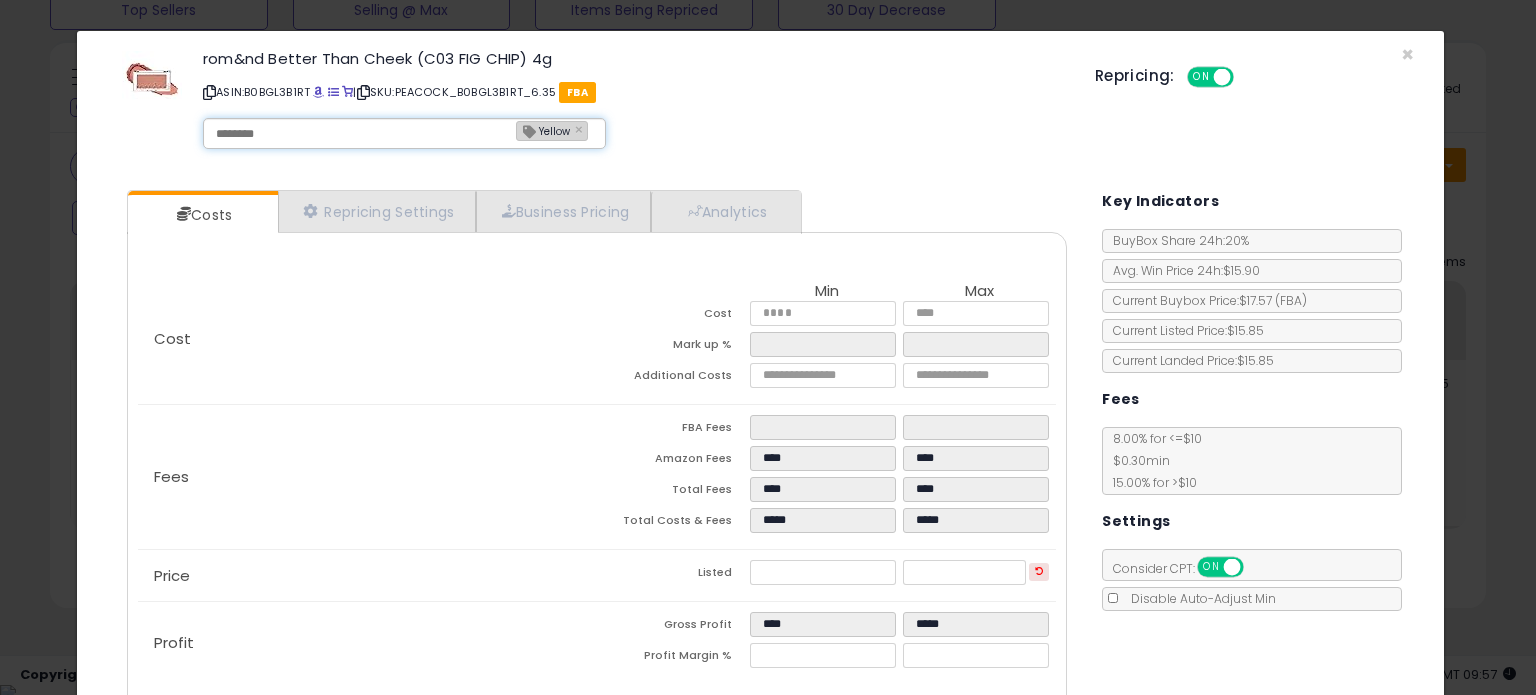 type on "**********" 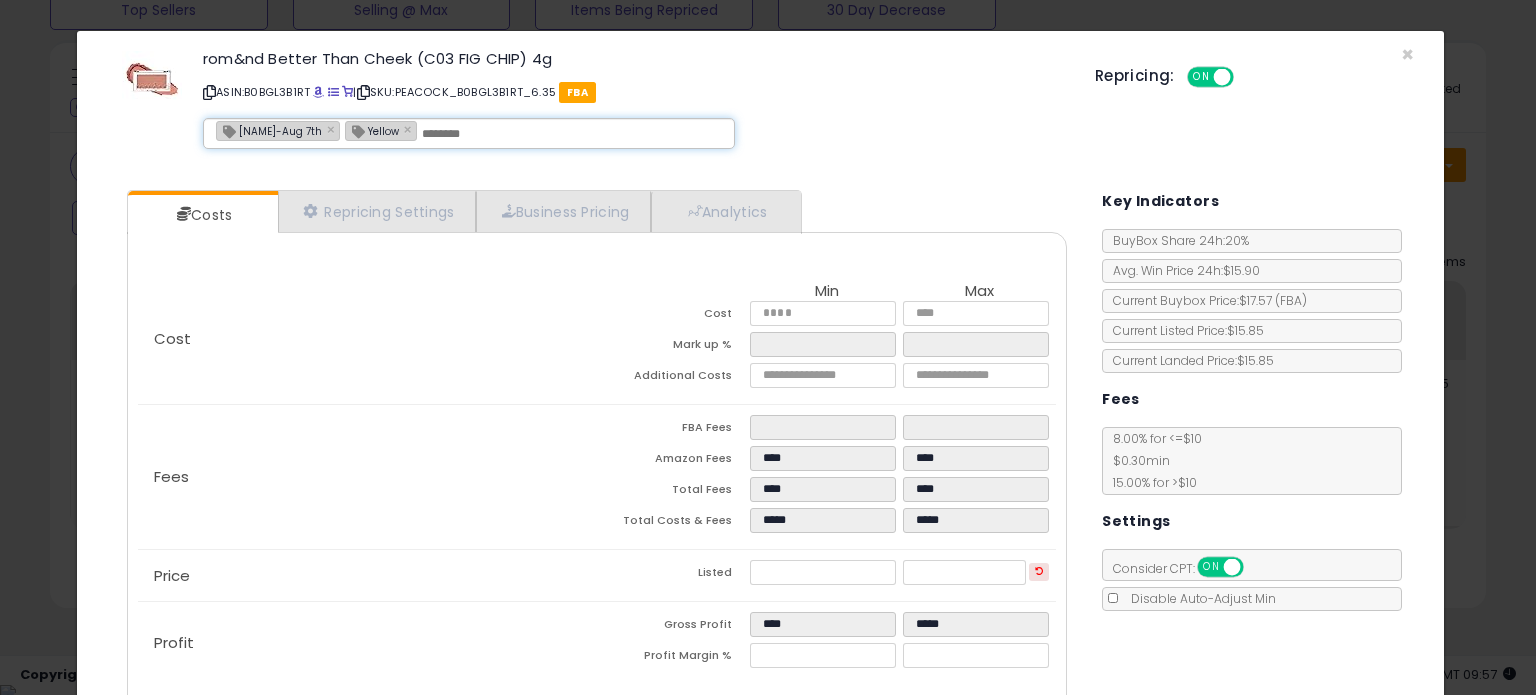 click on "Costs
Repricing Settings
Business Pricing
Analytics
Cost" at bounding box center [597, 456] 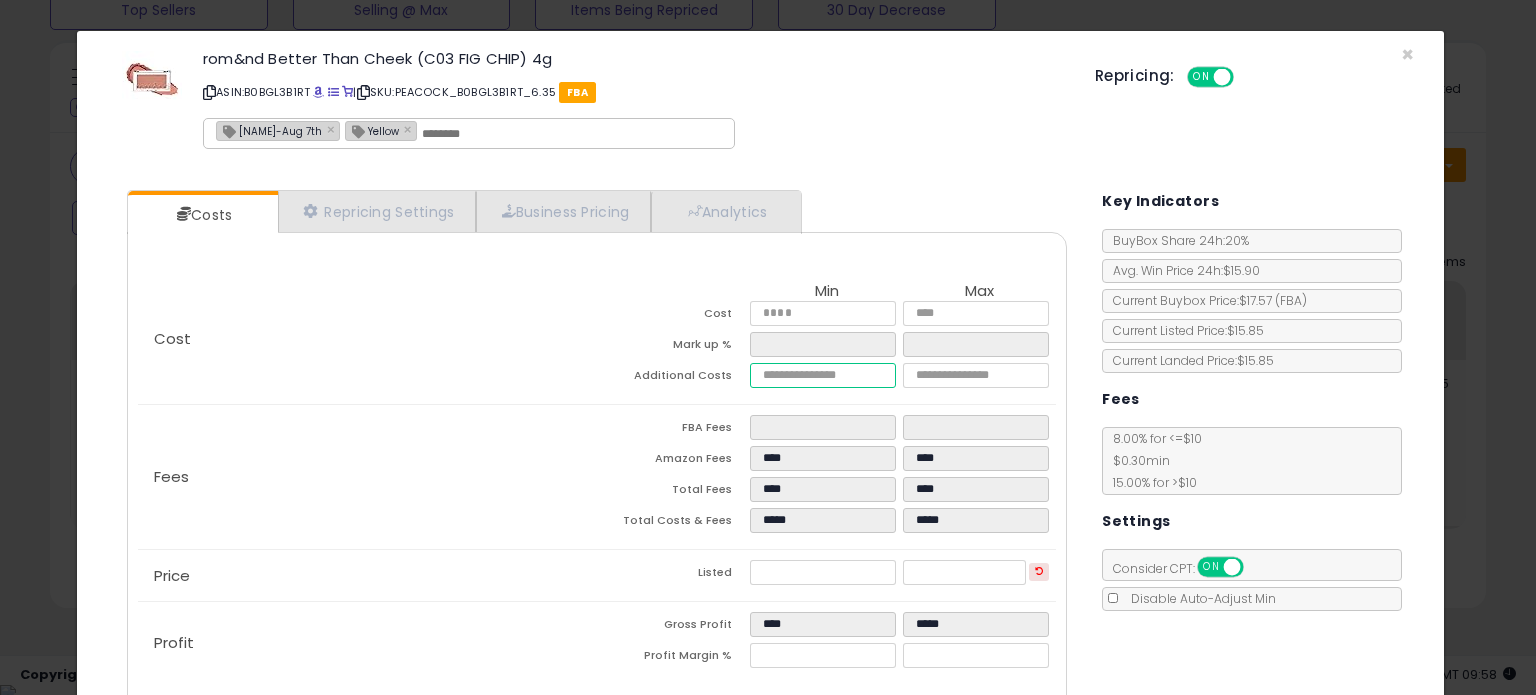 drag, startPoint x: 823, startPoint y: 370, endPoint x: 732, endPoint y: 353, distance: 92.574295 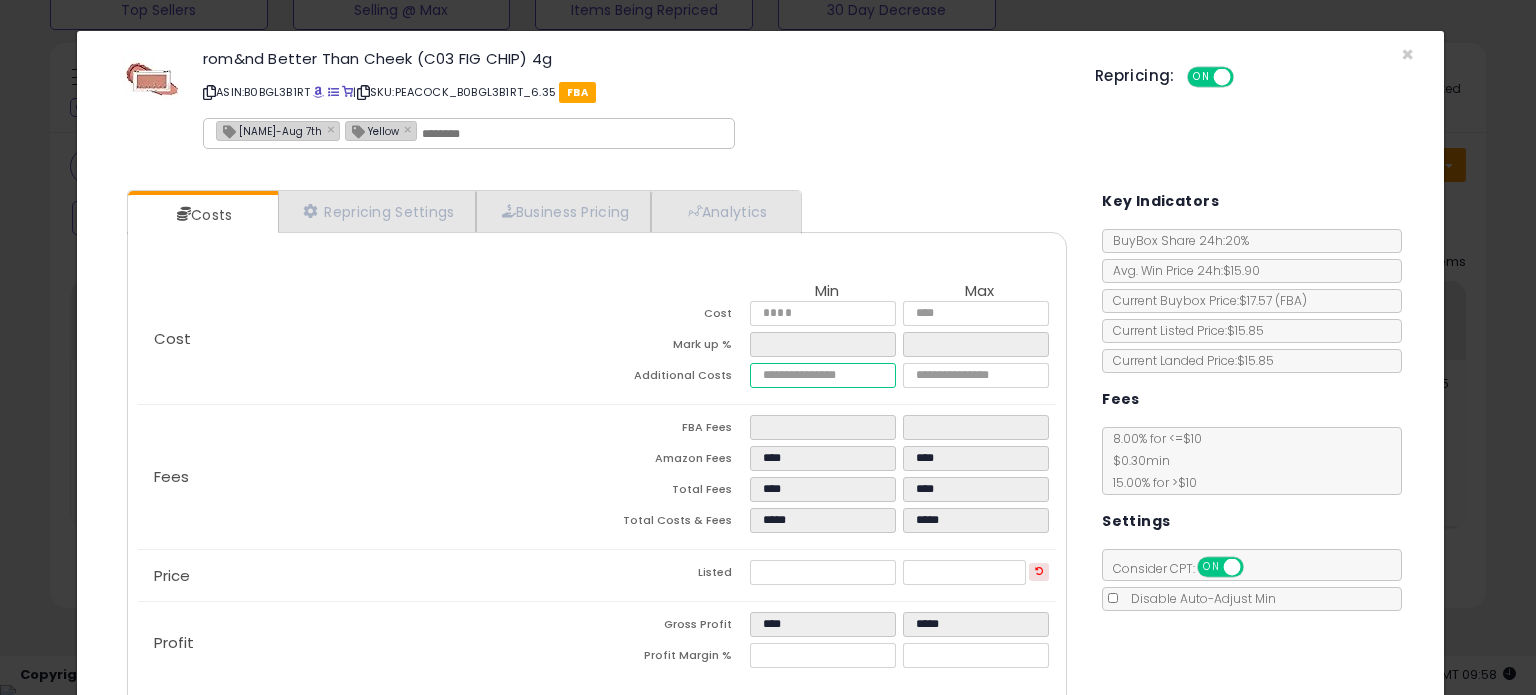 type 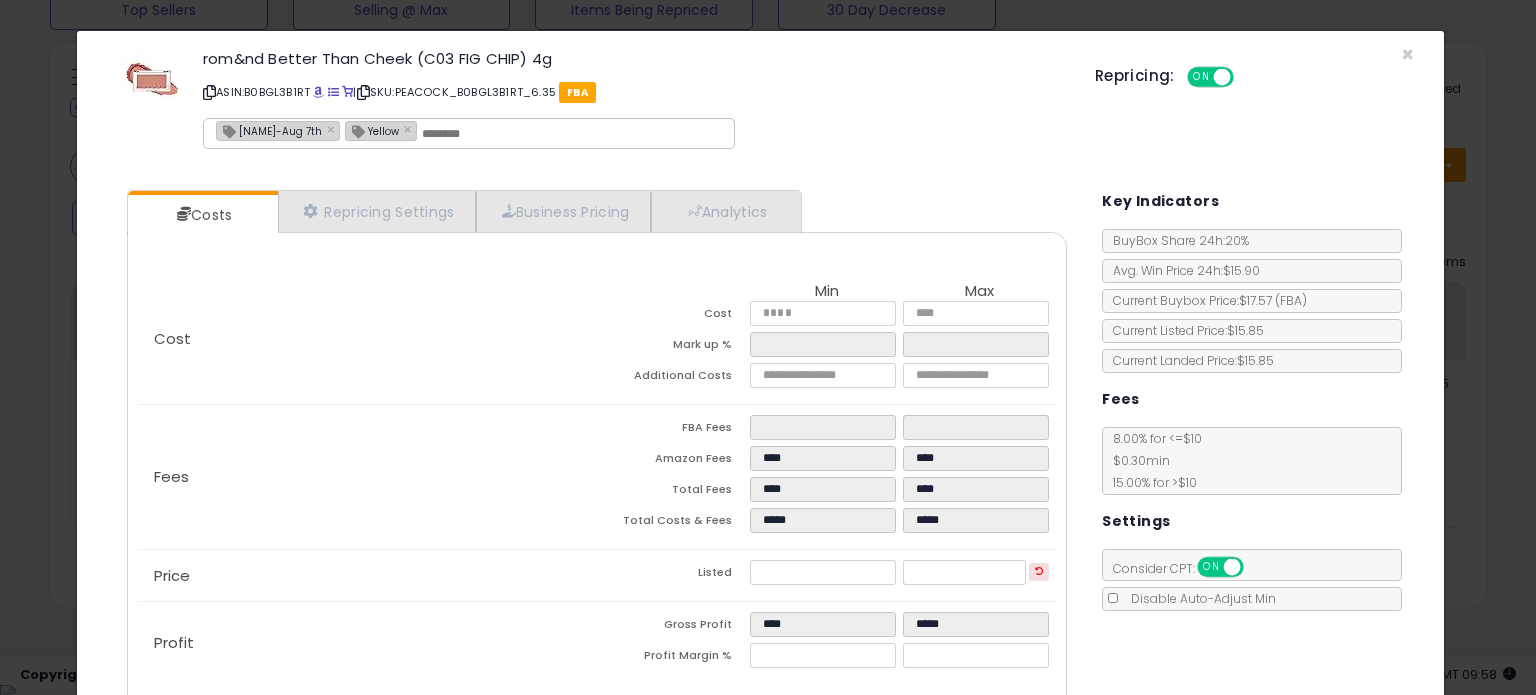 type on "****" 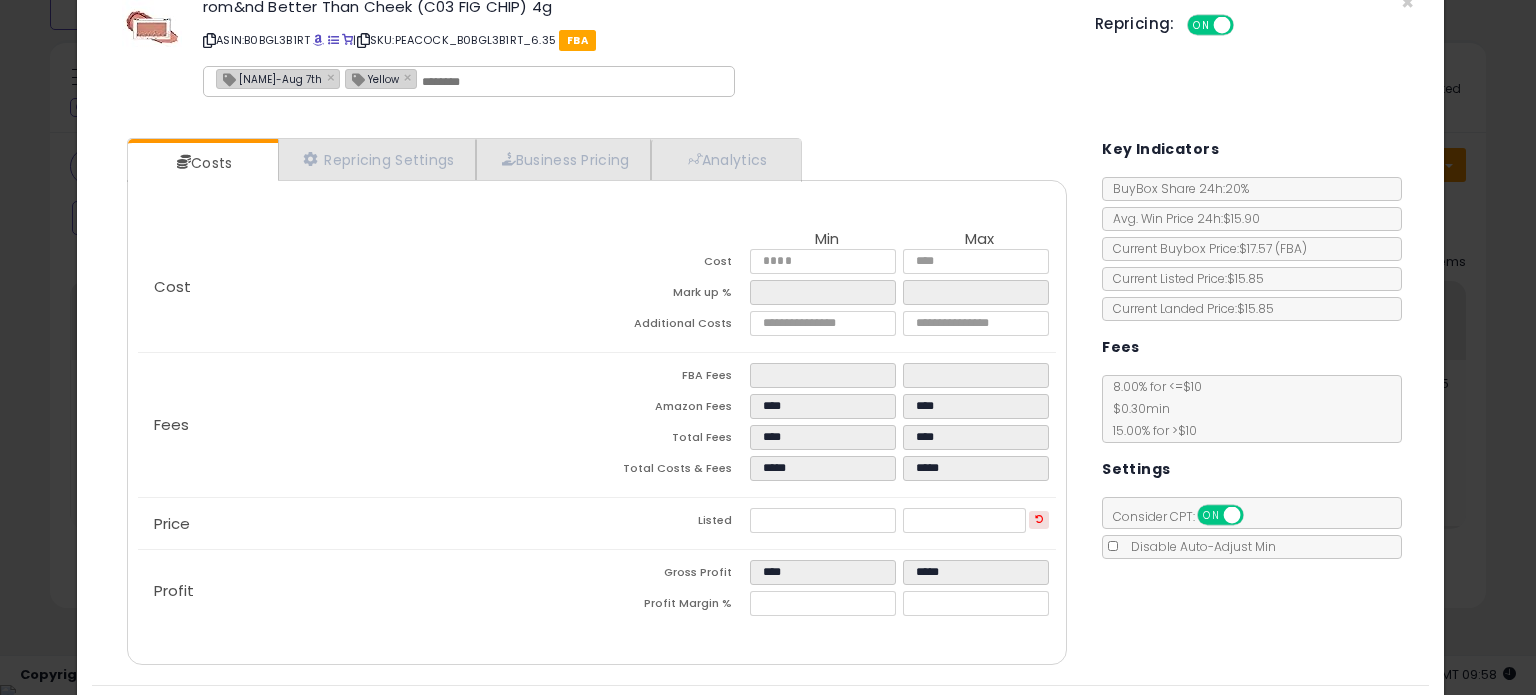 scroll, scrollTop: 105, scrollLeft: 0, axis: vertical 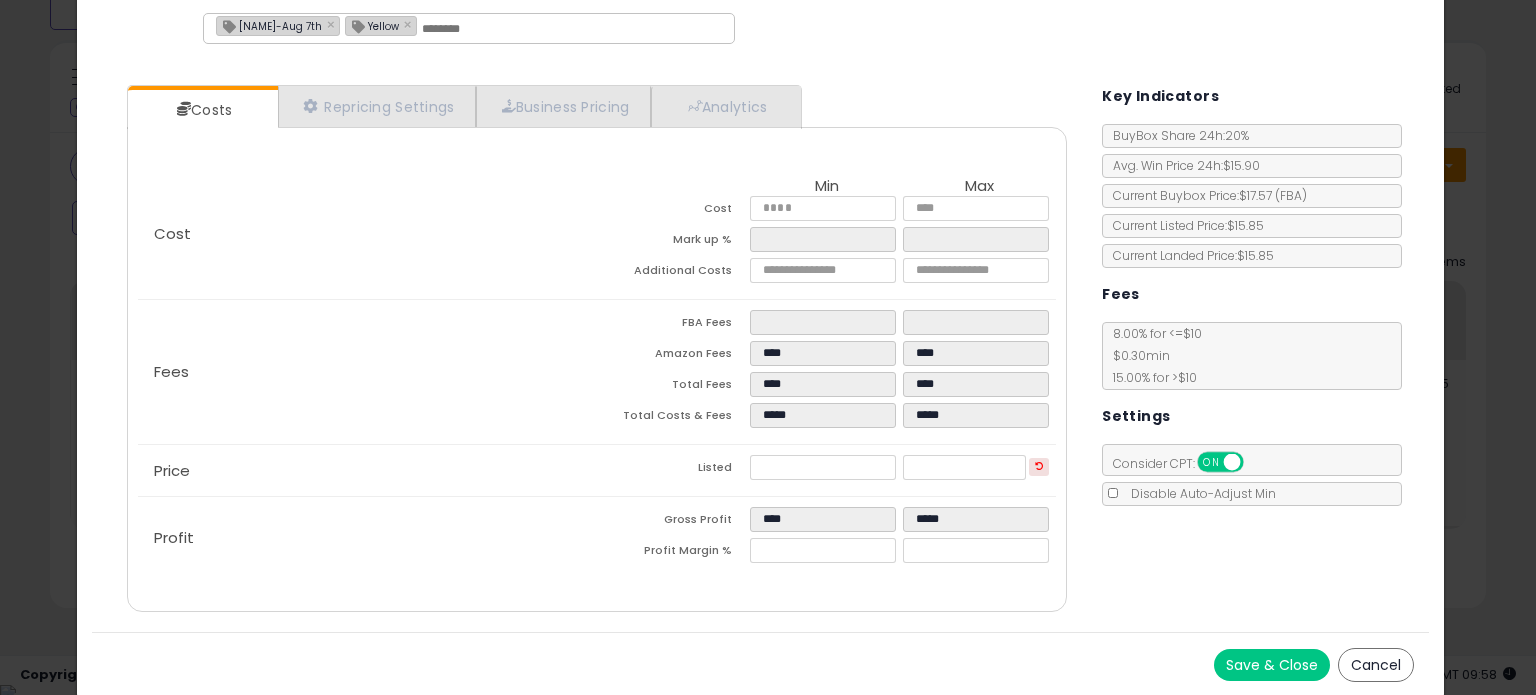 click on "Save & Close" at bounding box center [1272, 665] 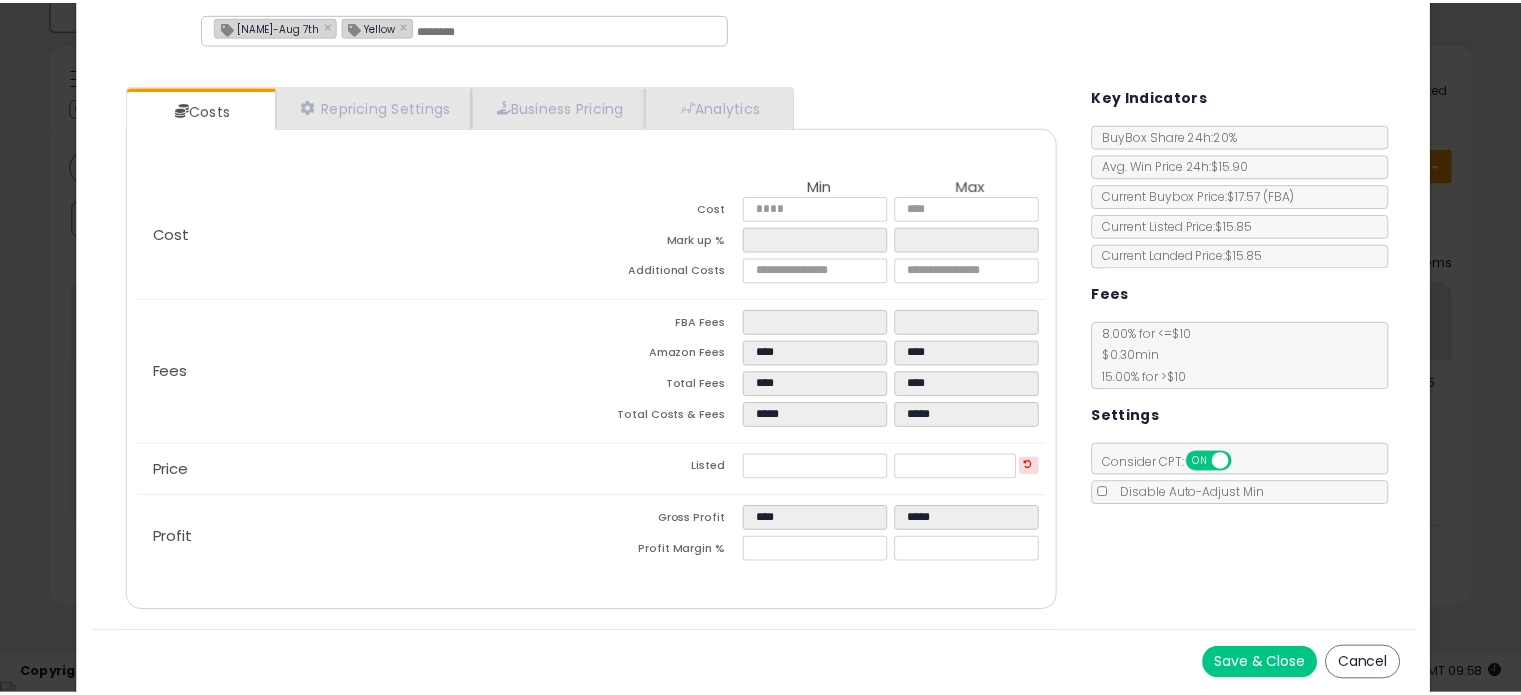 scroll, scrollTop: 0, scrollLeft: 0, axis: both 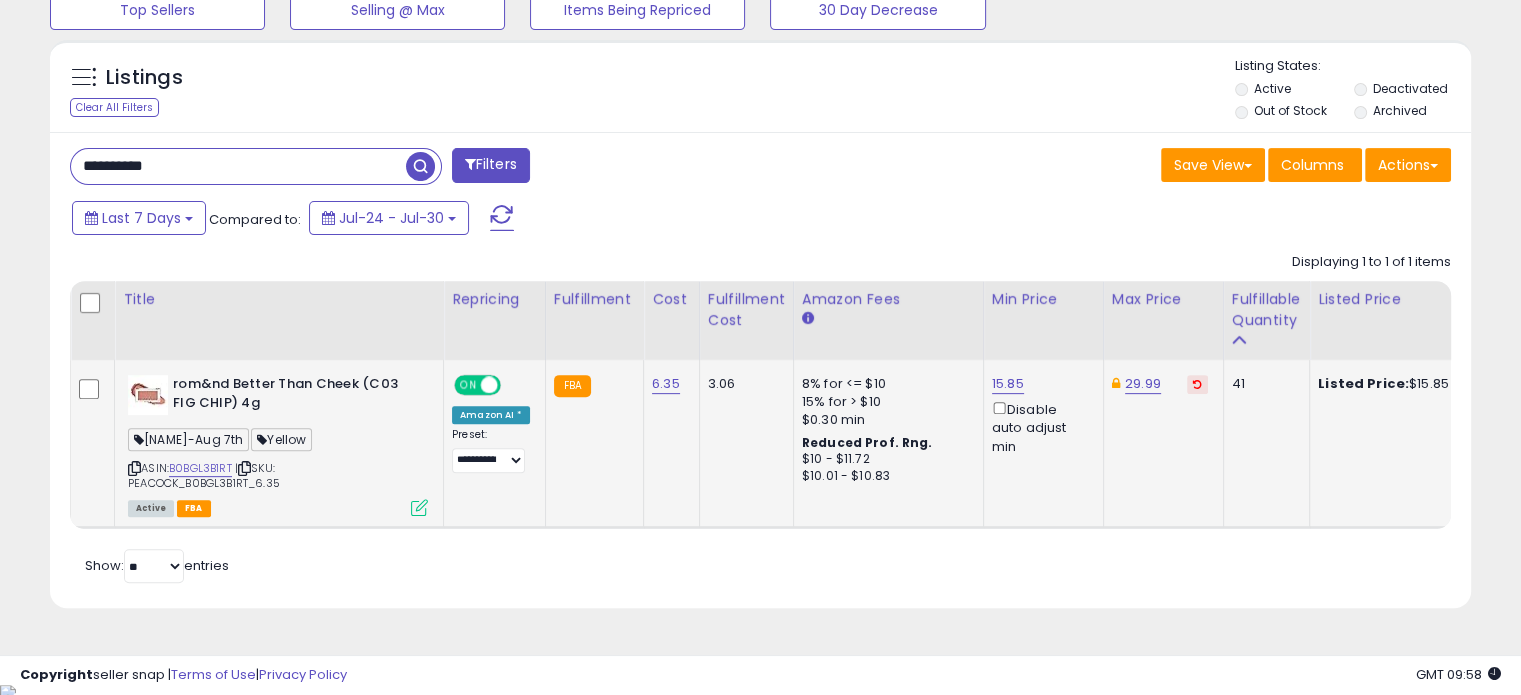 click at bounding box center [419, 507] 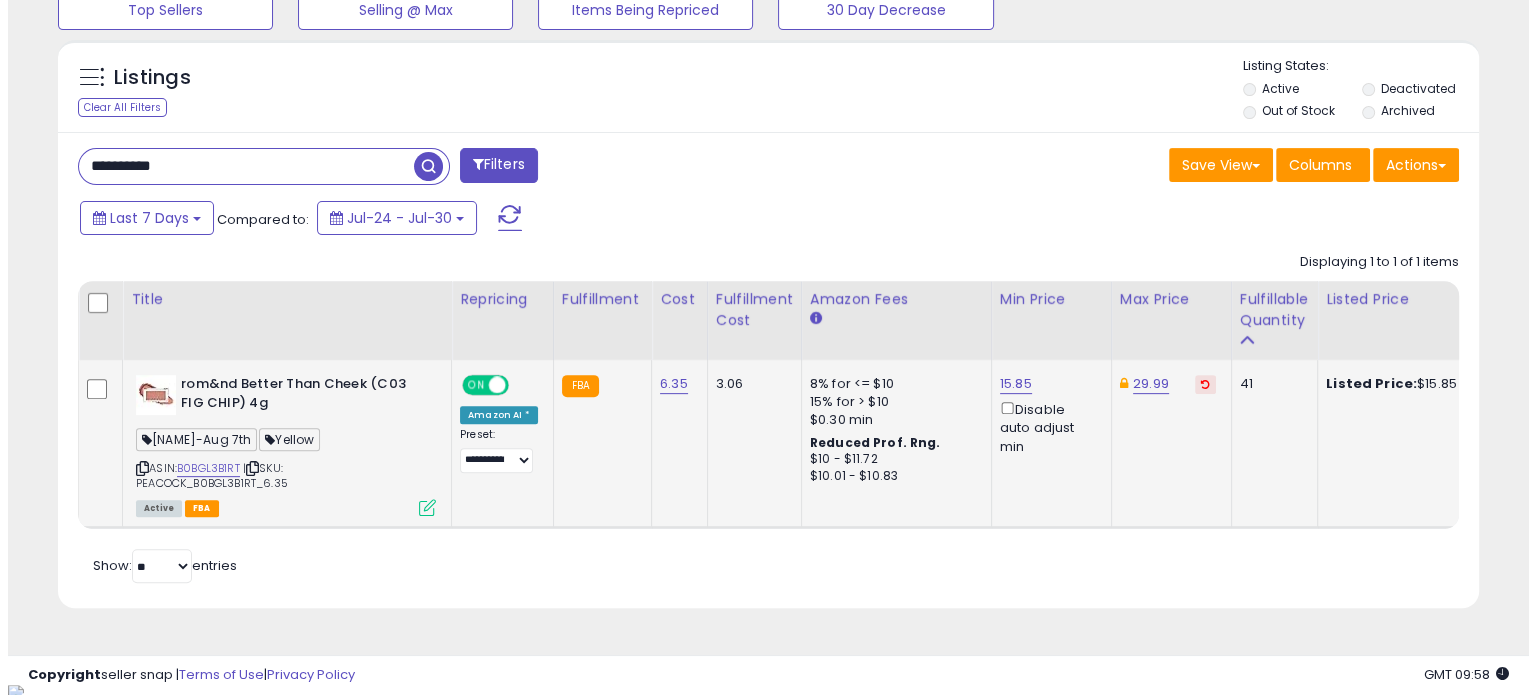 scroll, scrollTop: 999589, scrollLeft: 999168, axis: both 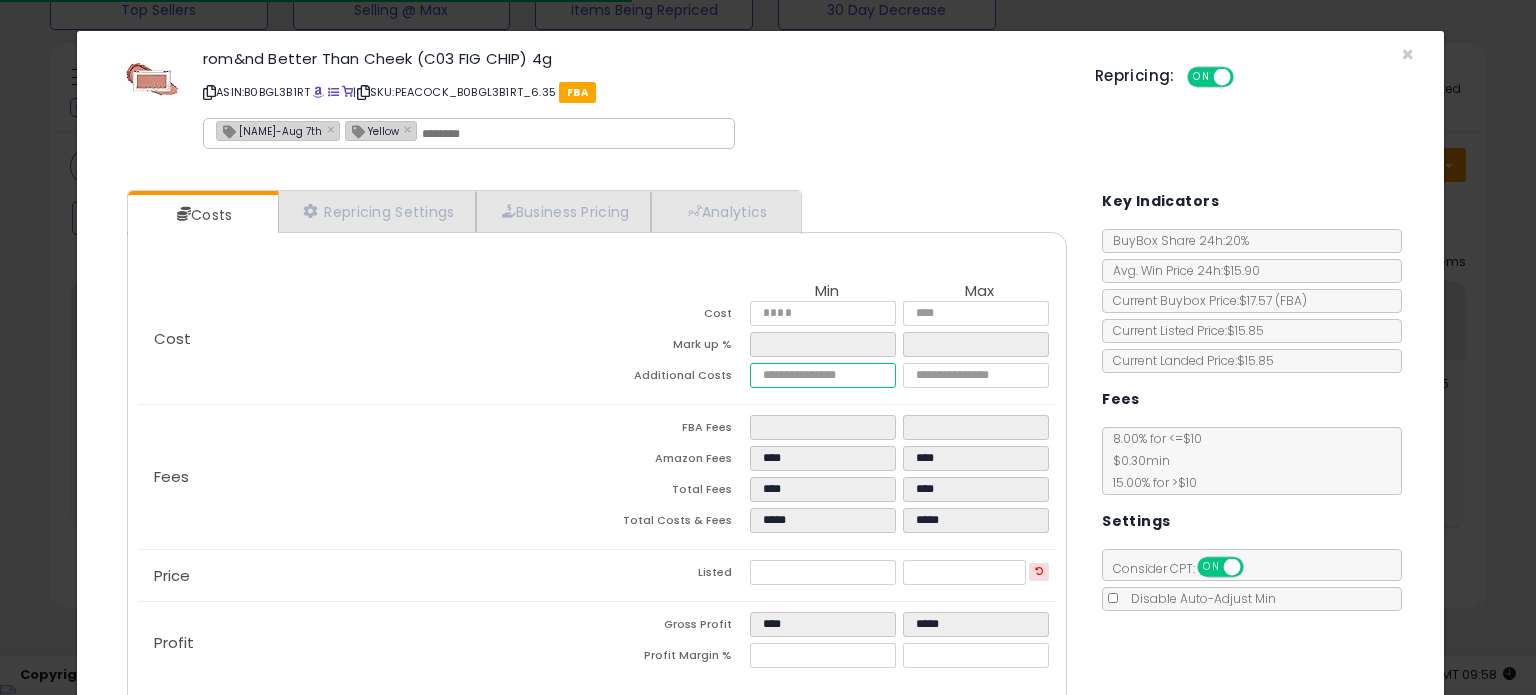 drag, startPoint x: 792, startPoint y: 382, endPoint x: 688, endPoint y: 367, distance: 105.076164 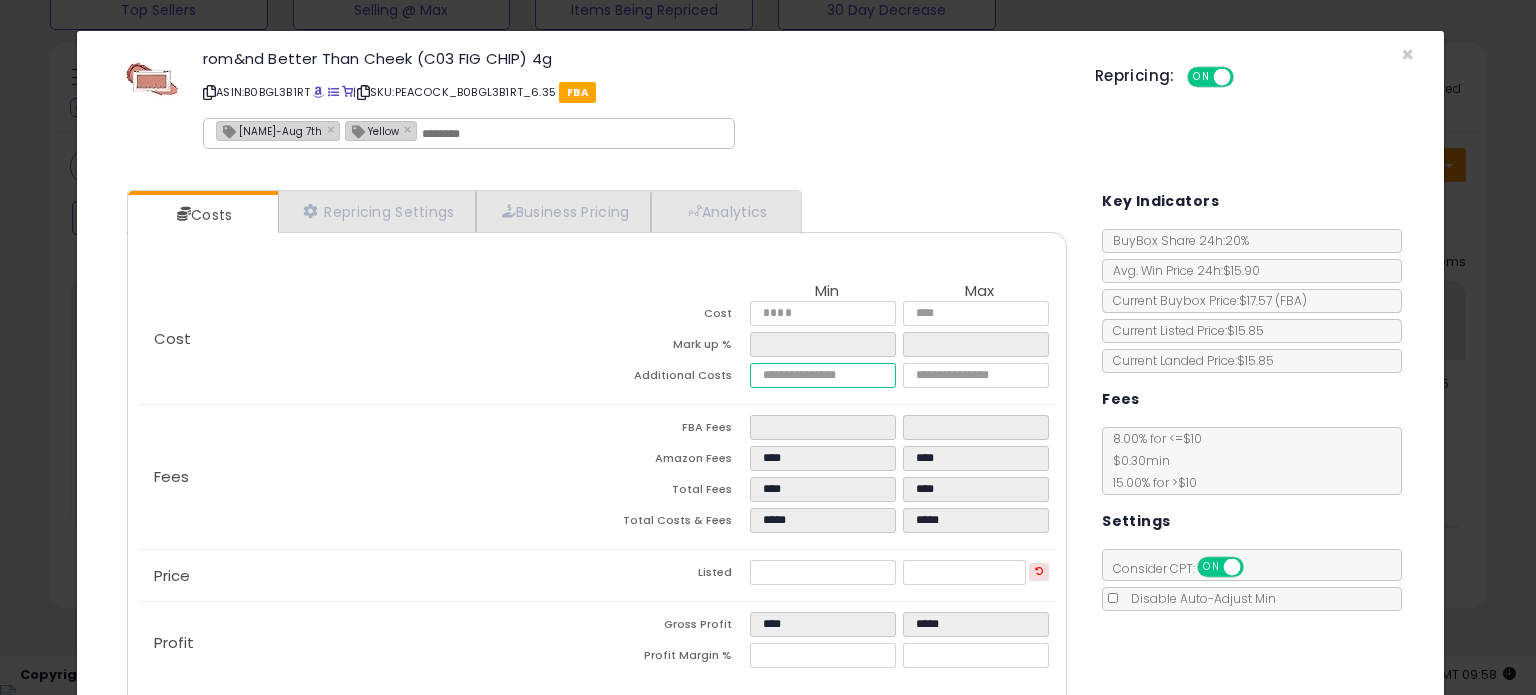 type 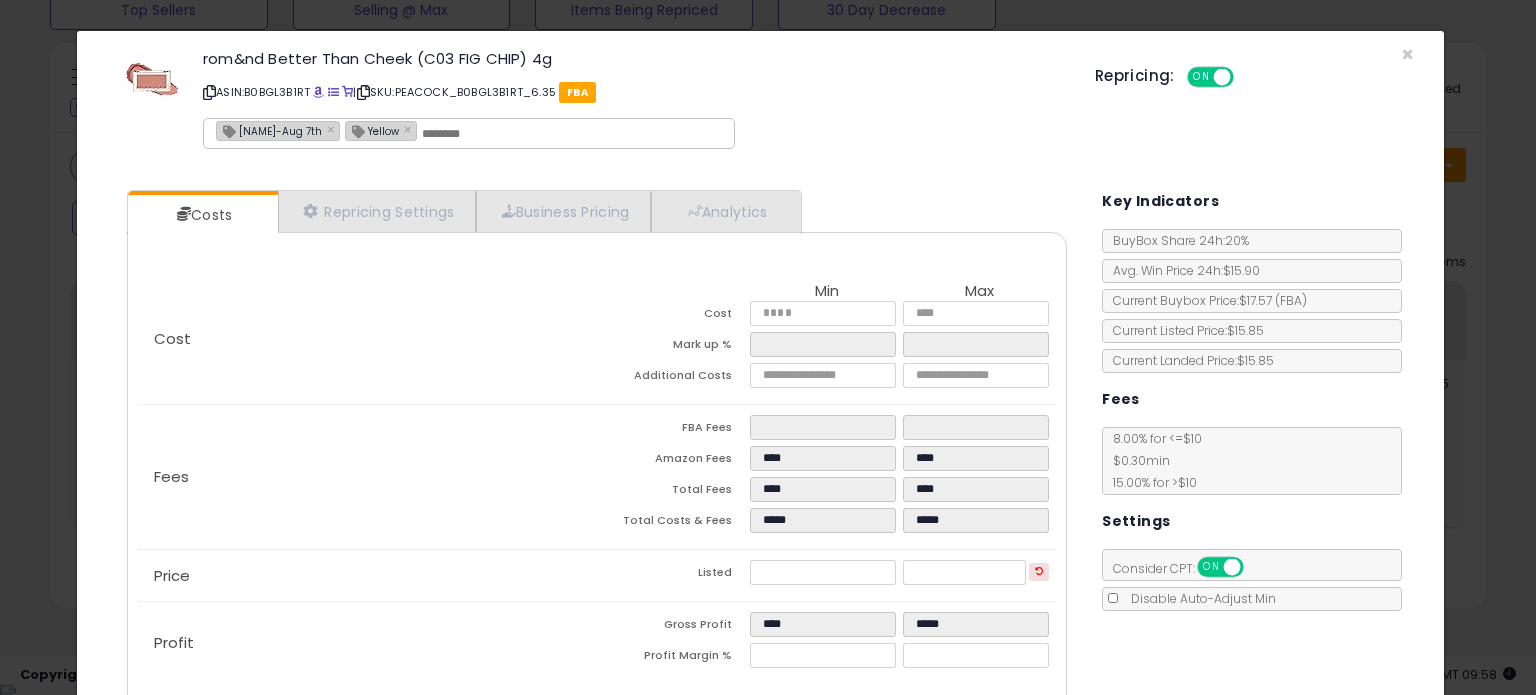 click on "FBA Fees" at bounding box center (673, 430) 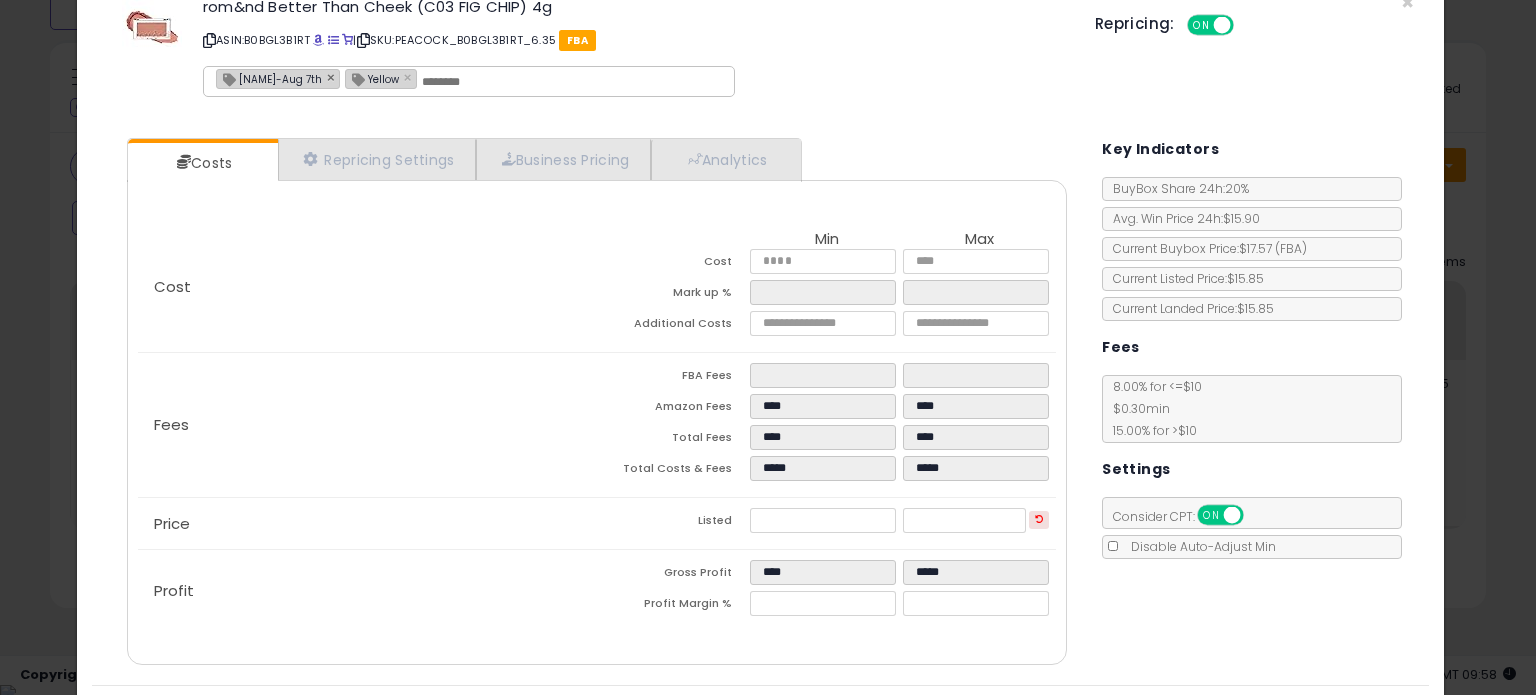 scroll, scrollTop: 0, scrollLeft: 0, axis: both 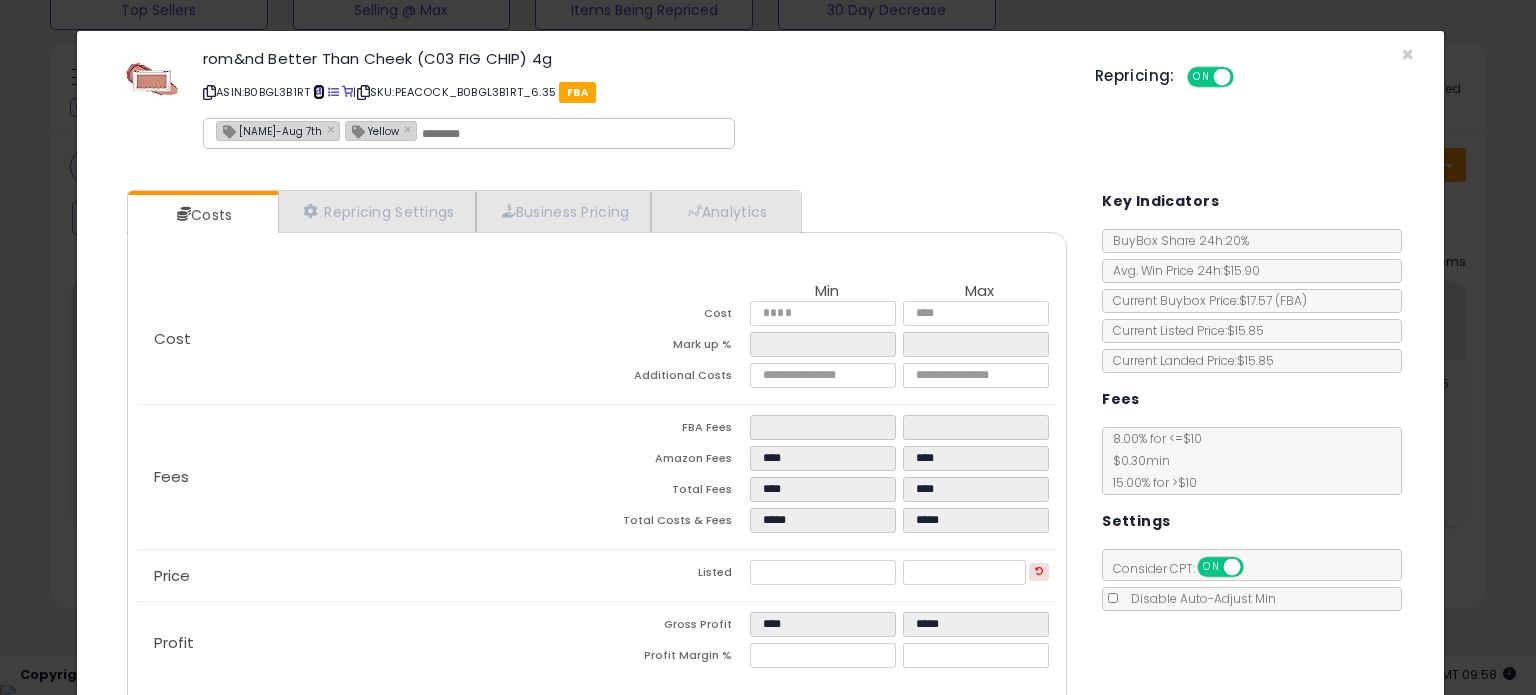 click at bounding box center (318, 92) 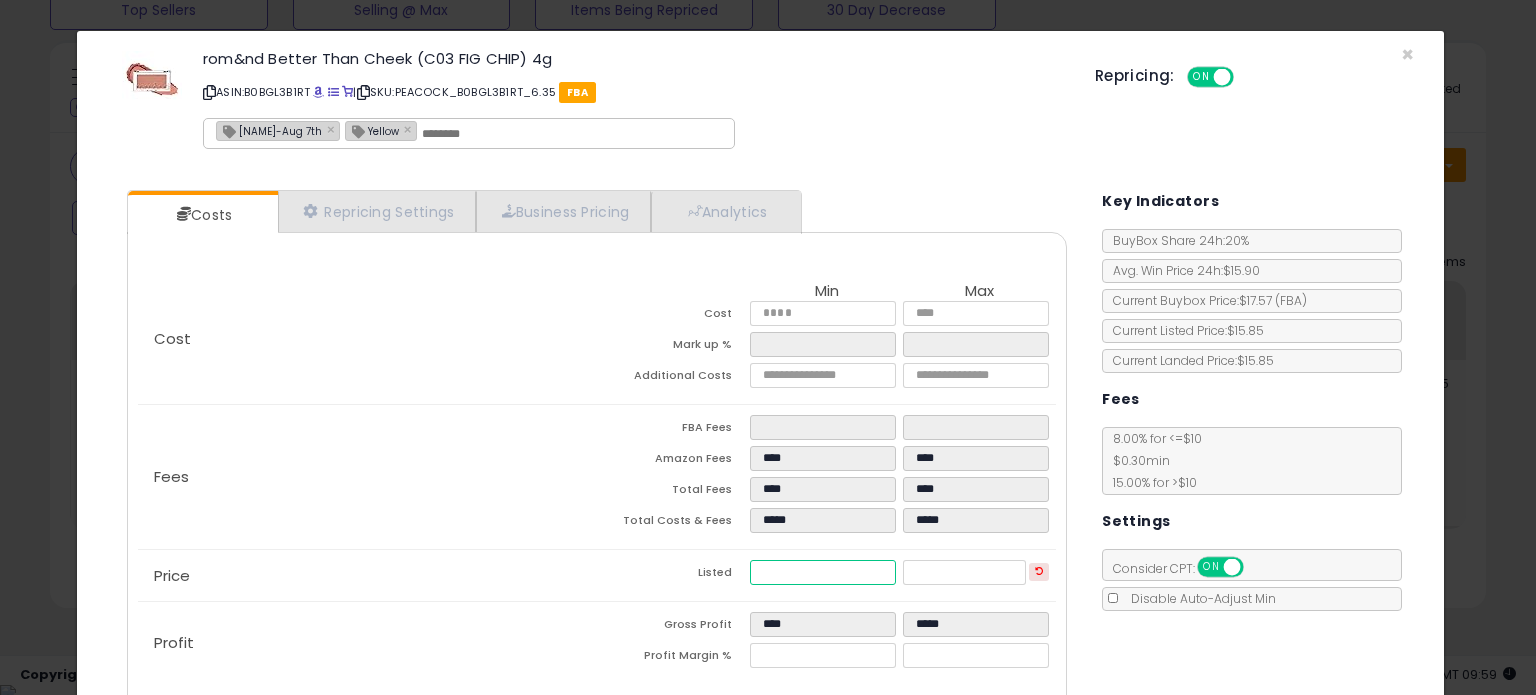 click on "*****" at bounding box center (822, 572) 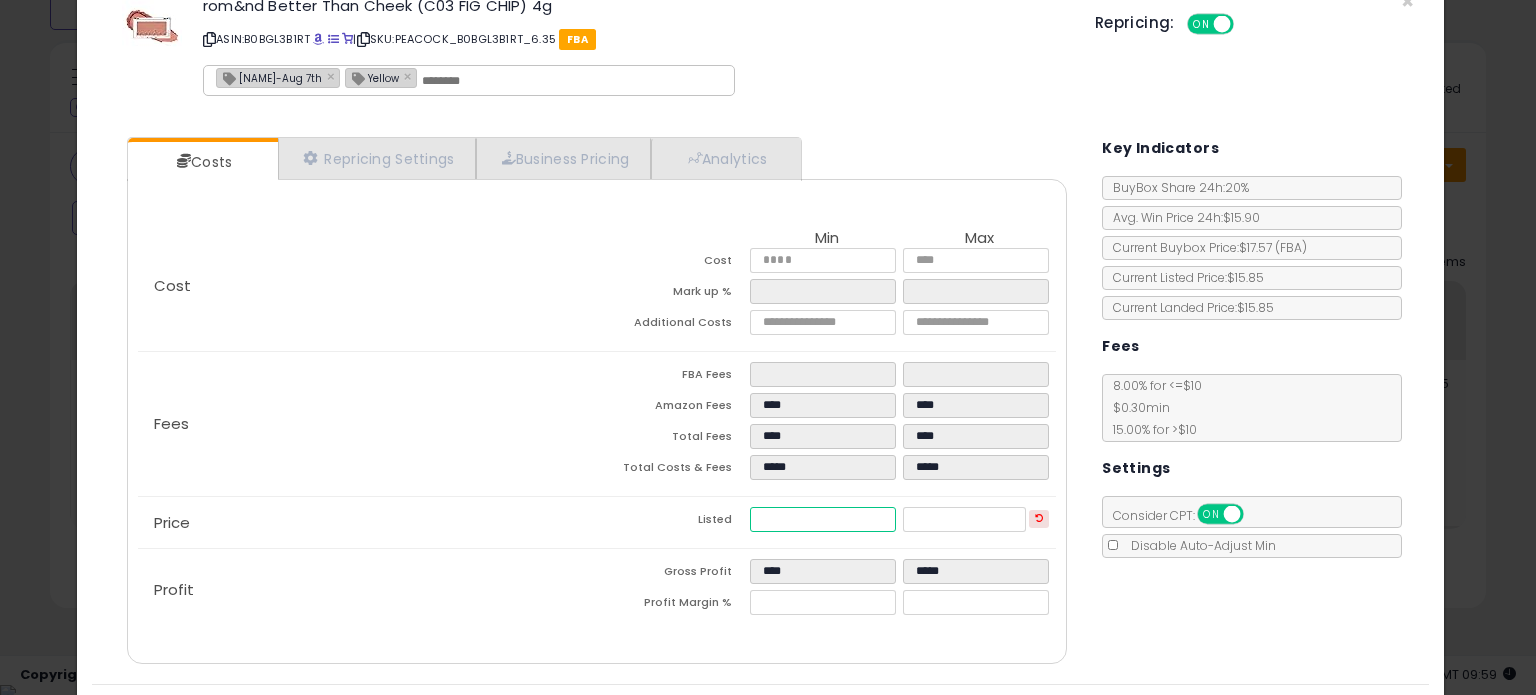 scroll, scrollTop: 105, scrollLeft: 0, axis: vertical 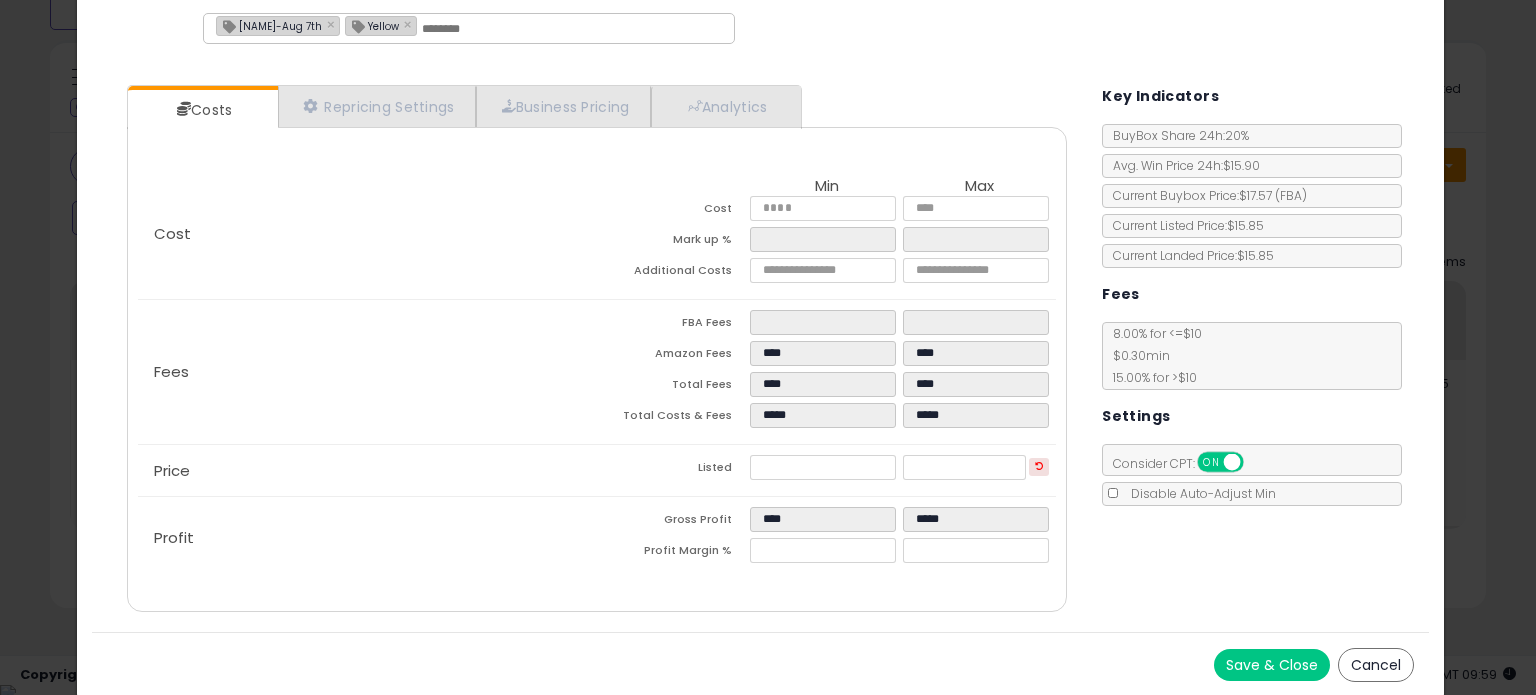 click on "Save & Close" at bounding box center (1272, 665) 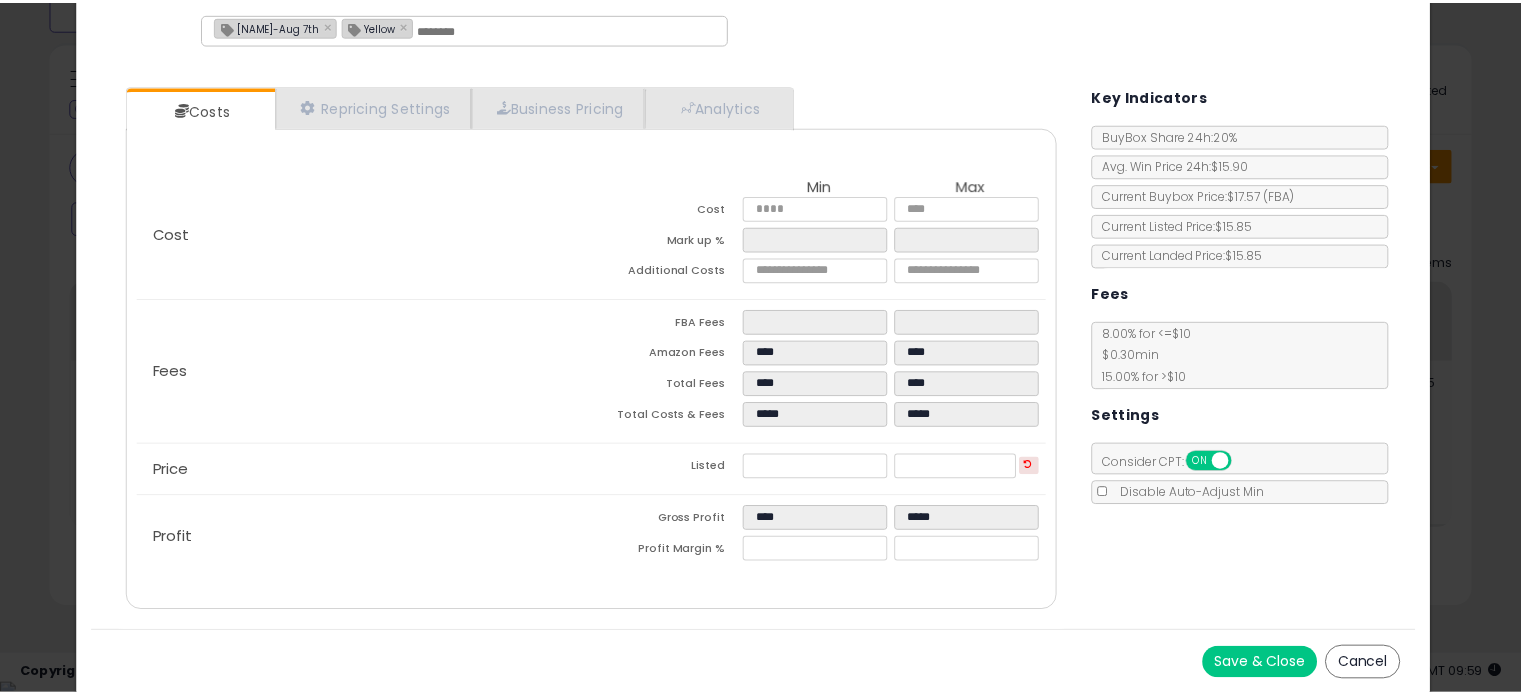 scroll, scrollTop: 0, scrollLeft: 0, axis: both 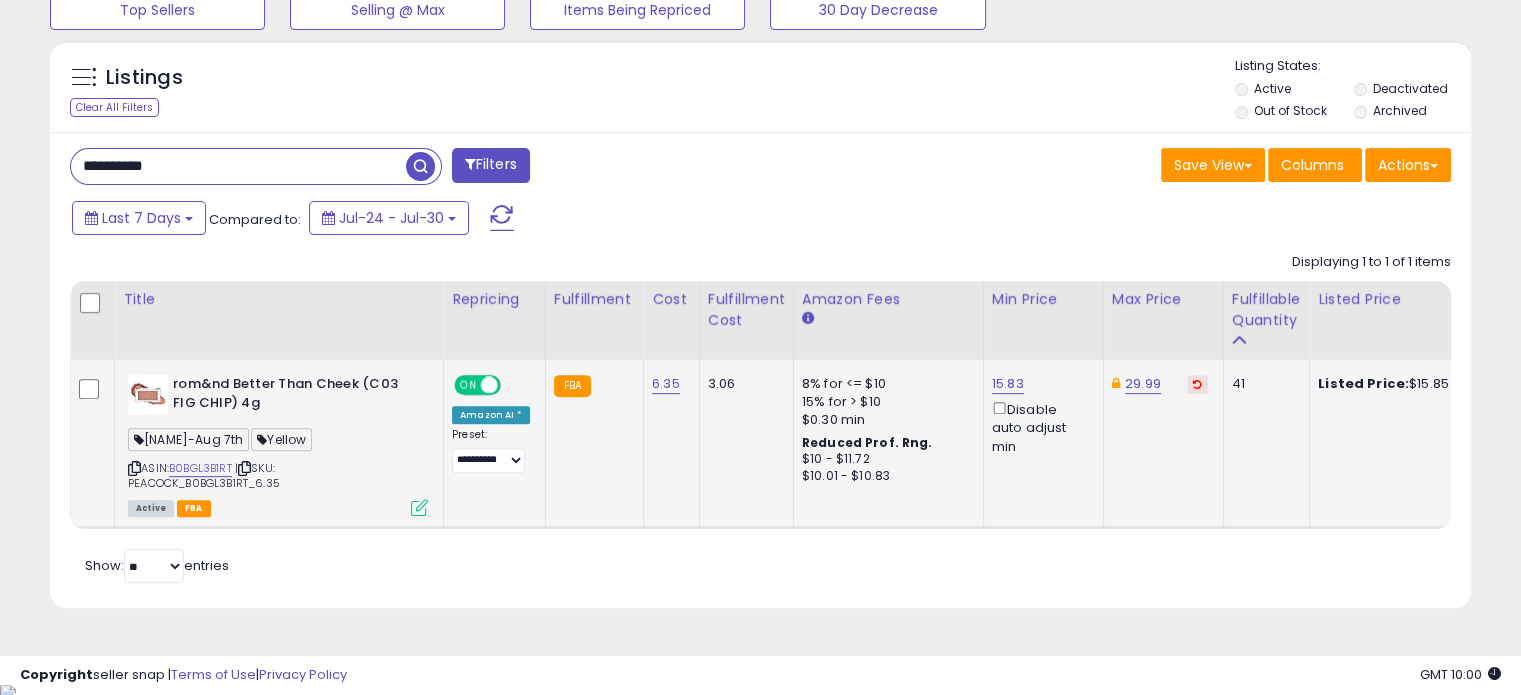 click at bounding box center (419, 507) 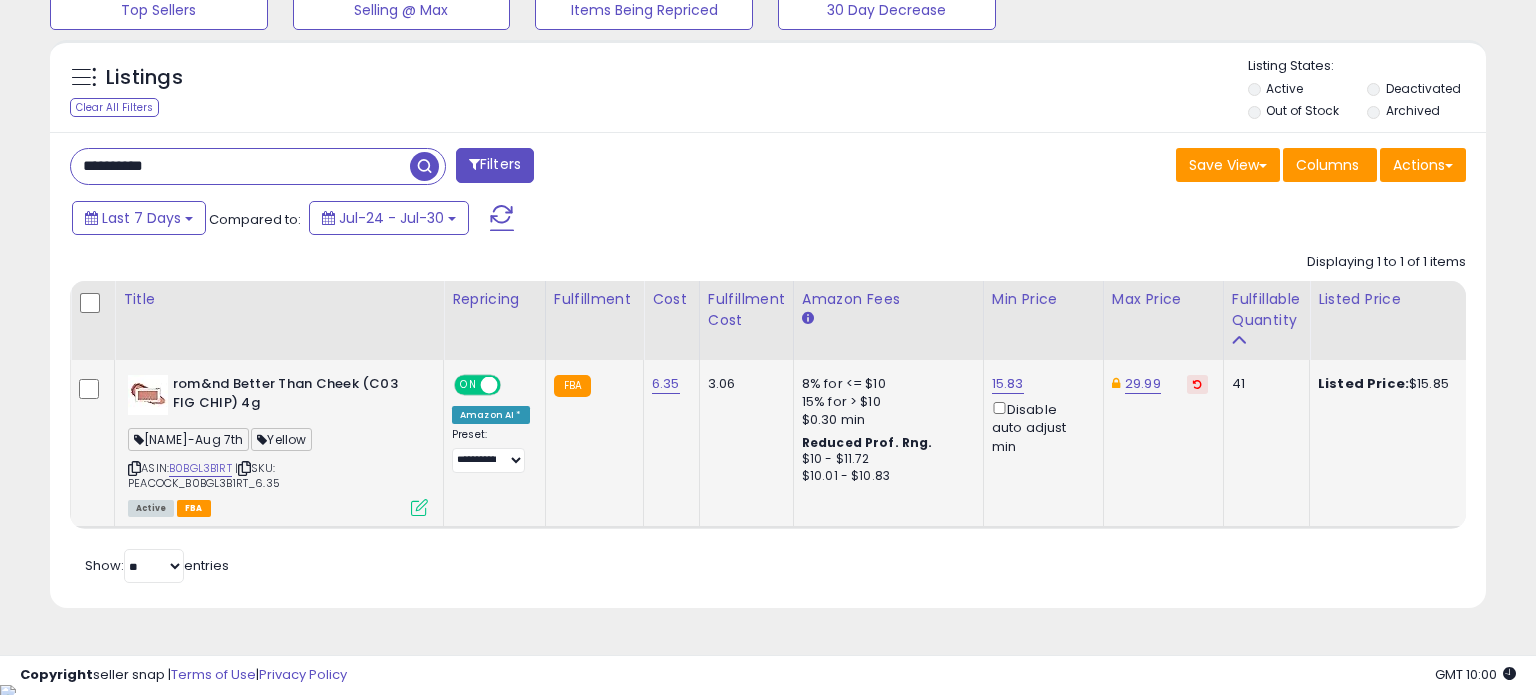 scroll, scrollTop: 999589, scrollLeft: 999168, axis: both 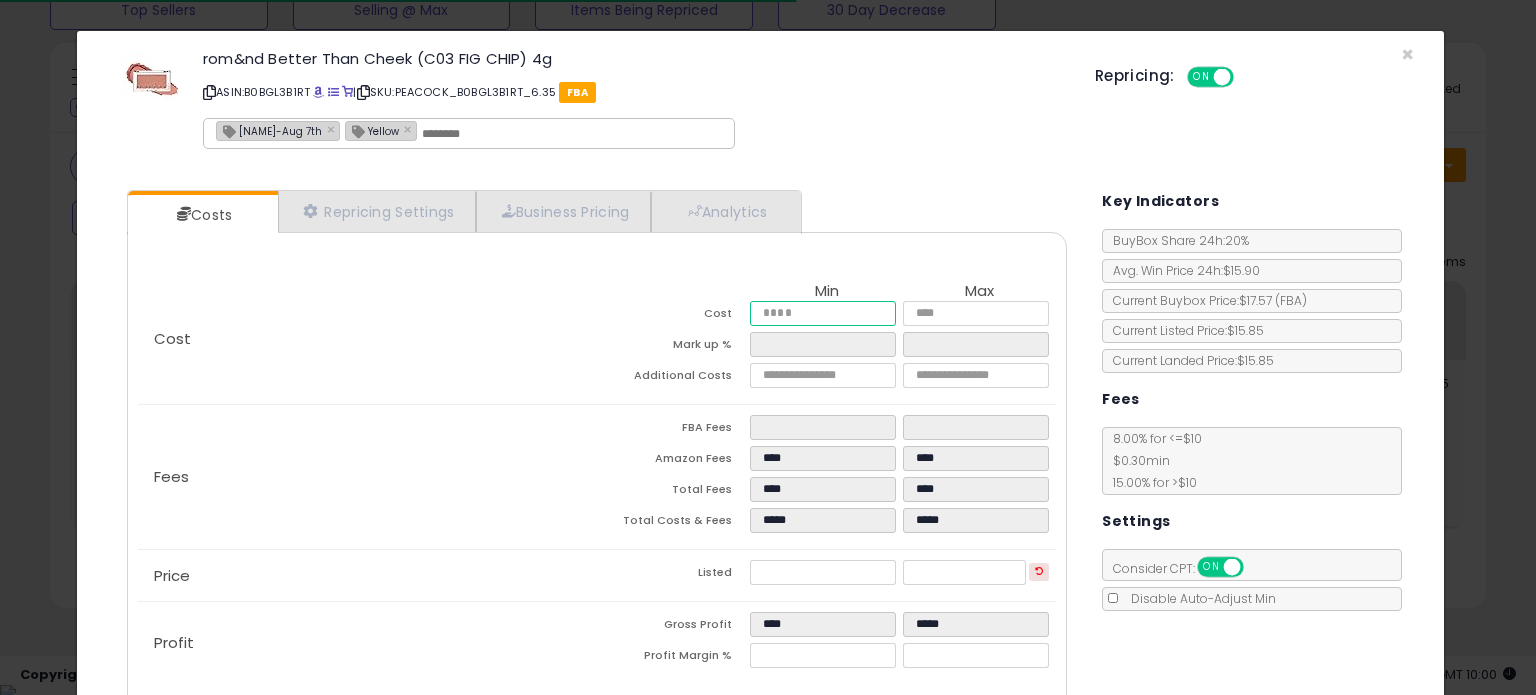 drag, startPoint x: 787, startPoint y: 309, endPoint x: 675, endPoint y: 314, distance: 112.11155 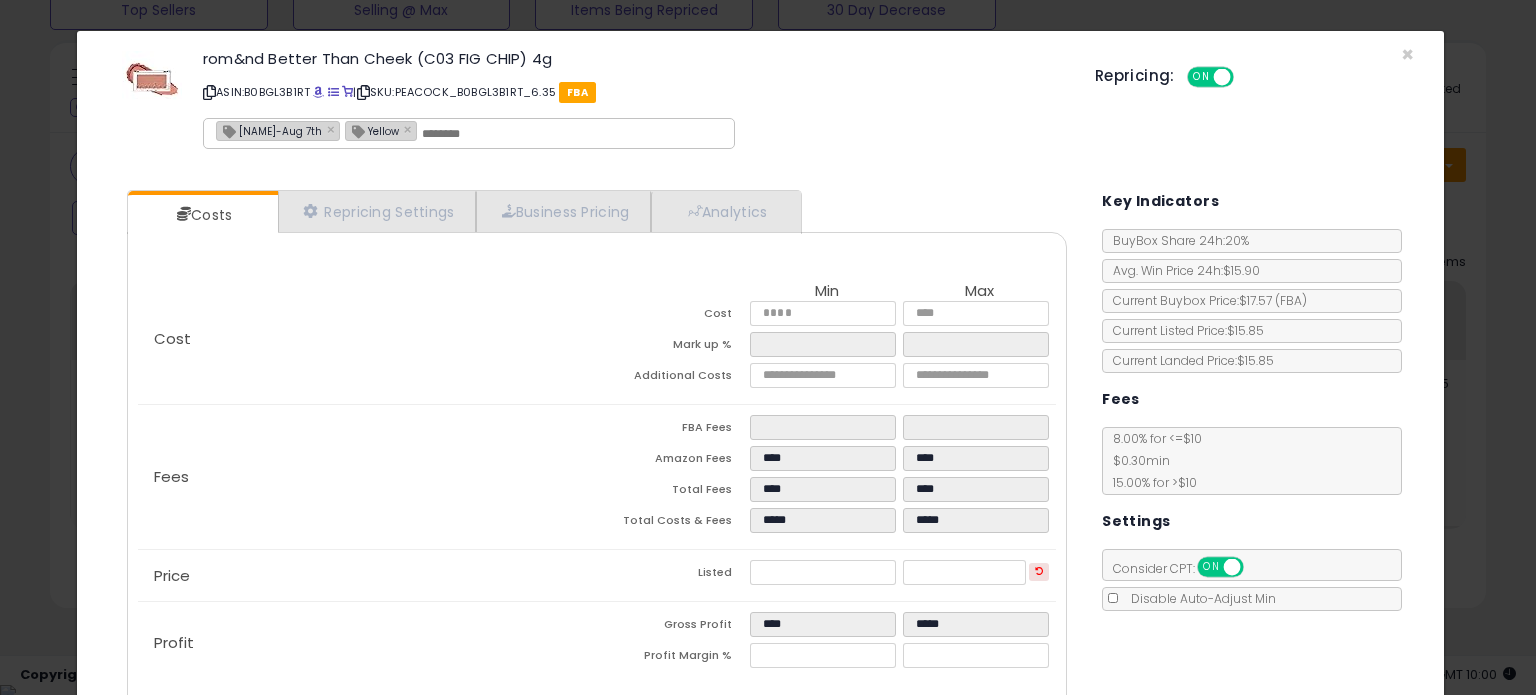 click on "Cost
Min
Max
Cost
****
****
Mark up %
*****
******
Additional Costs
****
****" at bounding box center [597, 338] 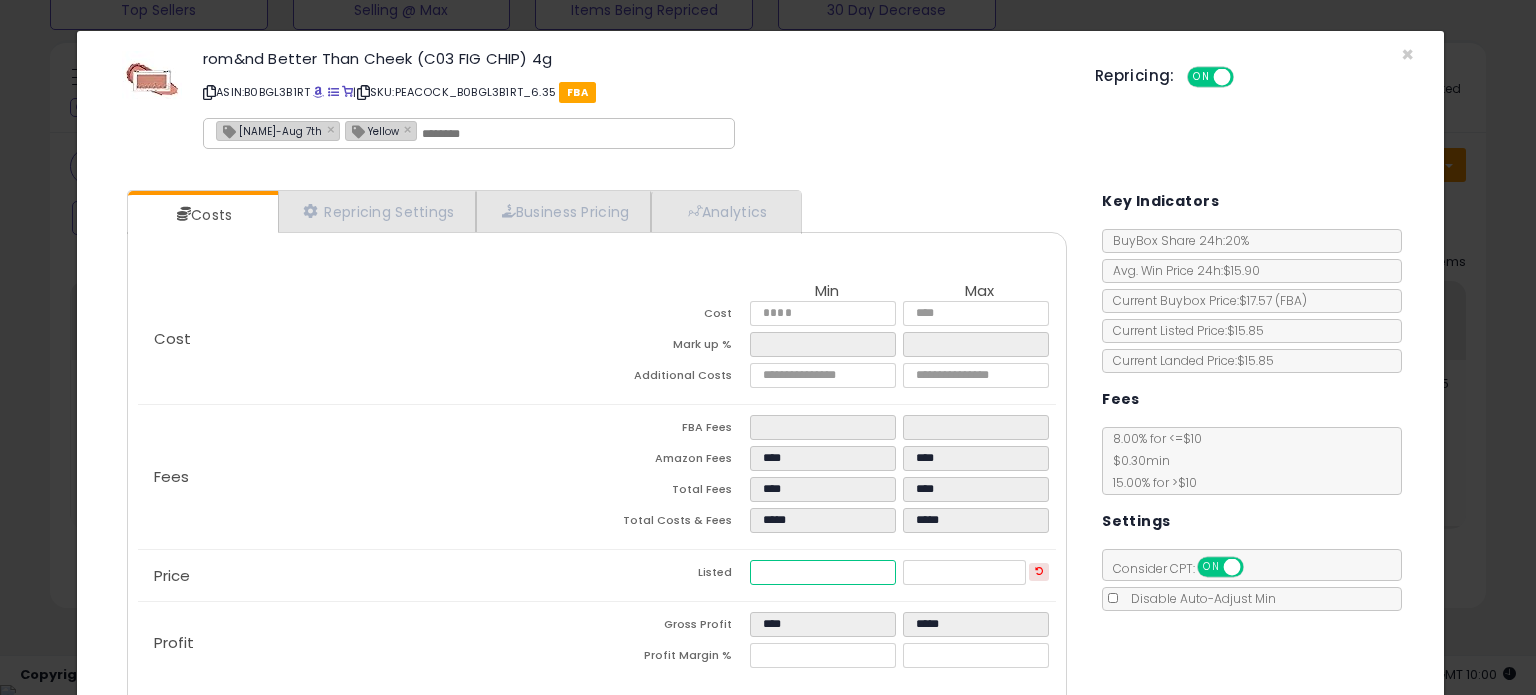 click on "*****" at bounding box center (822, 572) 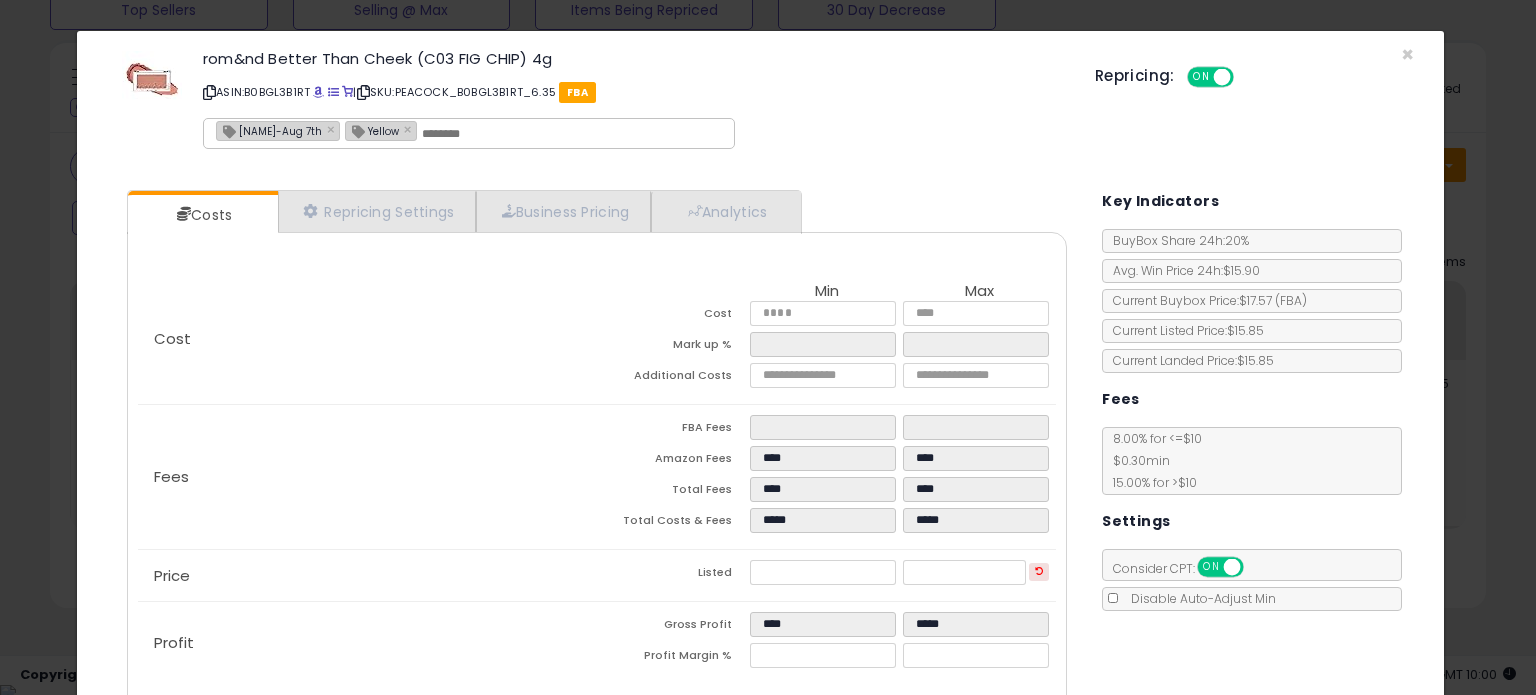 click on "Fees
FBA Fees
****
****
Amazon Fees
****
****
Total Fees
****
****
Total Costs & Fees
*****
*****" 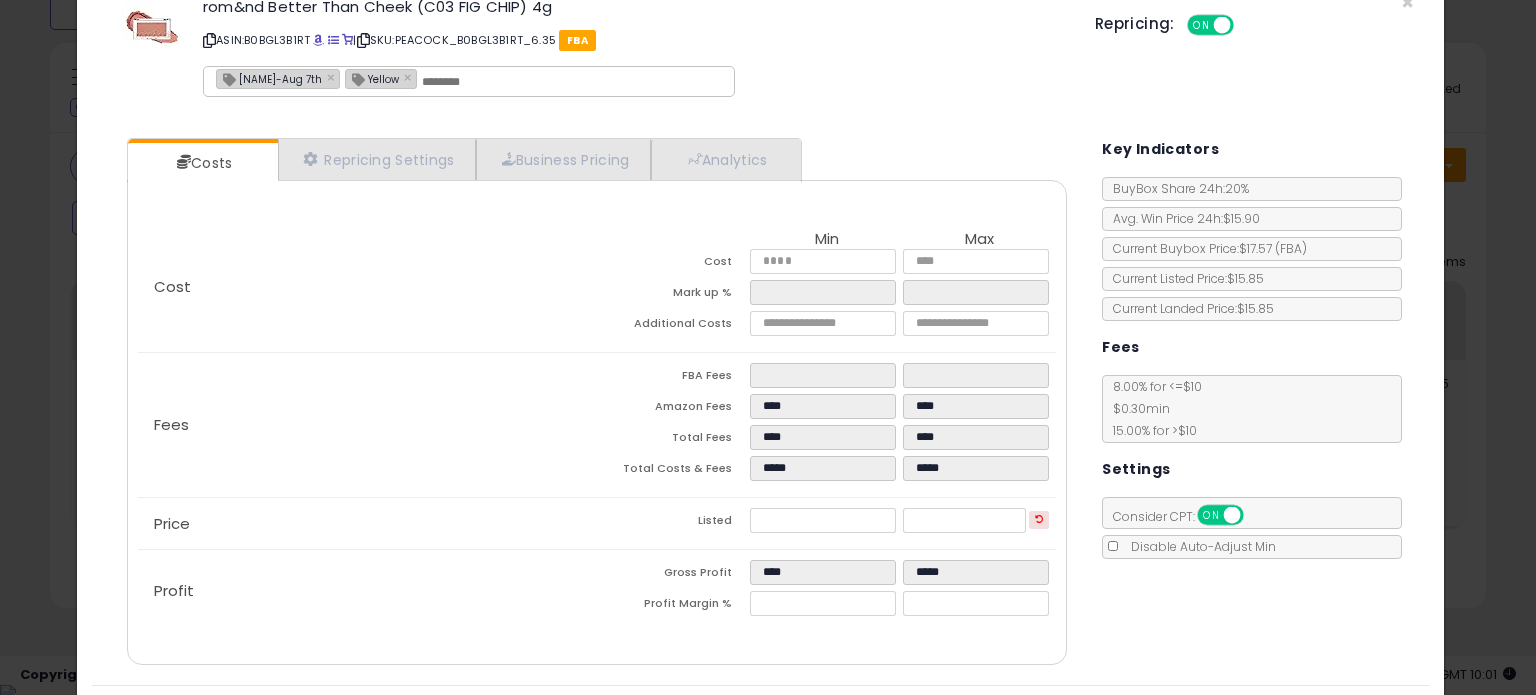 scroll, scrollTop: 105, scrollLeft: 0, axis: vertical 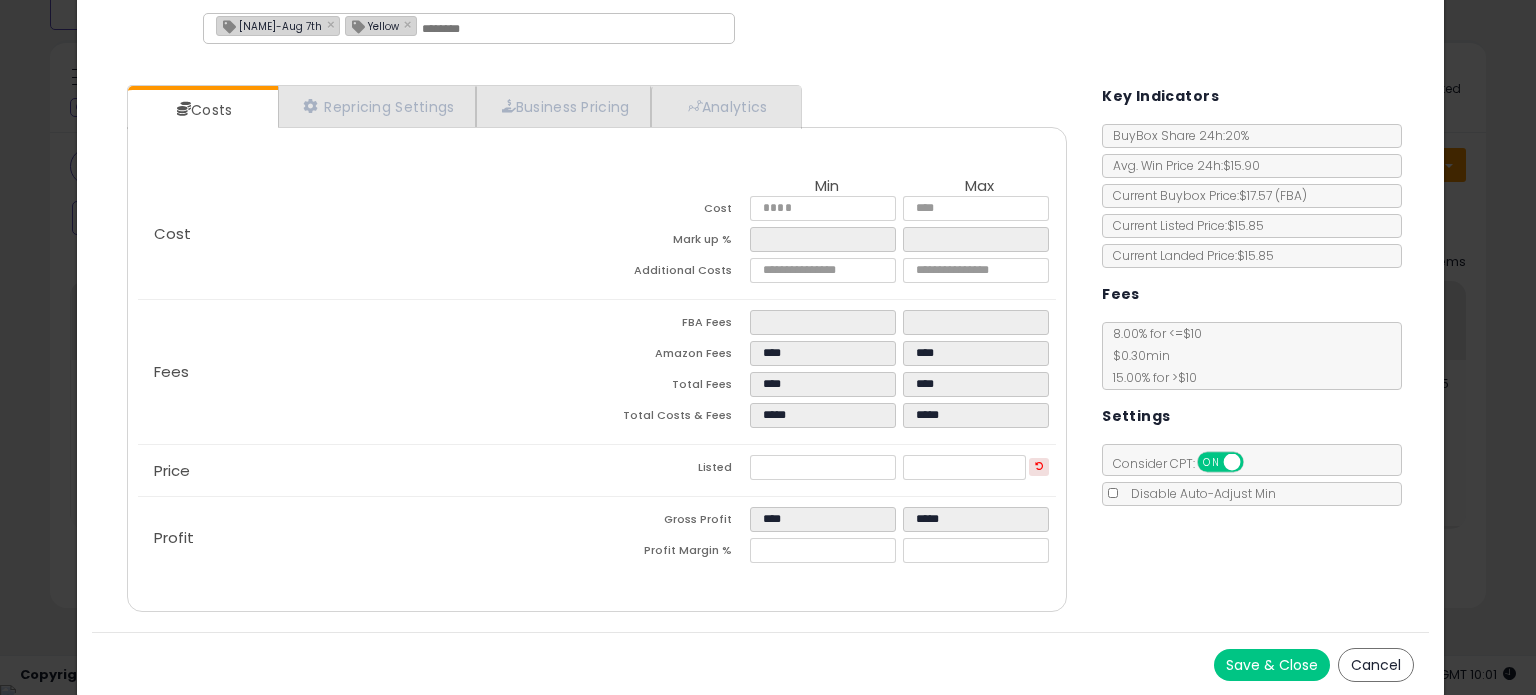 click on "Save & Close" at bounding box center (1272, 665) 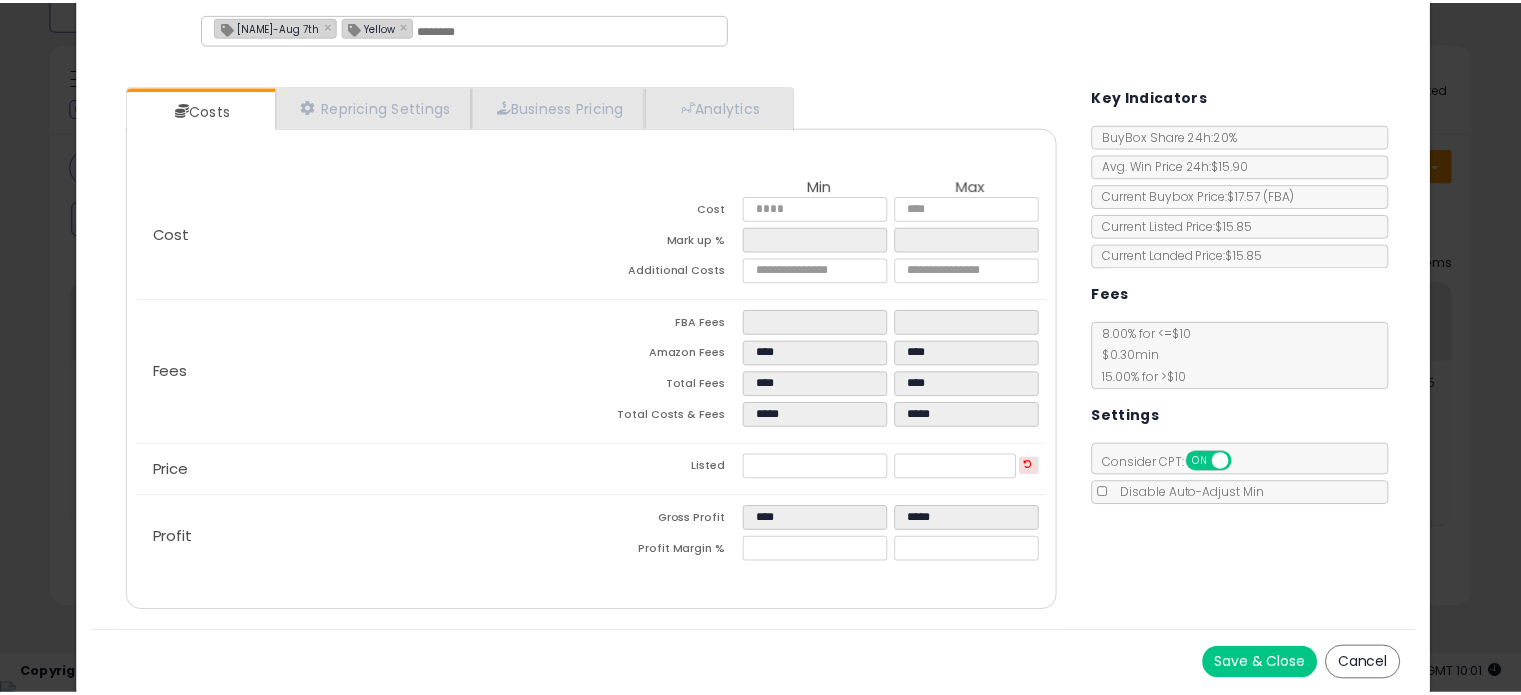 scroll, scrollTop: 0, scrollLeft: 0, axis: both 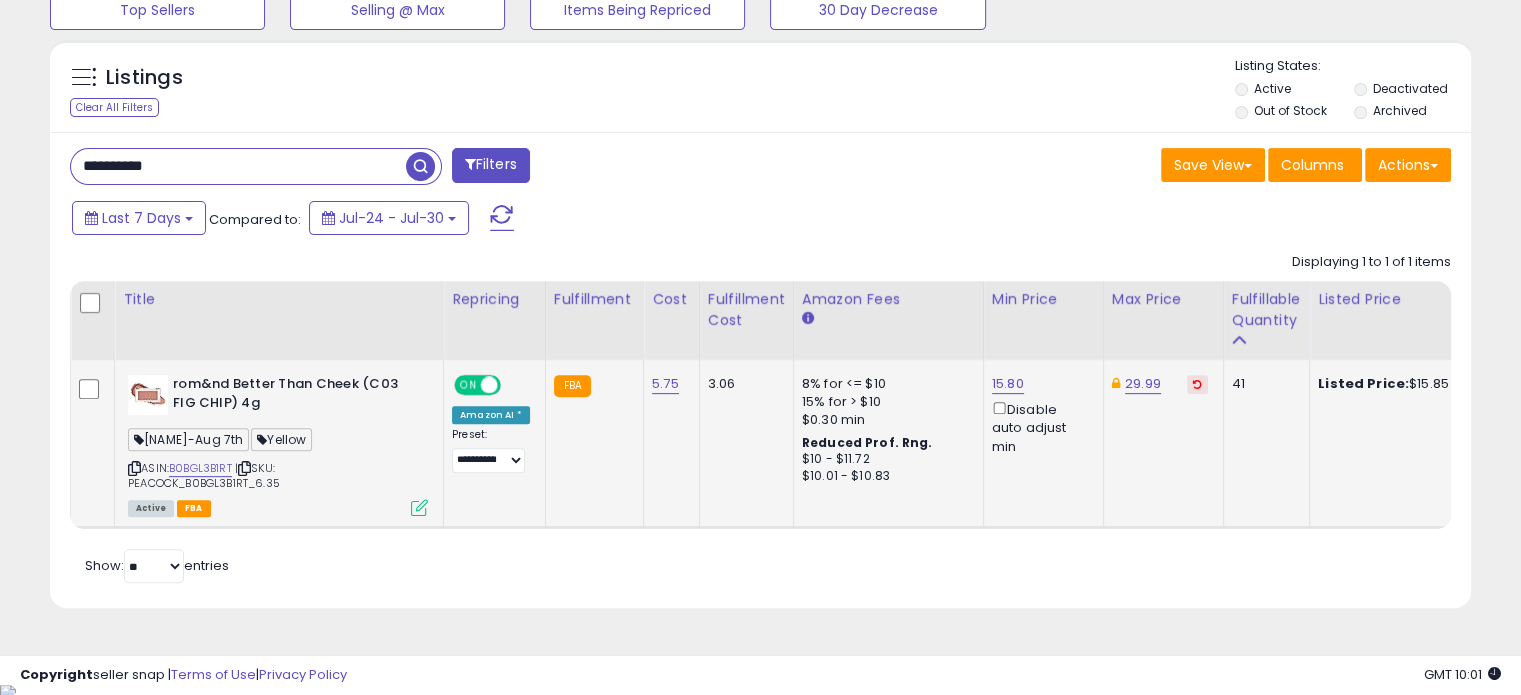 click at bounding box center (419, 507) 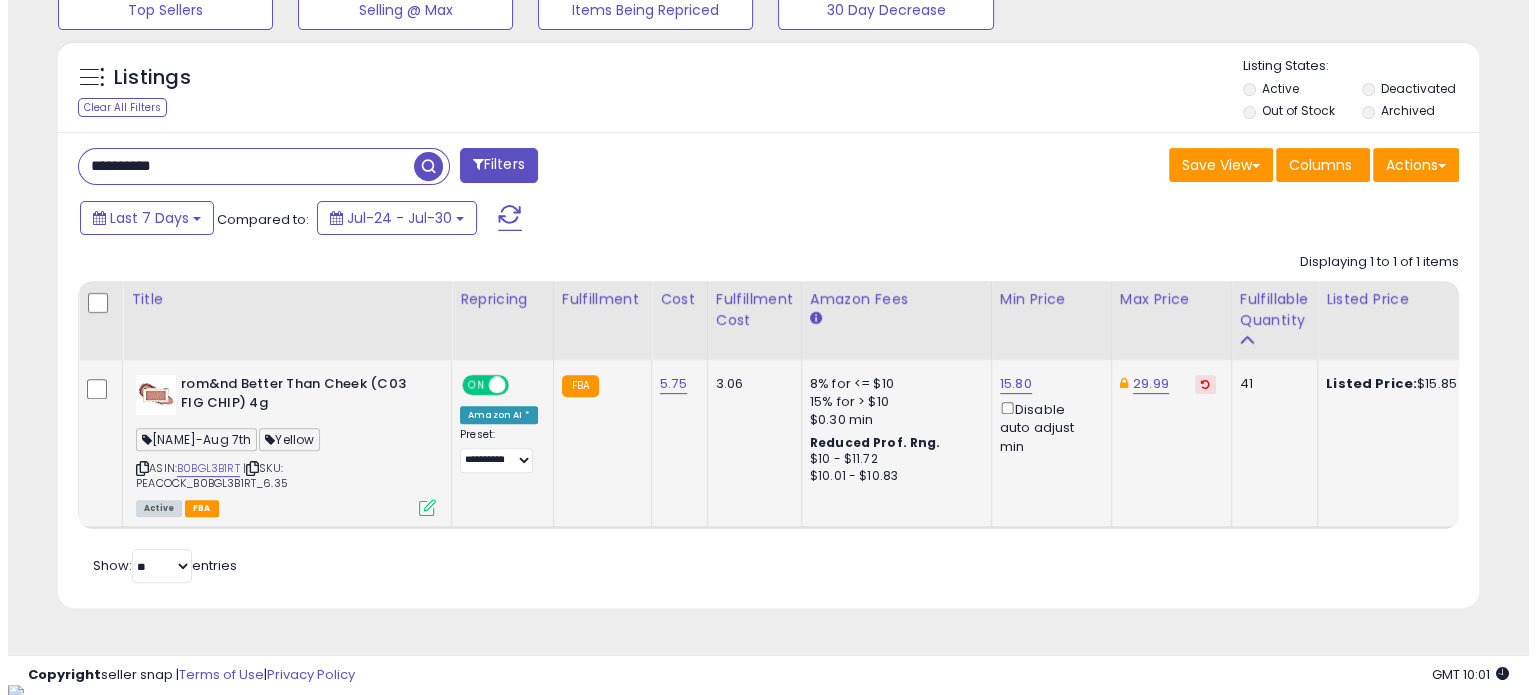 scroll, scrollTop: 999589, scrollLeft: 999168, axis: both 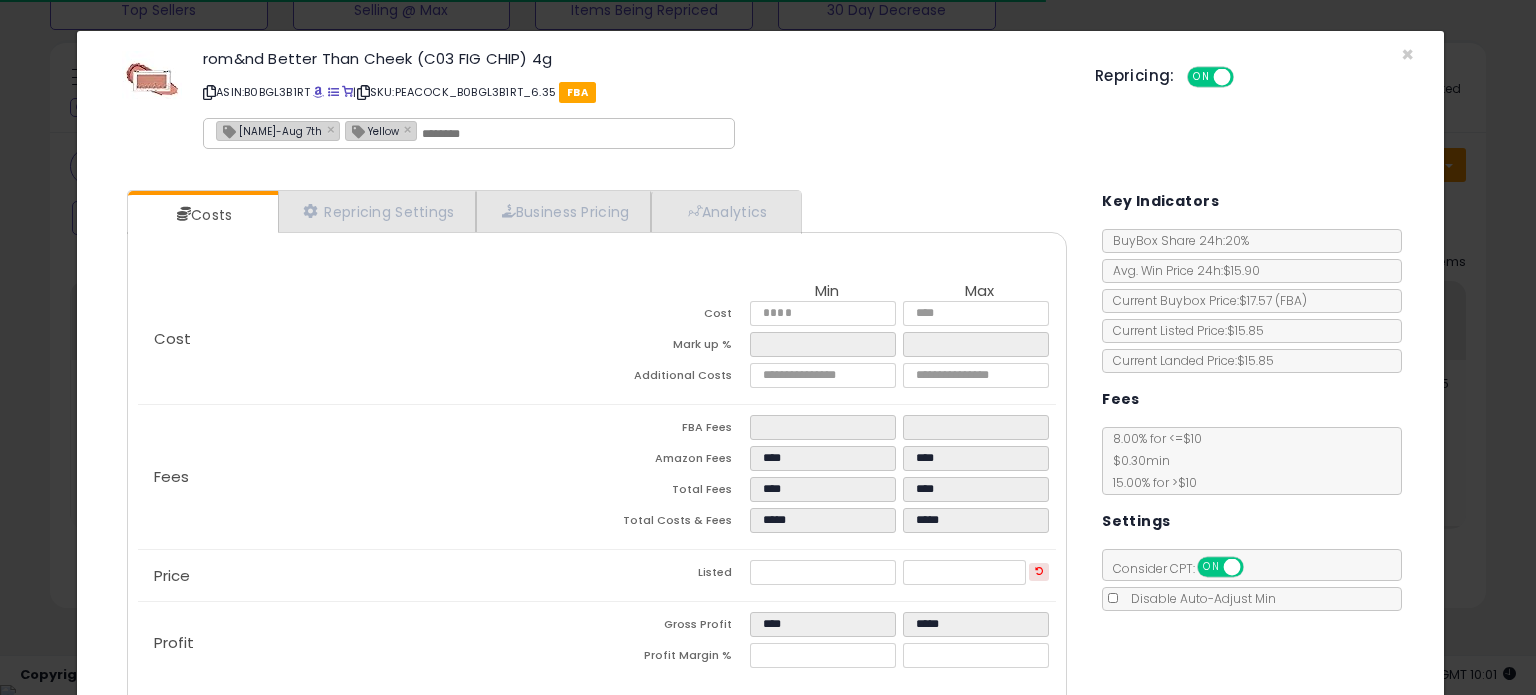 click on "ASIN:  [ASIN]
|
SKU:  [SKU]
FBA" at bounding box center (634, 92) 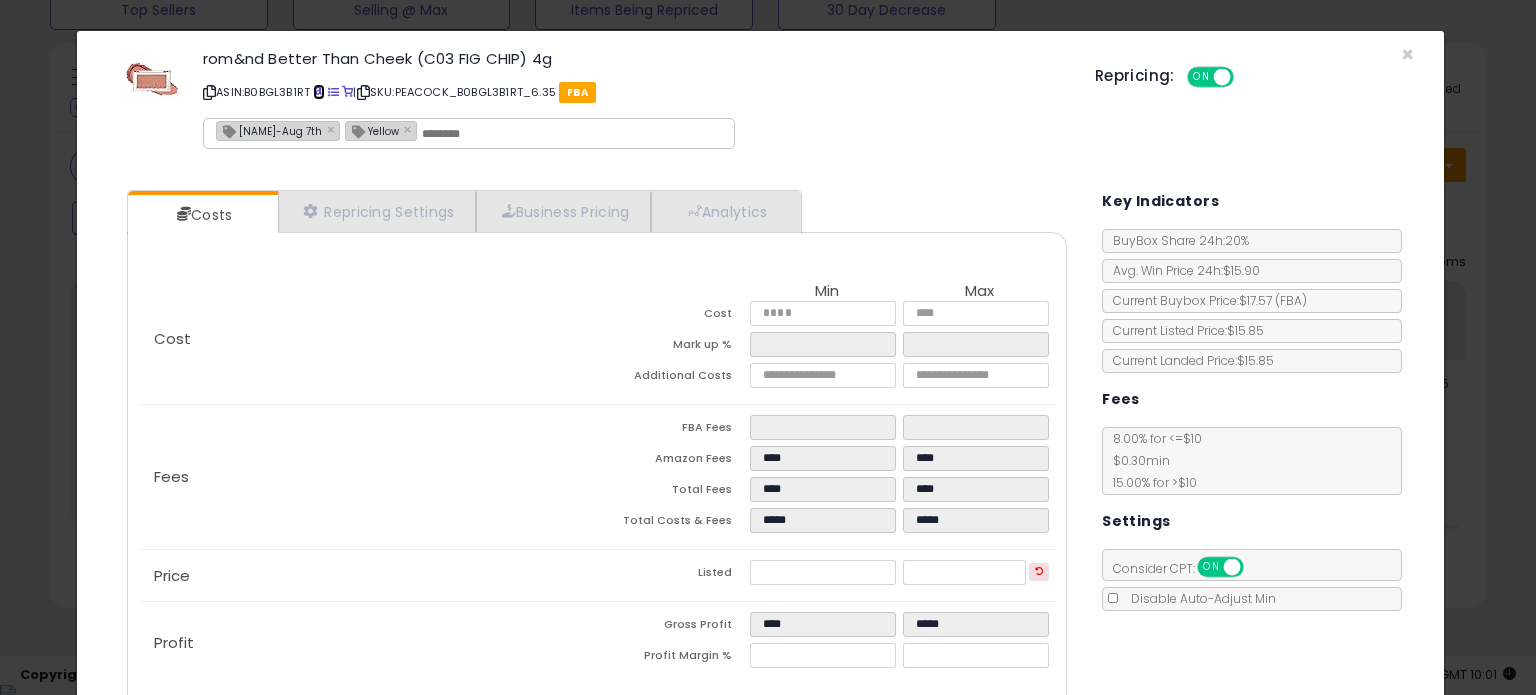 click at bounding box center (318, 92) 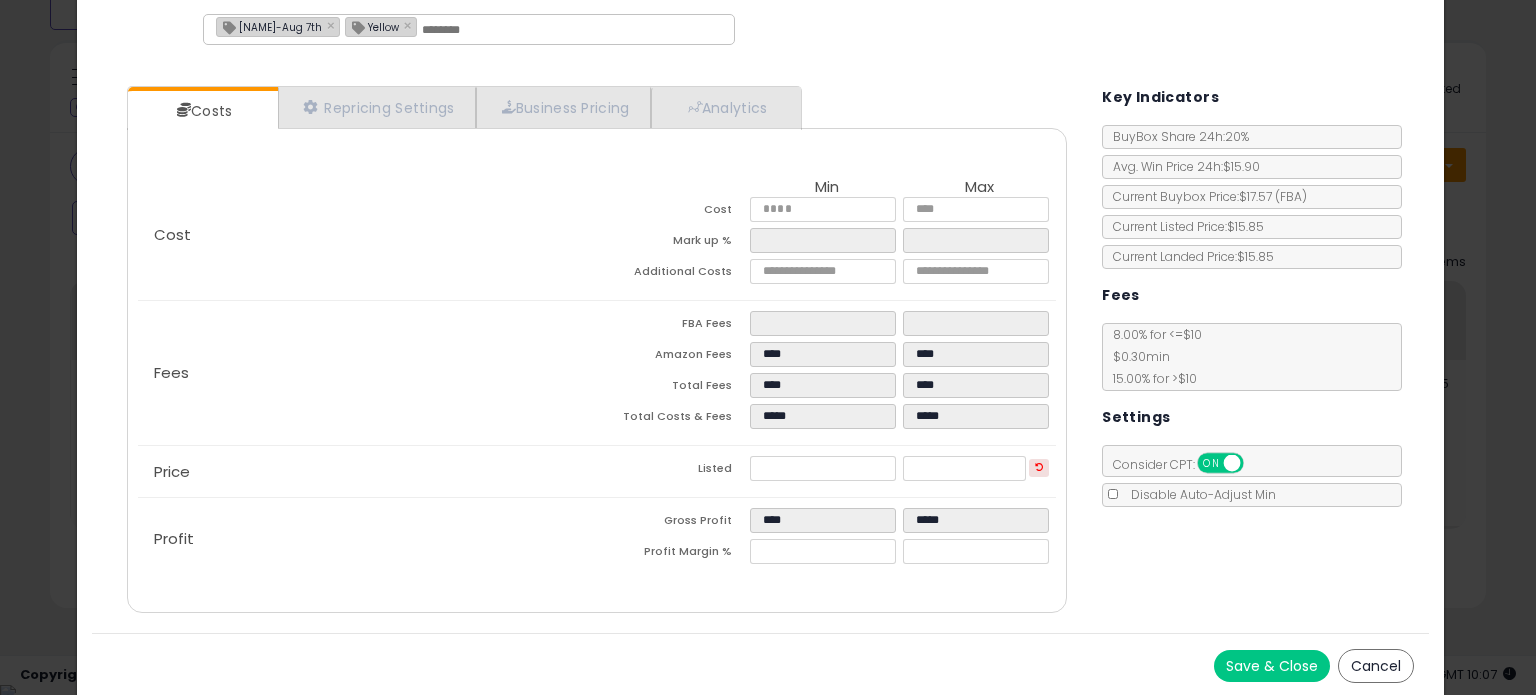 scroll, scrollTop: 105, scrollLeft: 0, axis: vertical 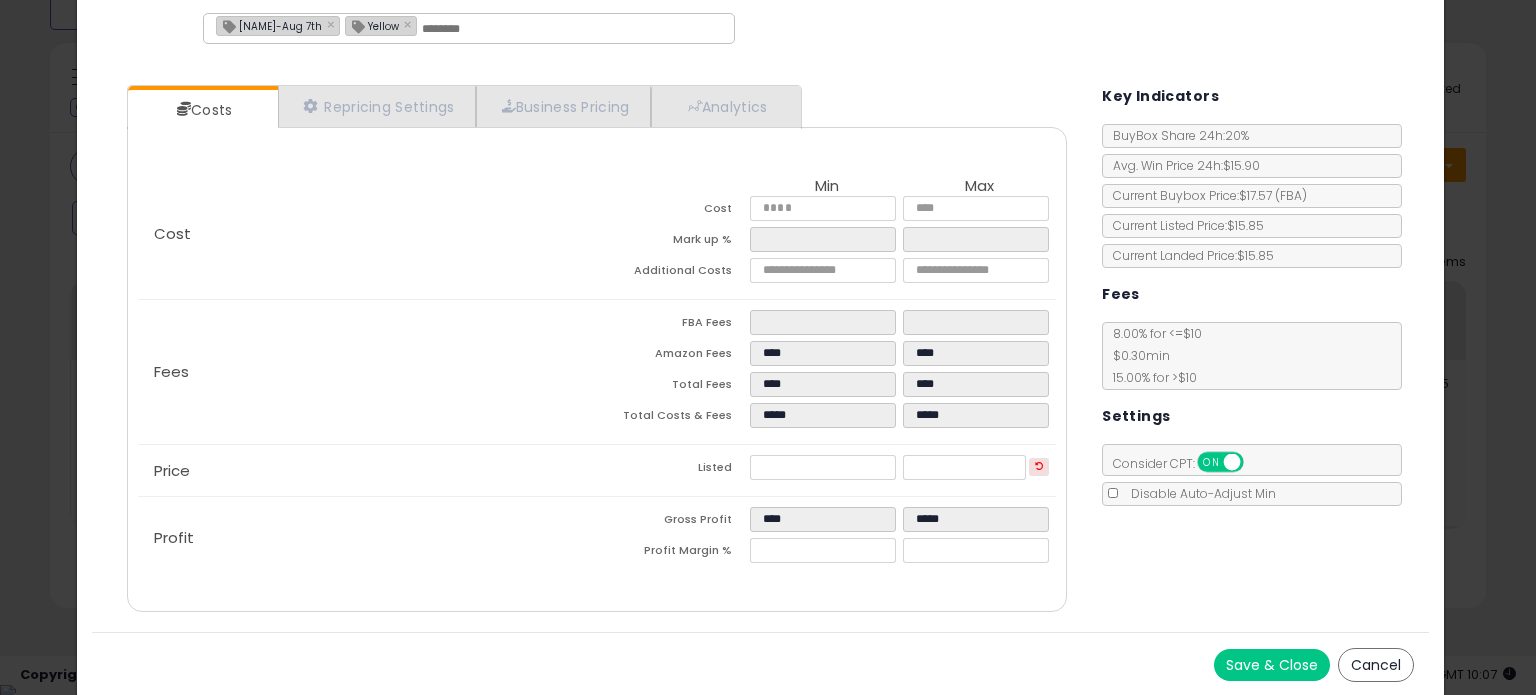 click on "Save & Close" at bounding box center [1272, 665] 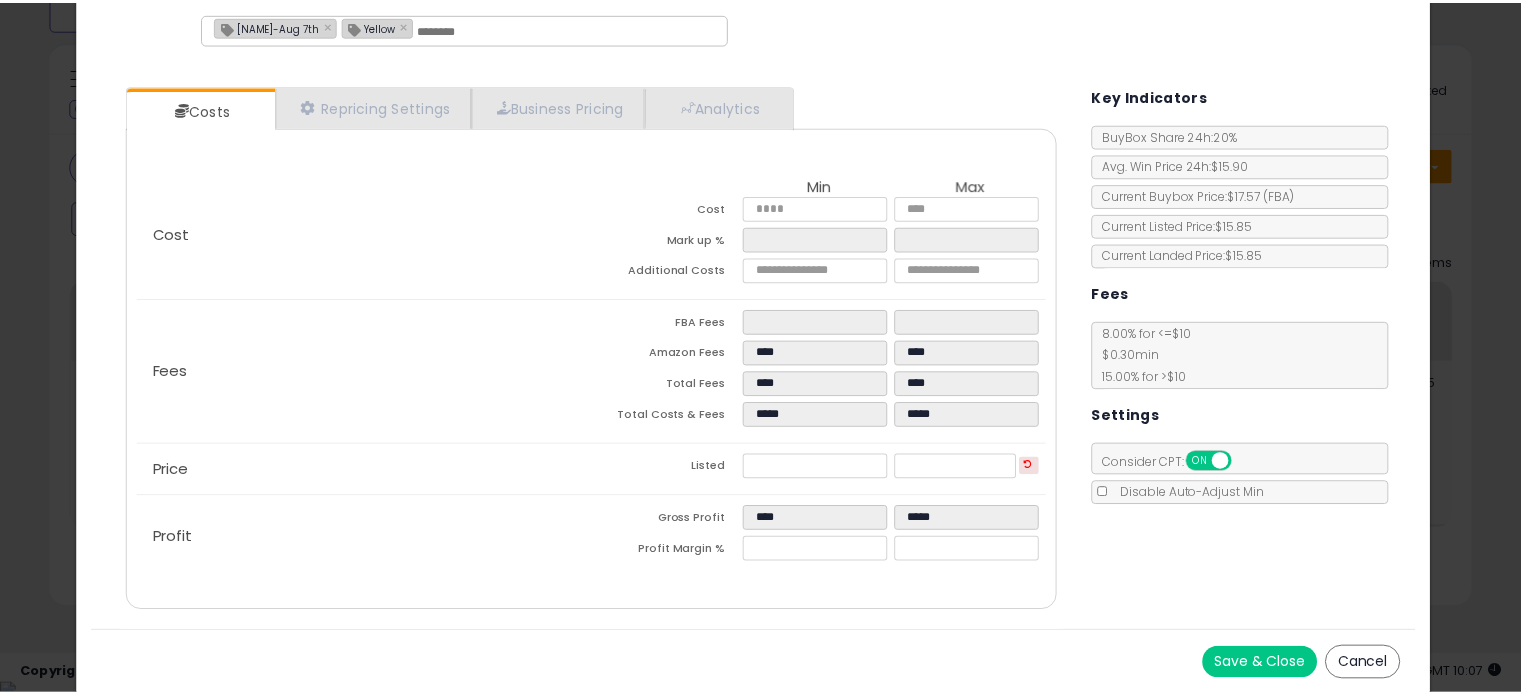 scroll, scrollTop: 0, scrollLeft: 0, axis: both 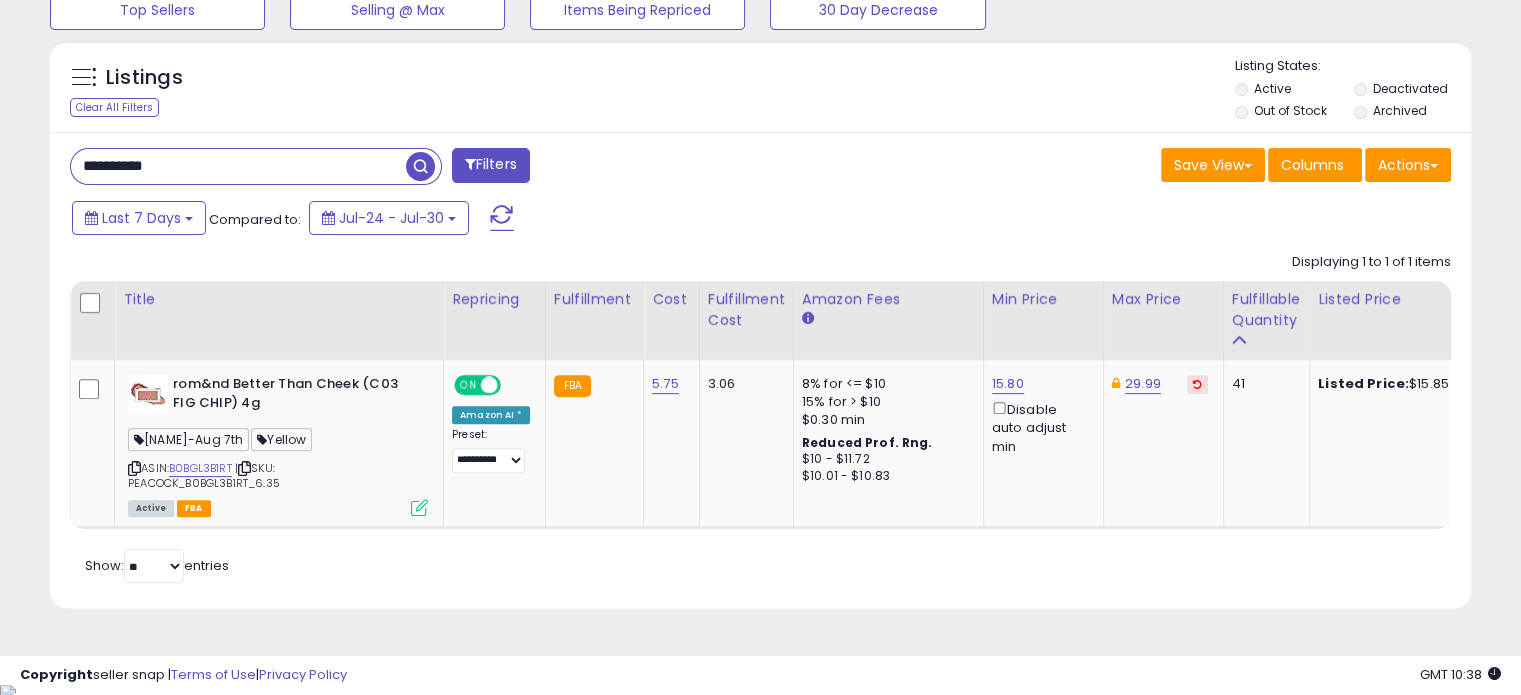 click on "**********" at bounding box center (238, 166) 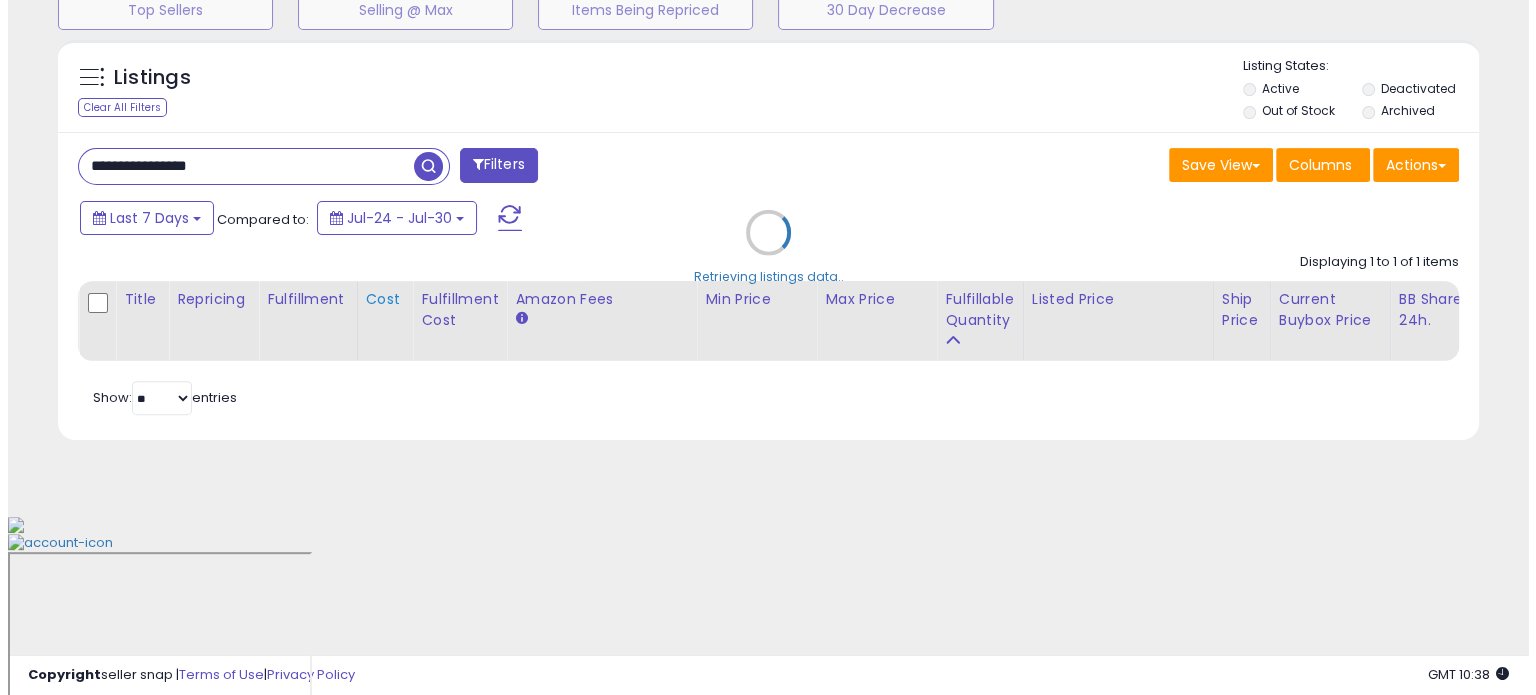 scroll, scrollTop: 524, scrollLeft: 0, axis: vertical 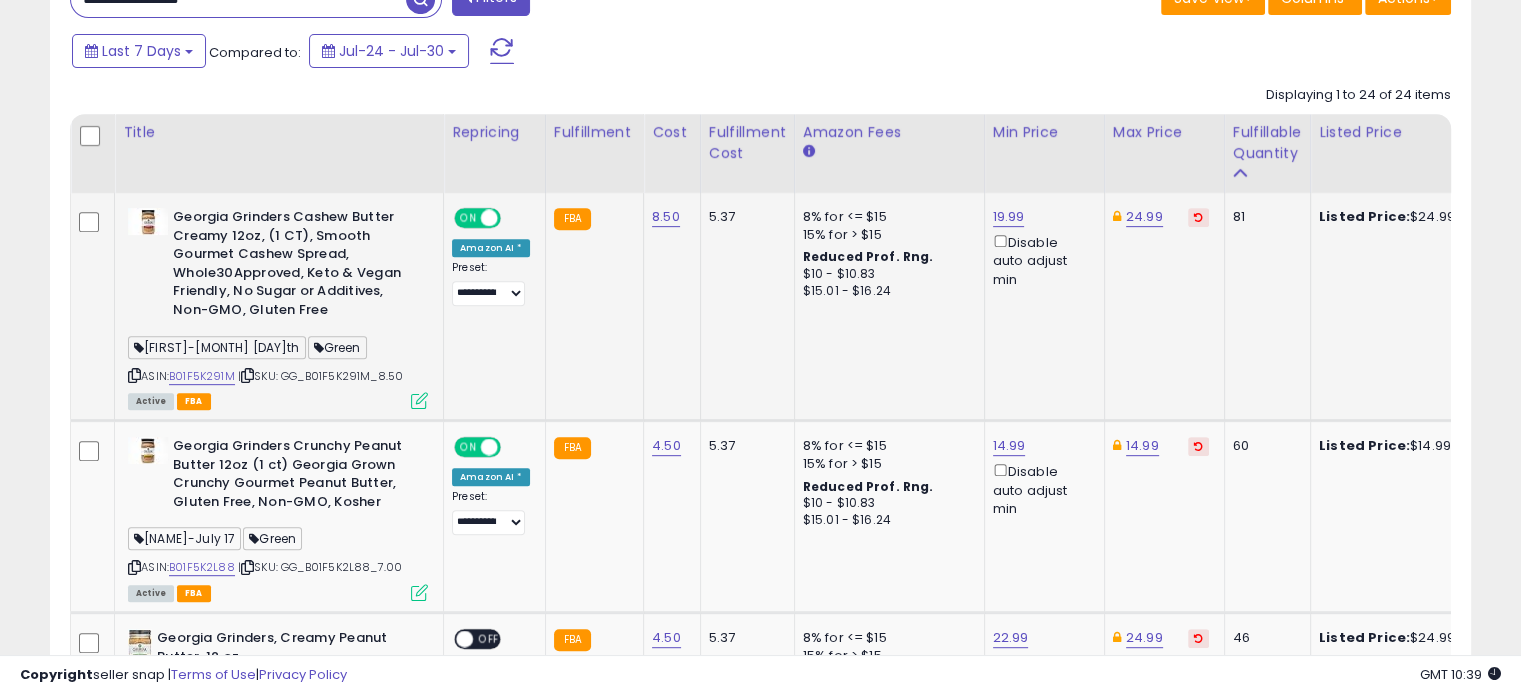 click at bounding box center [419, 400] 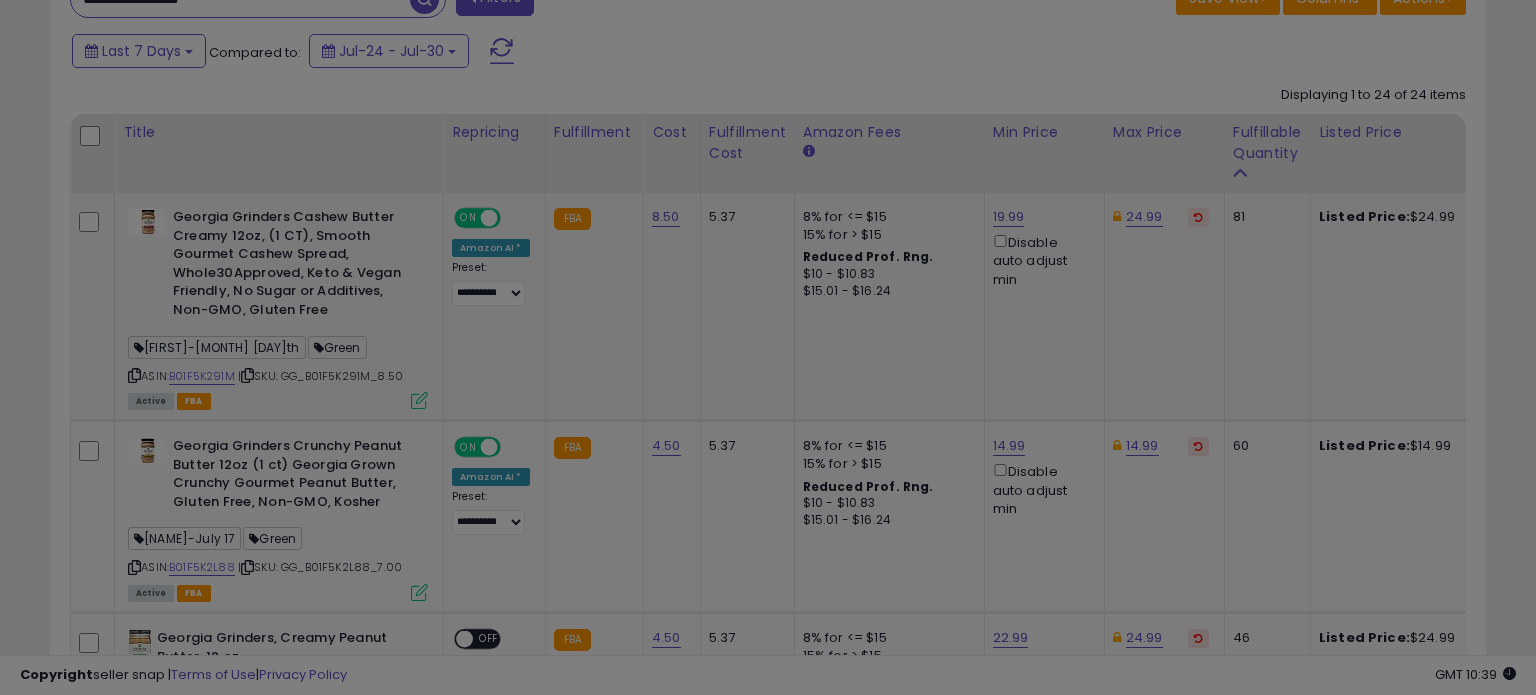 scroll, scrollTop: 999589, scrollLeft: 999168, axis: both 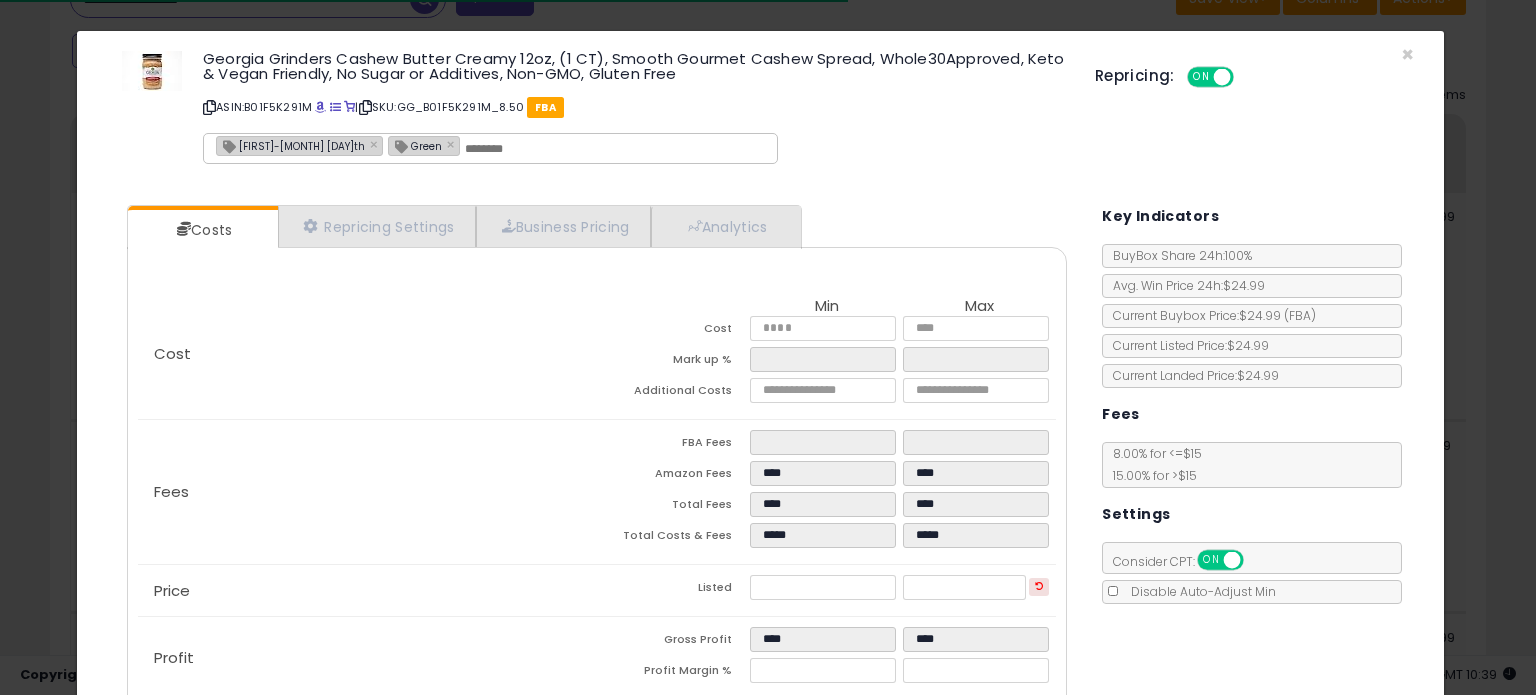 click on "[FIRST]-[MONTH] [DAY]th" at bounding box center [291, 145] 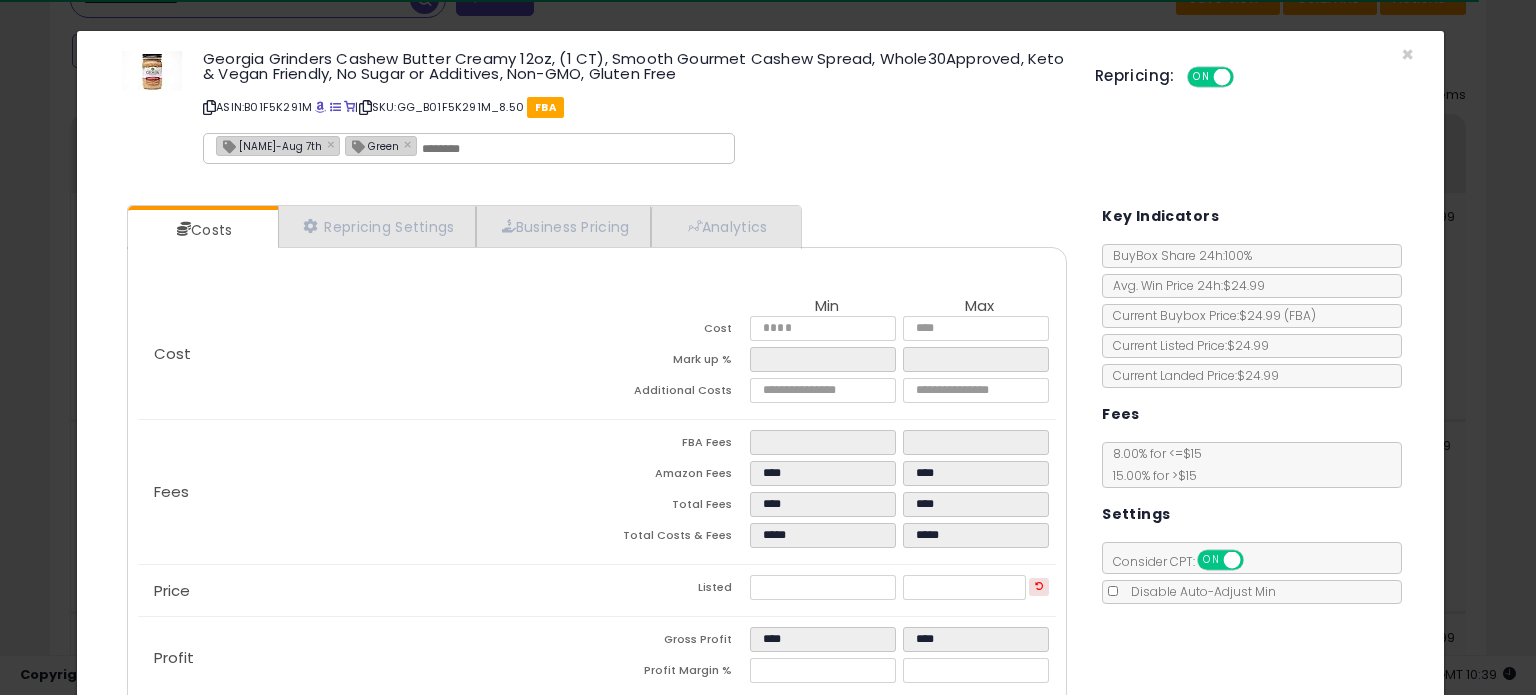 click on "ASIN:  [ASIN]
|
SKU:  [SKU]
FBA" at bounding box center [634, 107] 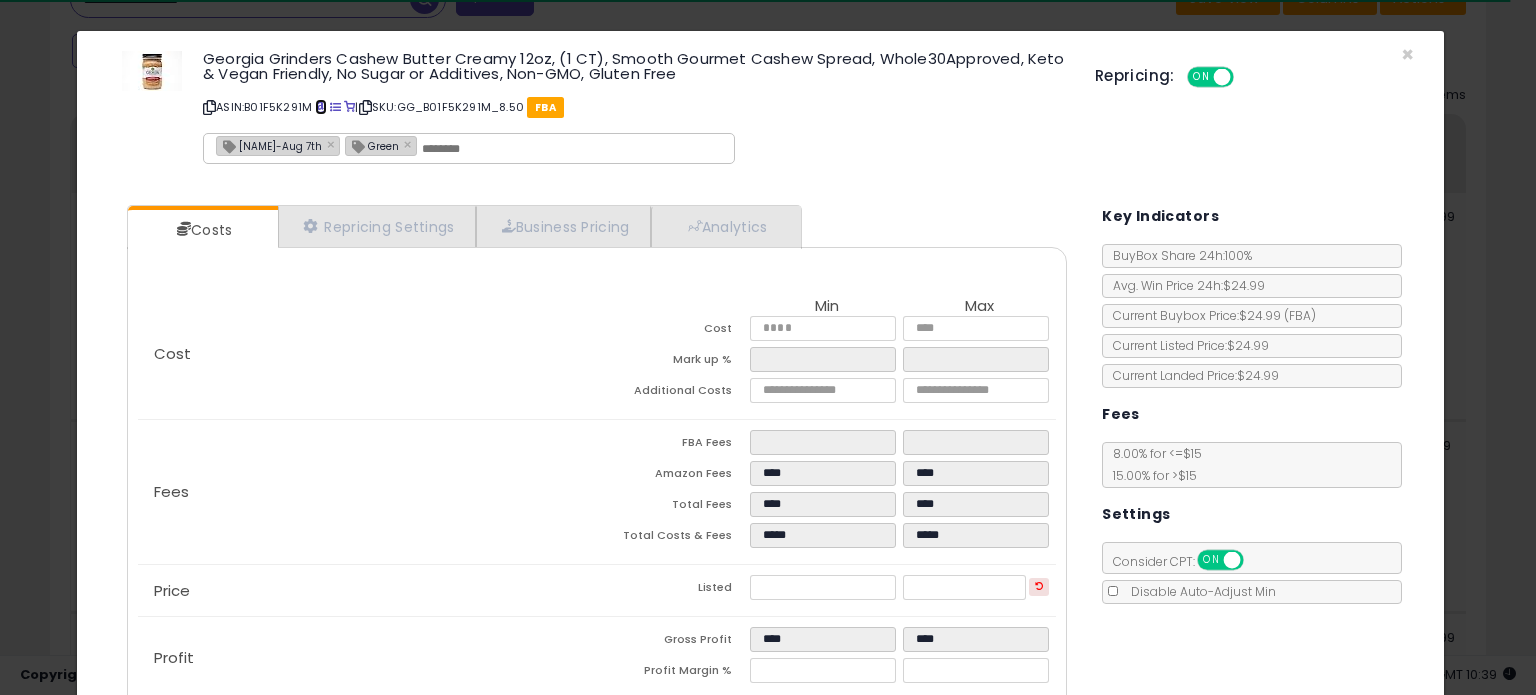 click at bounding box center [320, 107] 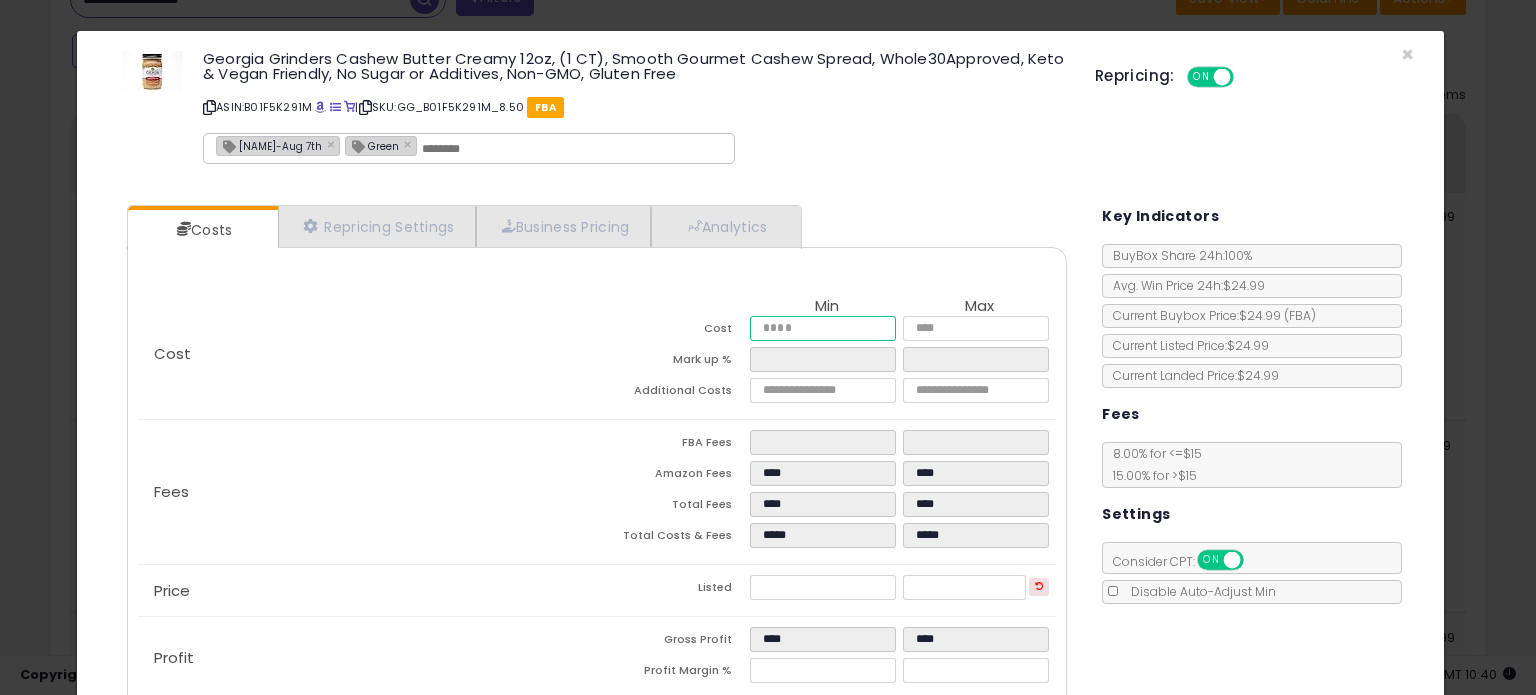 click on "****" at bounding box center (822, 328) 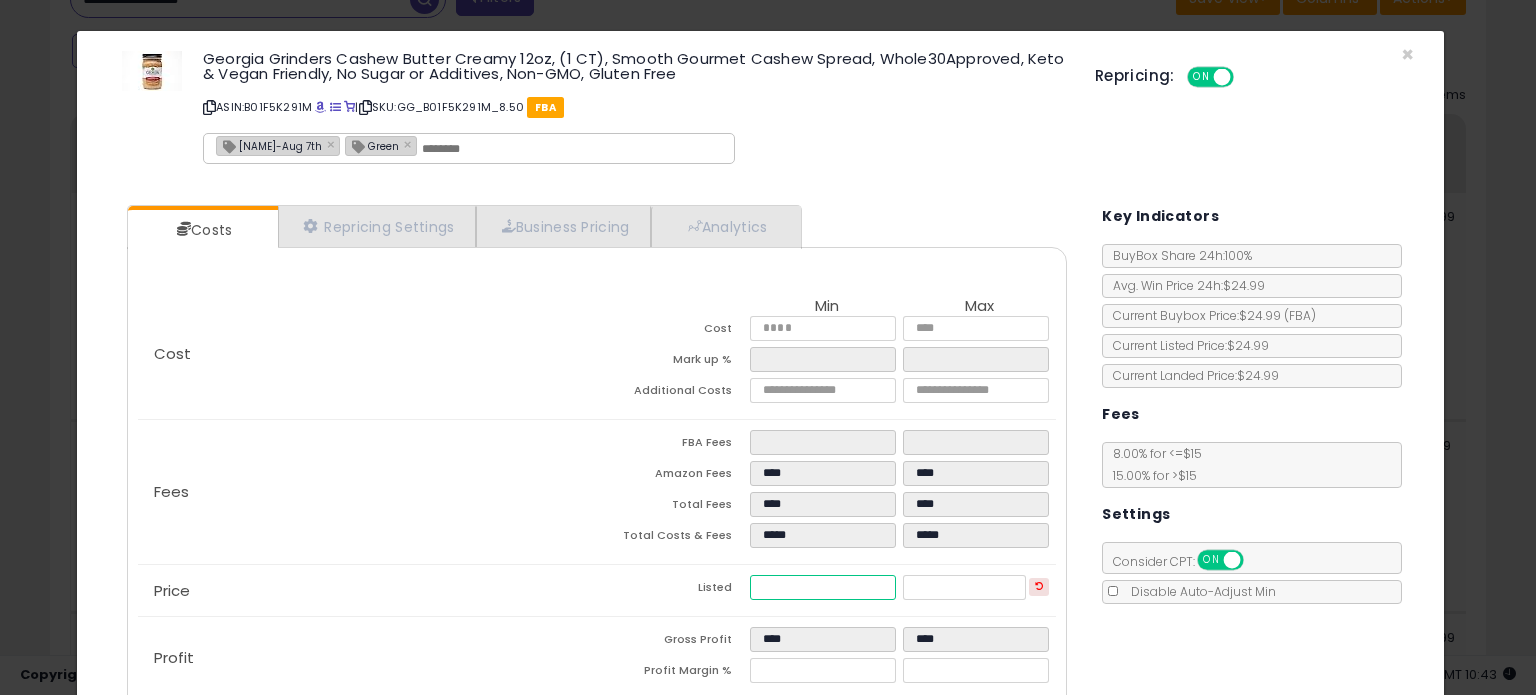 drag, startPoint x: 816, startPoint y: 587, endPoint x: 620, endPoint y: 561, distance: 197.71696 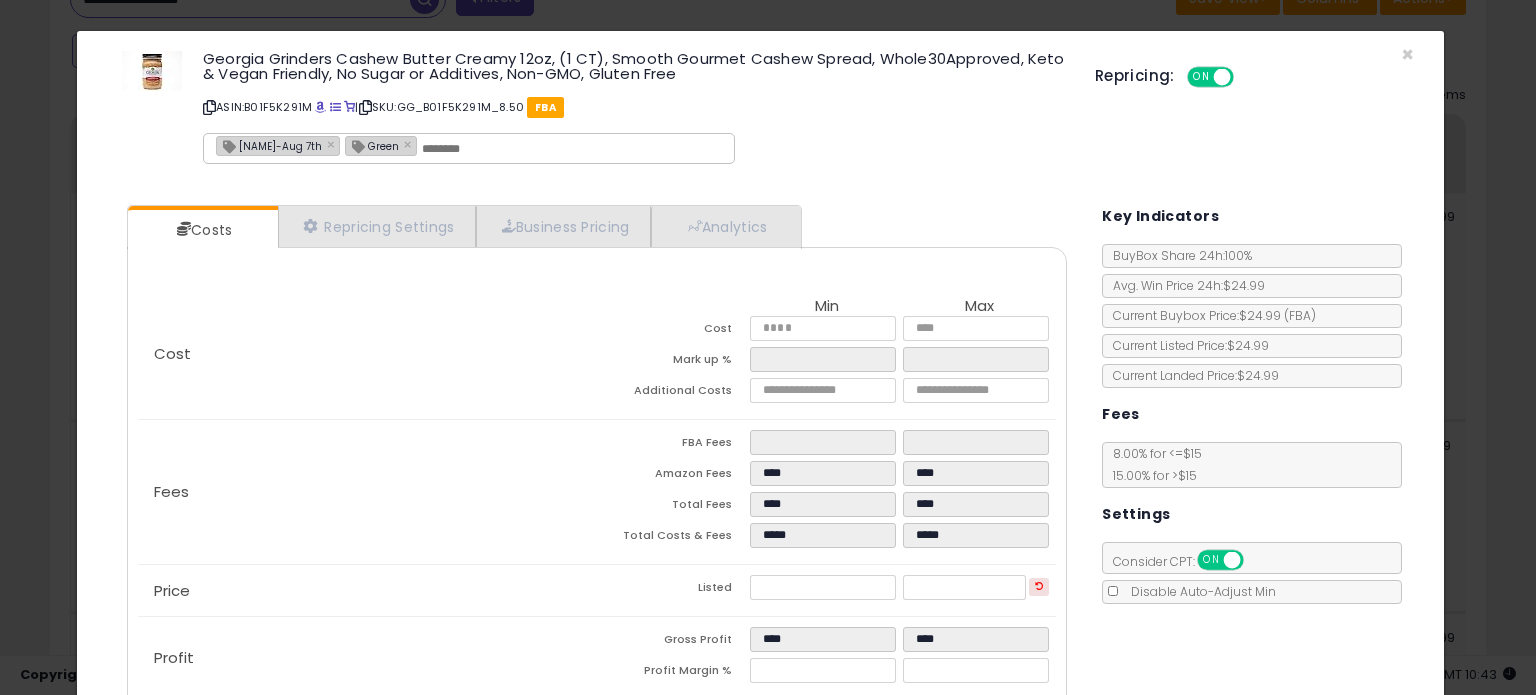 click on "Amazon Fees" at bounding box center (673, 476) 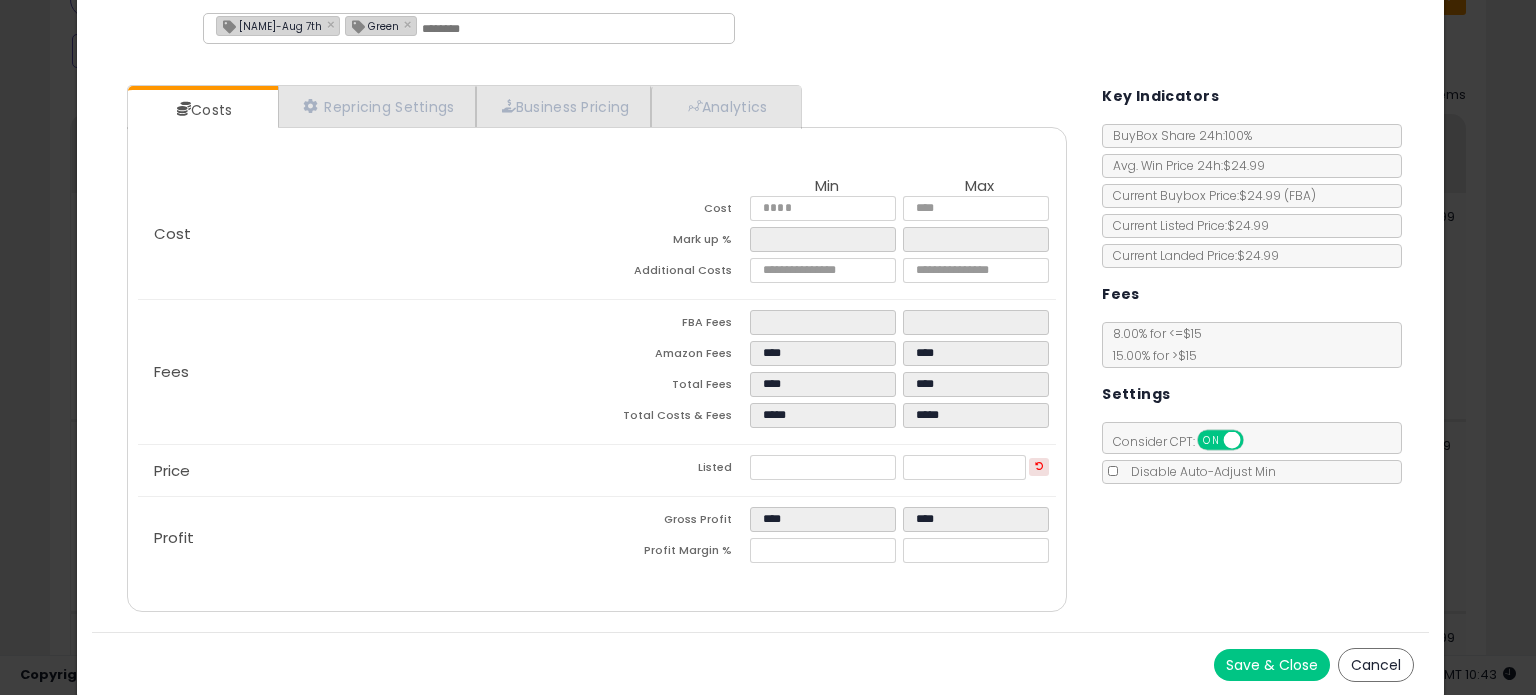 click on "Save & Close" at bounding box center (1272, 665) 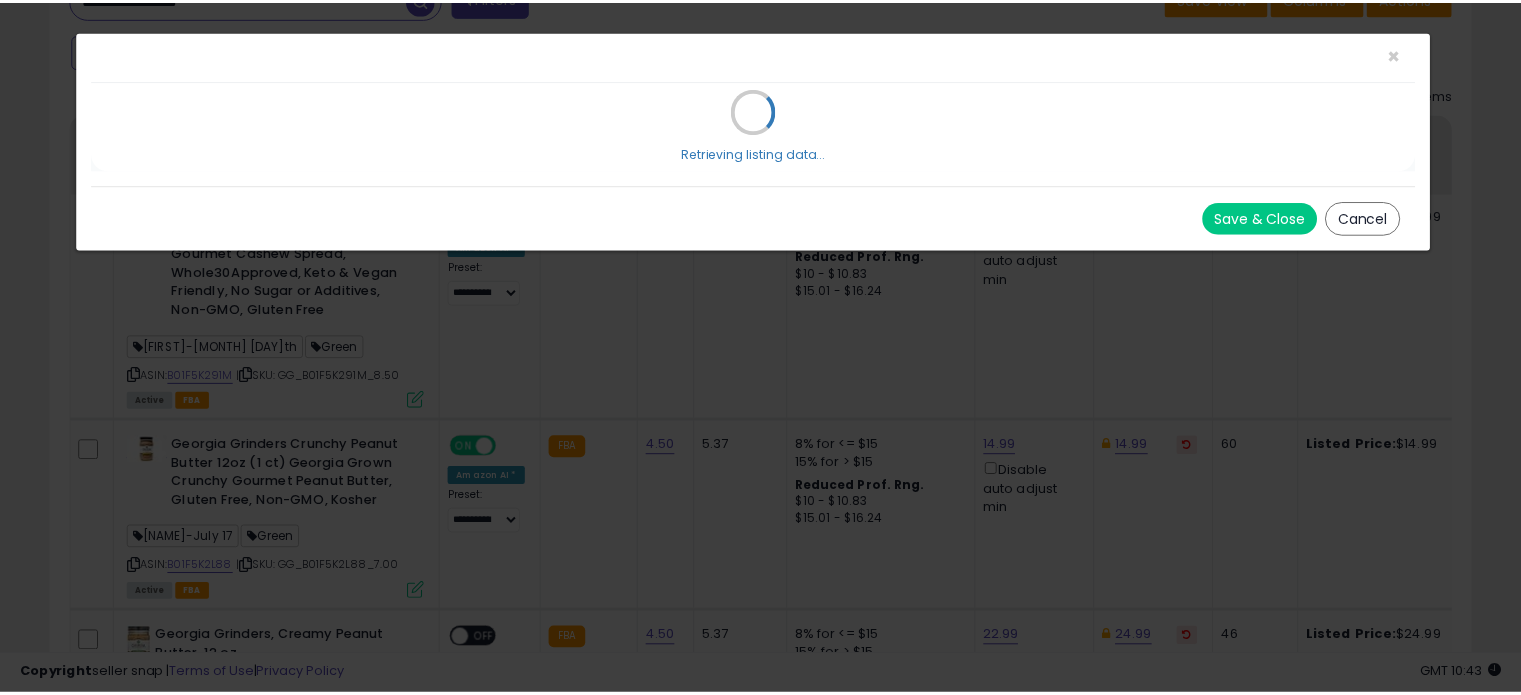 scroll, scrollTop: 0, scrollLeft: 0, axis: both 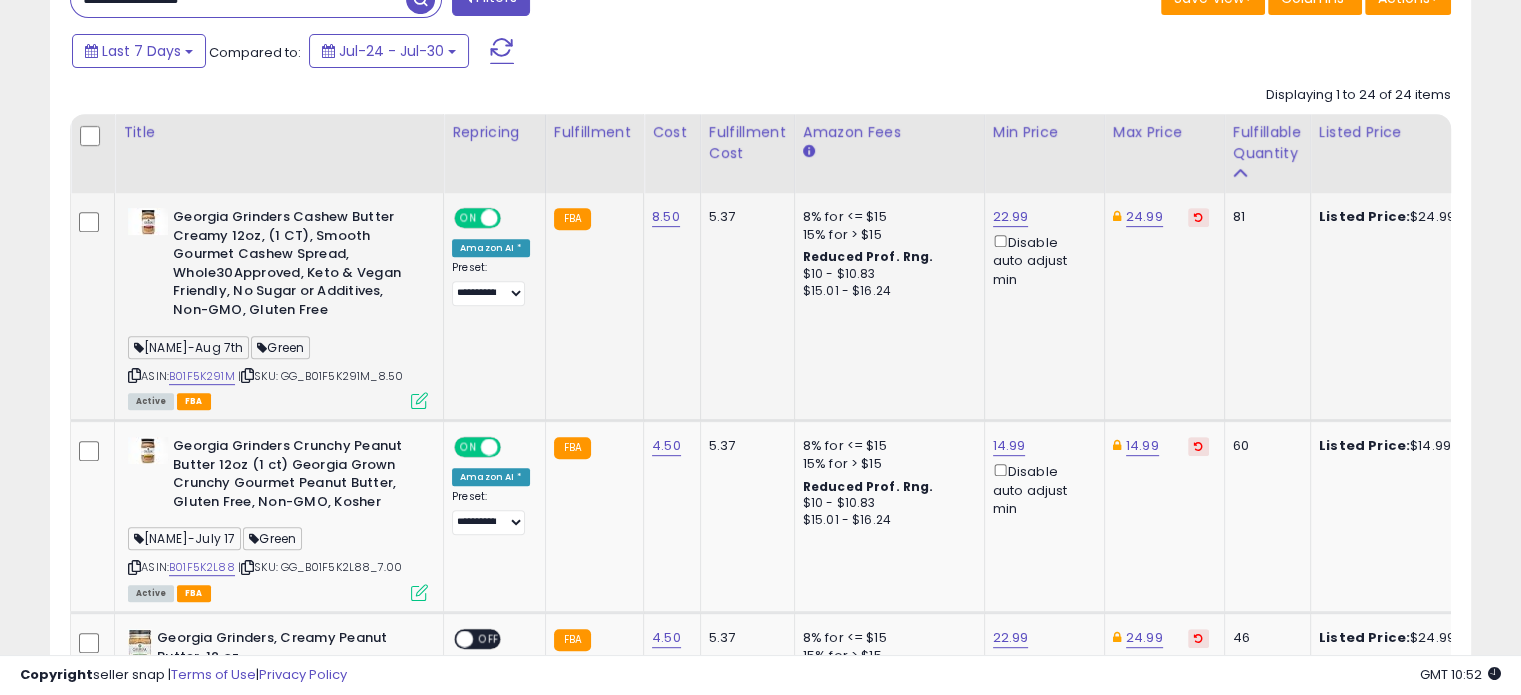 click at bounding box center (419, 400) 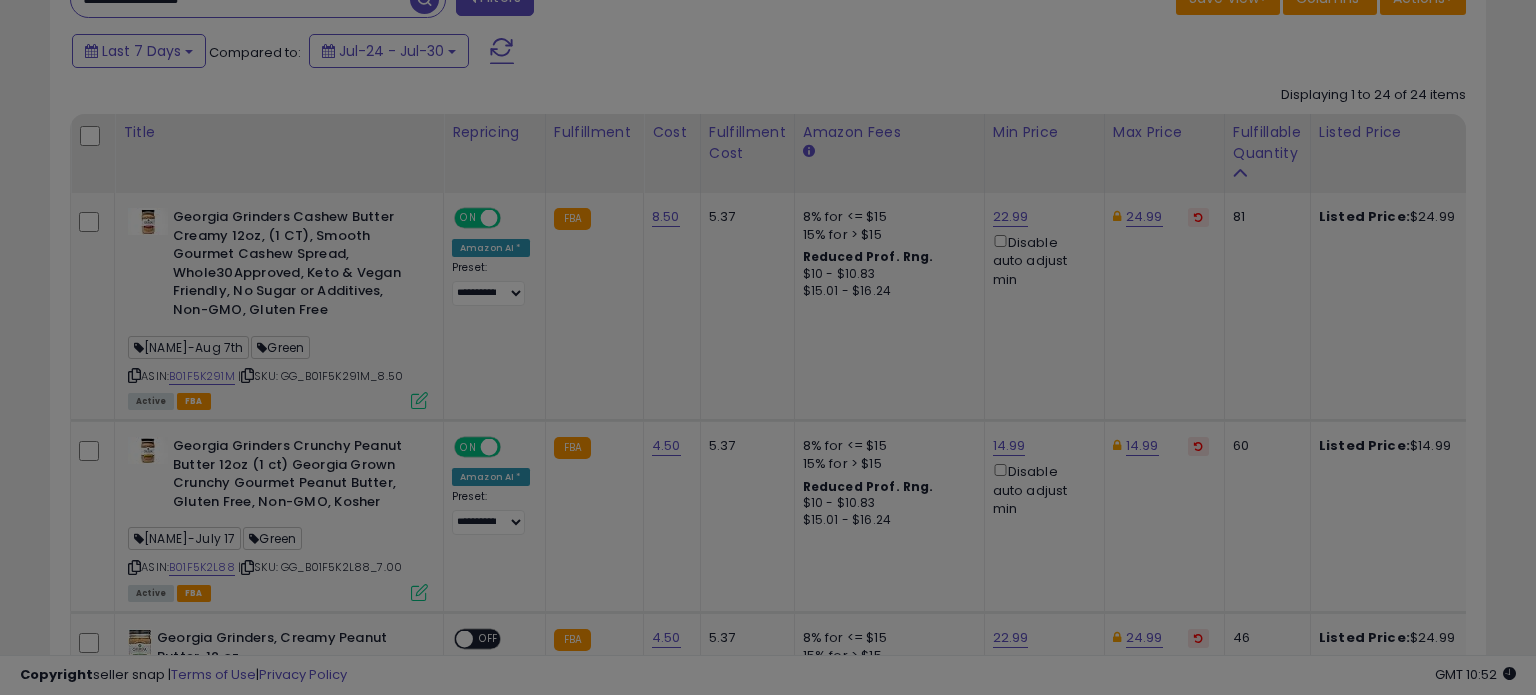 scroll, scrollTop: 999589, scrollLeft: 999168, axis: both 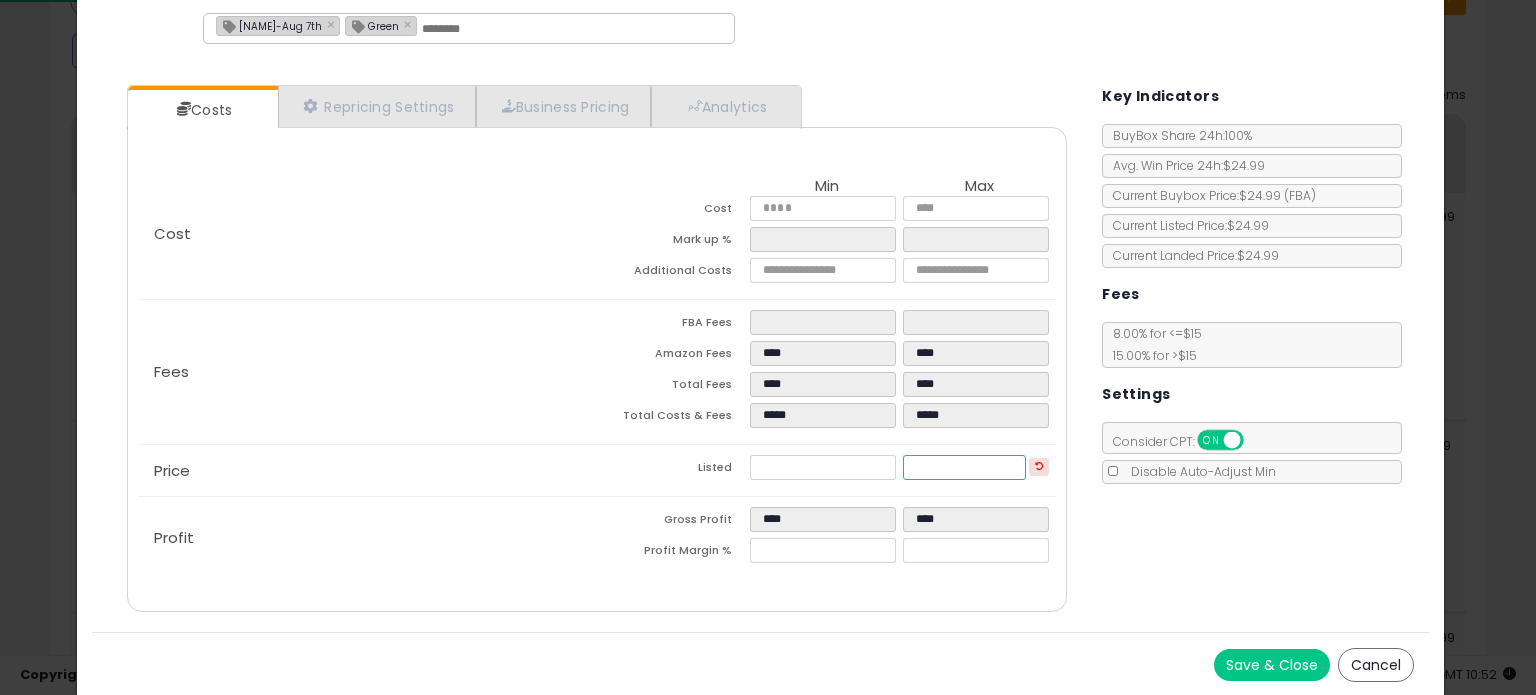 drag, startPoint x: 954, startPoint y: 465, endPoint x: 774, endPoint y: 470, distance: 180.06943 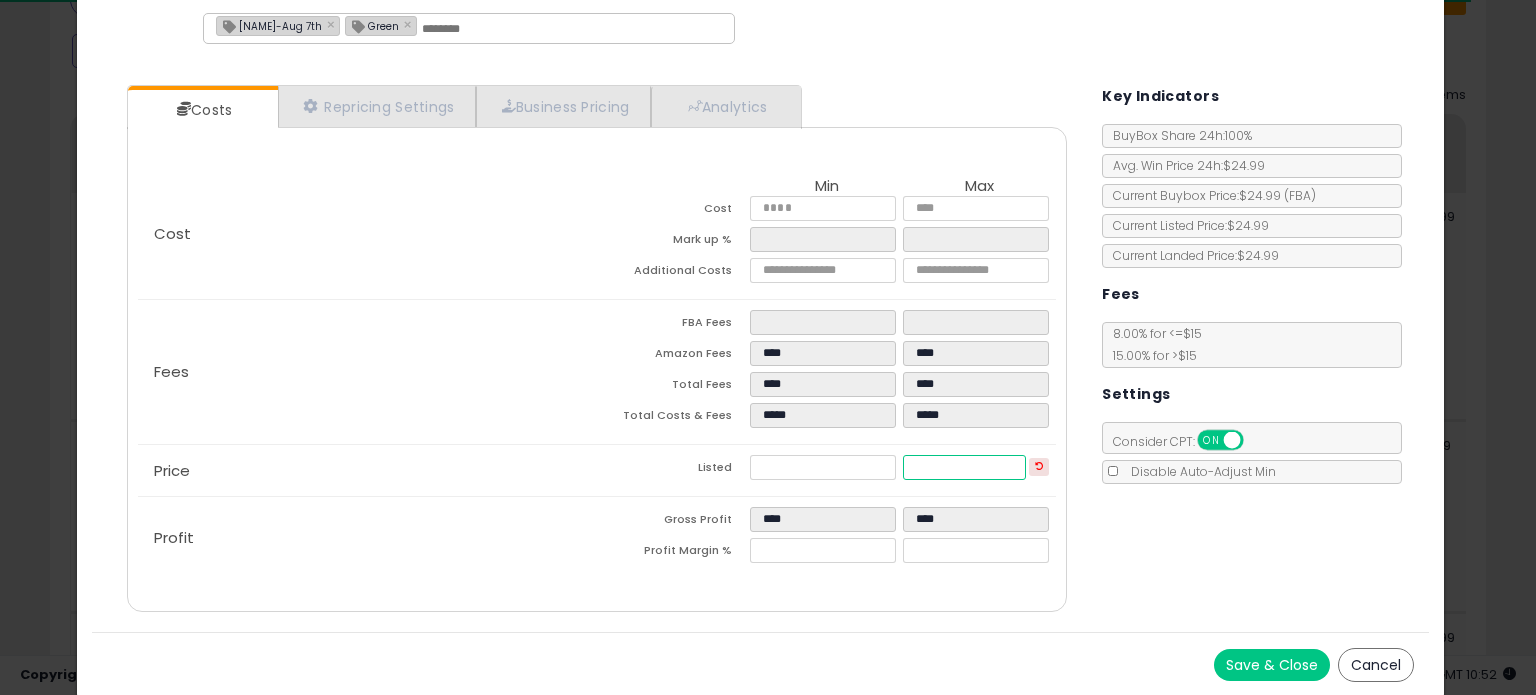 drag, startPoint x: 949, startPoint y: 464, endPoint x: 900, endPoint y: 460, distance: 49.162994 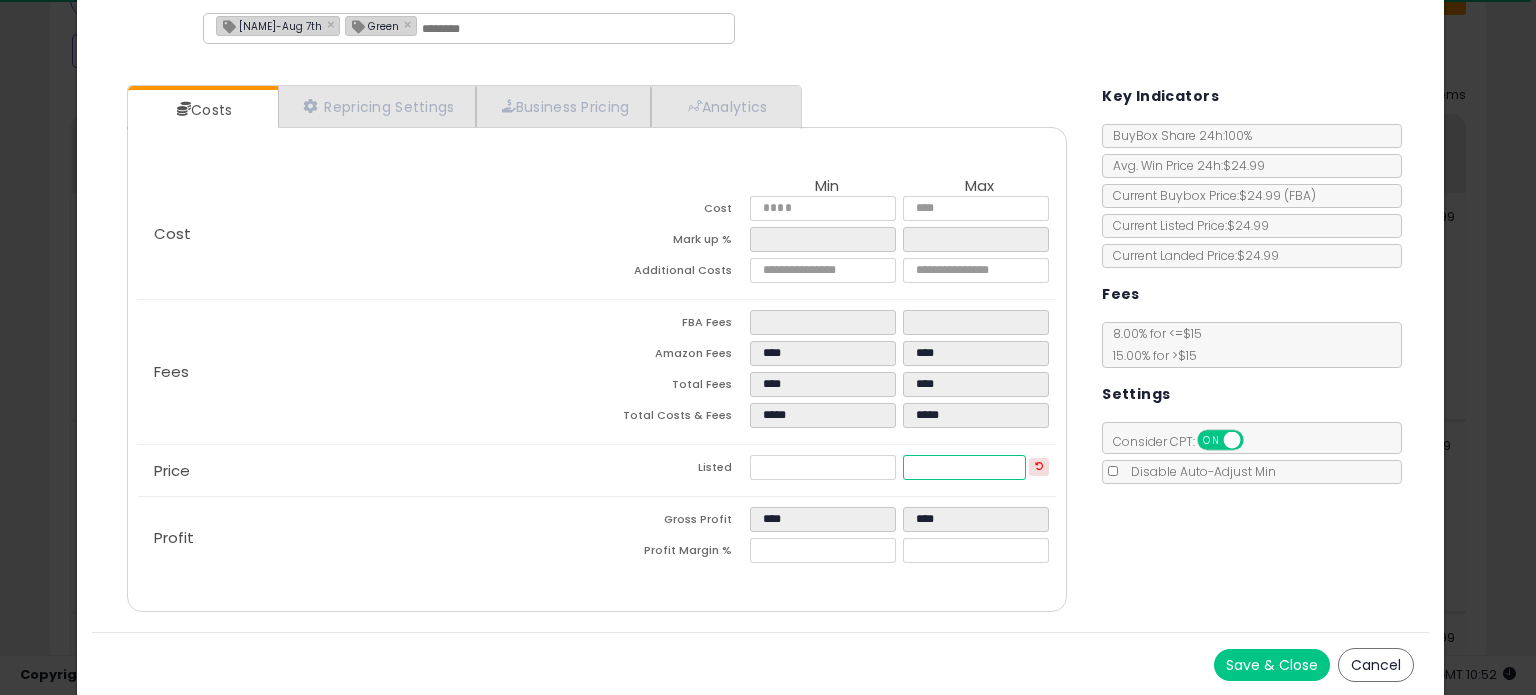 drag, startPoint x: 954, startPoint y: 459, endPoint x: 857, endPoint y: 449, distance: 97.5141 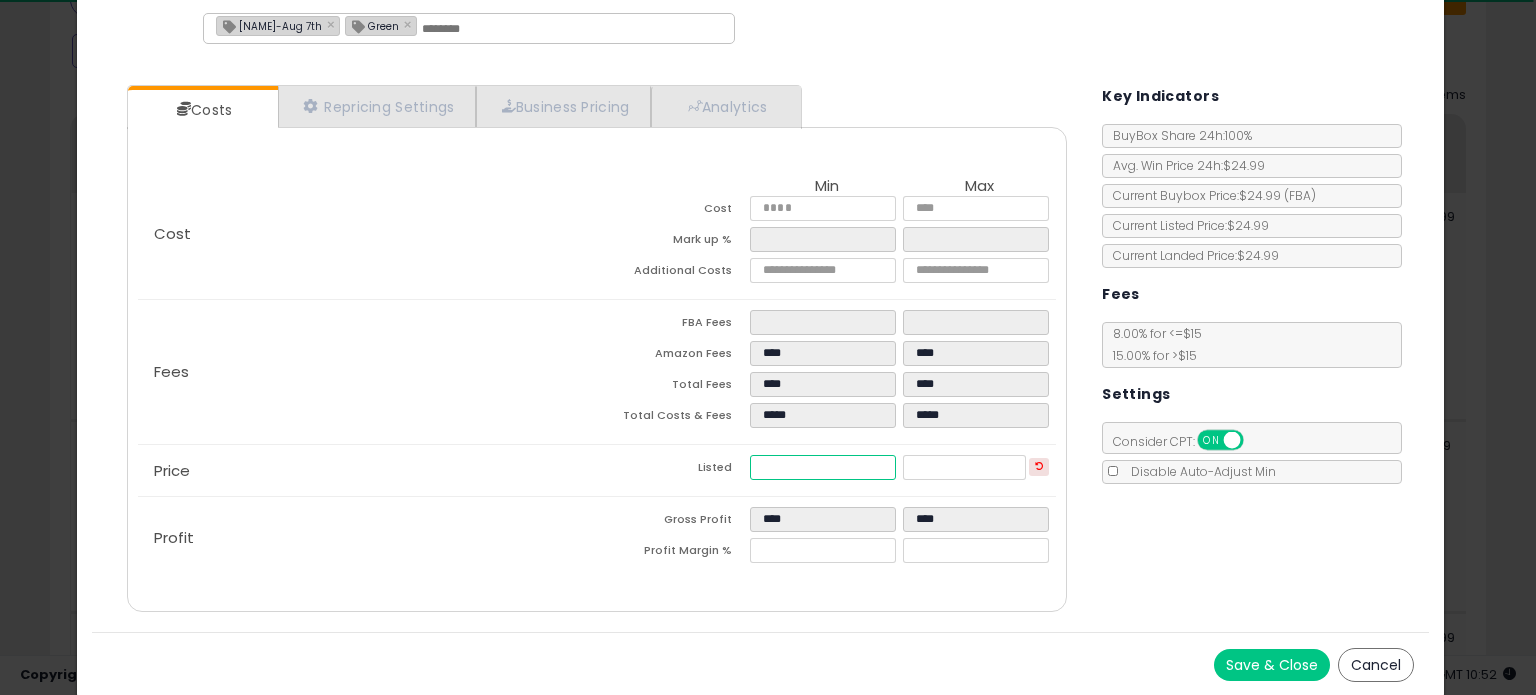 click on "Listed
*****
*****" at bounding box center (826, 470) 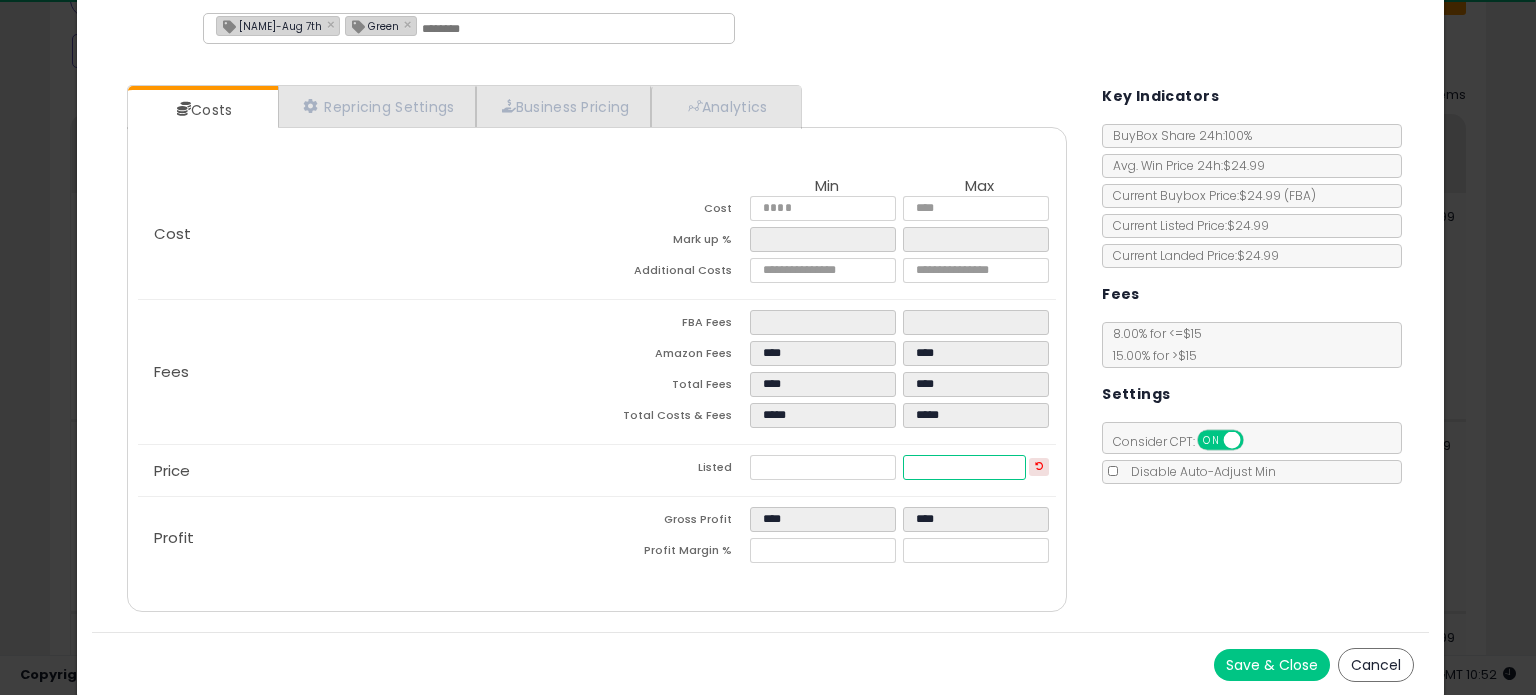 drag, startPoint x: 972, startPoint y: 462, endPoint x: 859, endPoint y: 436, distance: 115.952576 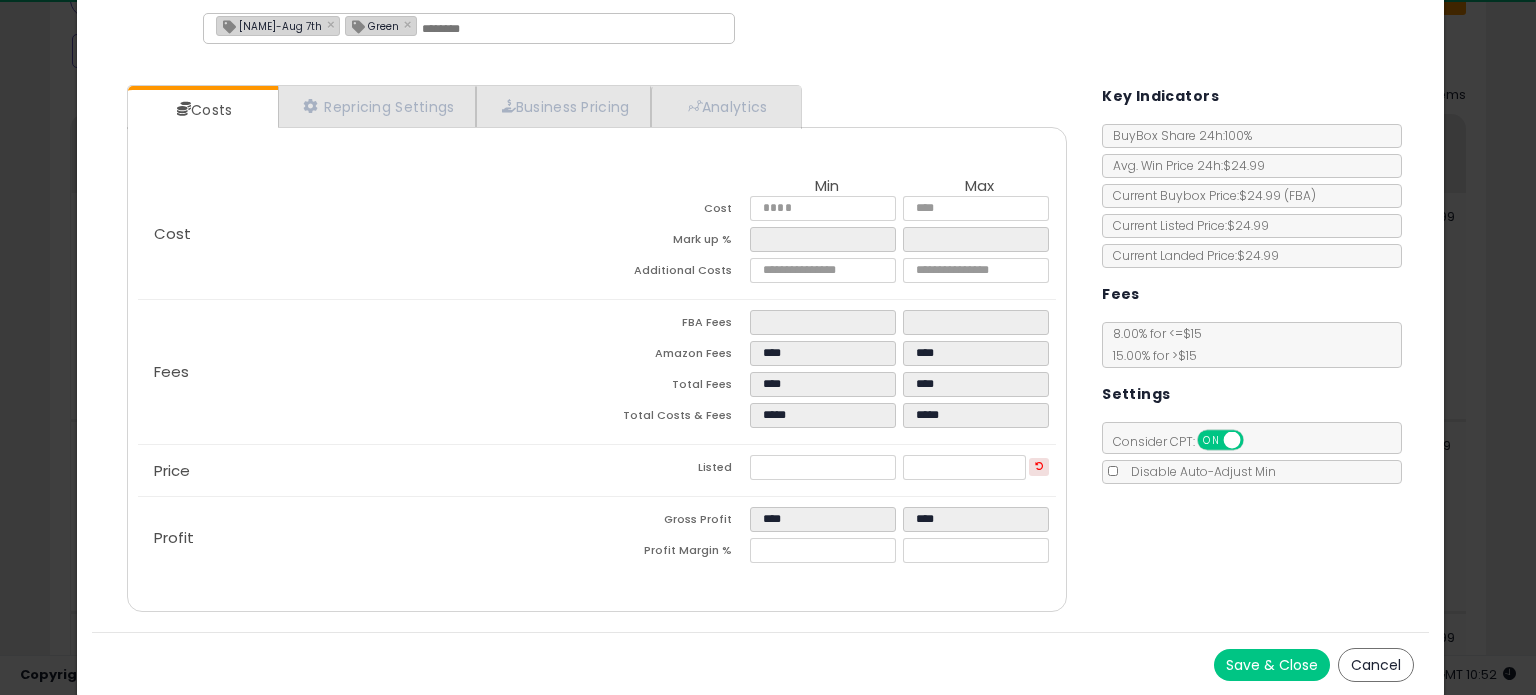 drag, startPoint x: 1150, startPoint y: 540, endPoint x: 1113, endPoint y: 539, distance: 37.01351 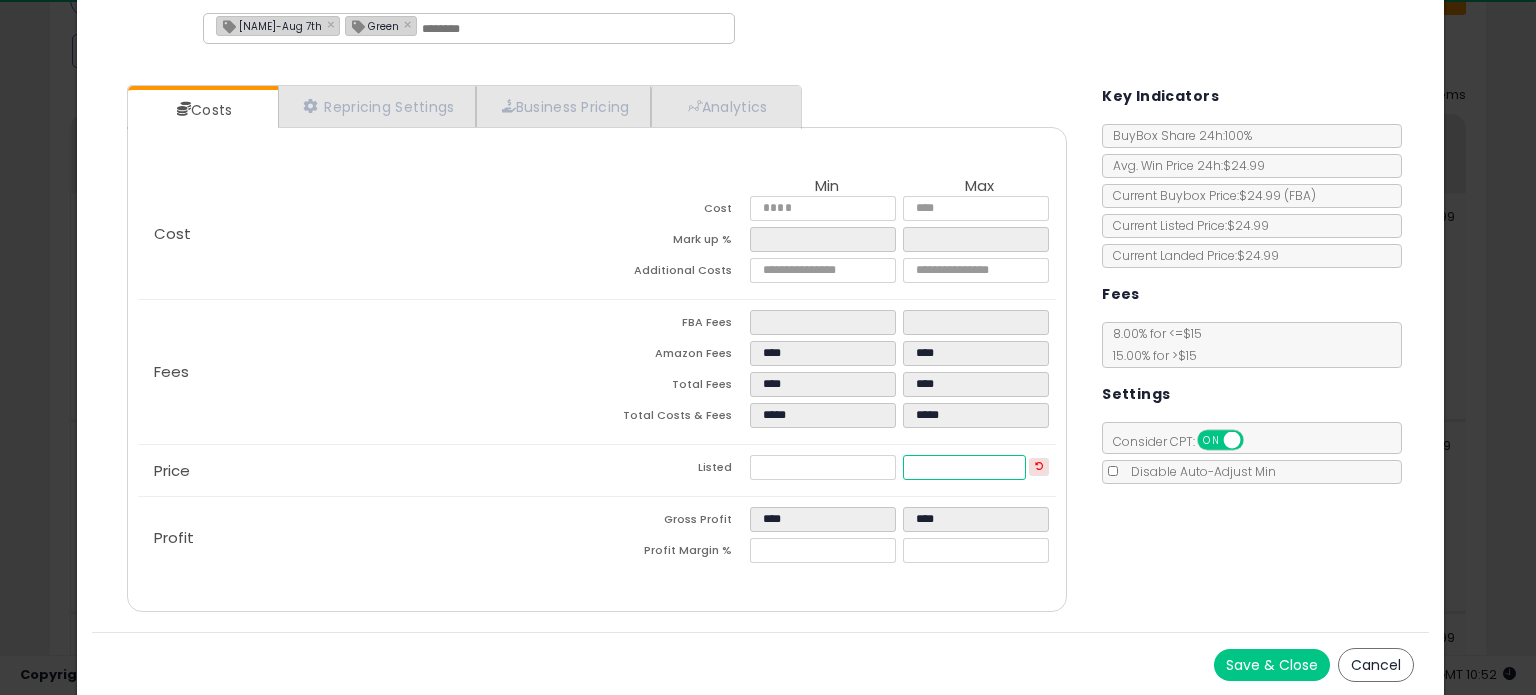 drag, startPoint x: 948, startPoint y: 459, endPoint x: 788, endPoint y: 431, distance: 162.43152 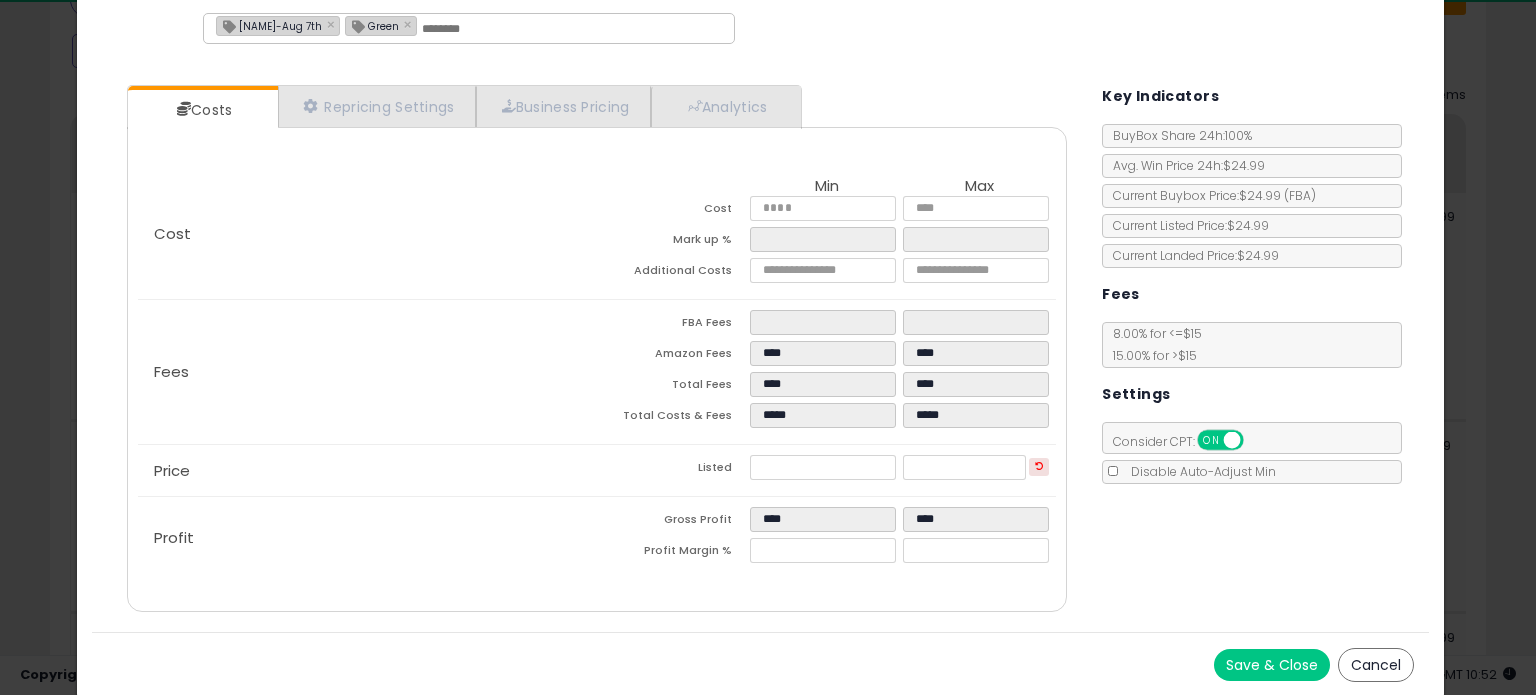 click on "Save & Close" at bounding box center [1272, 665] 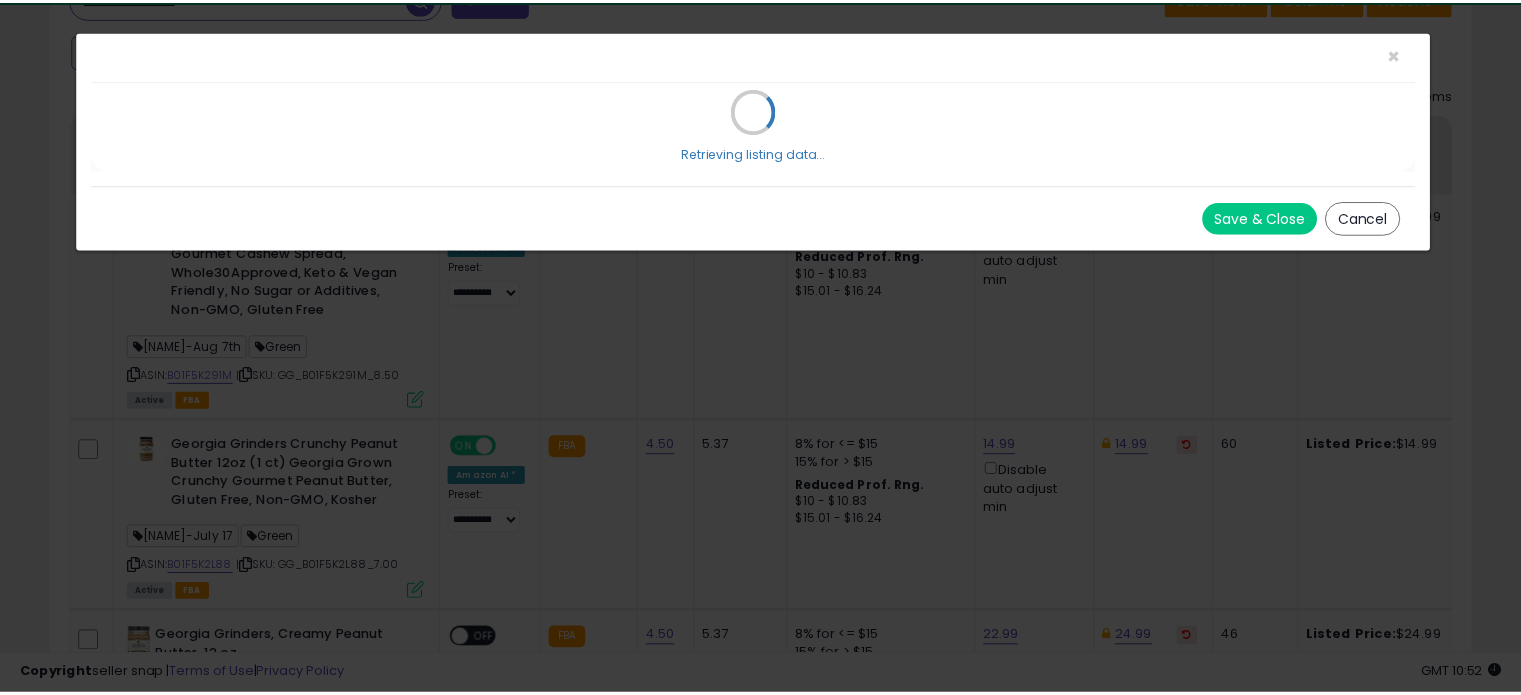 scroll, scrollTop: 0, scrollLeft: 0, axis: both 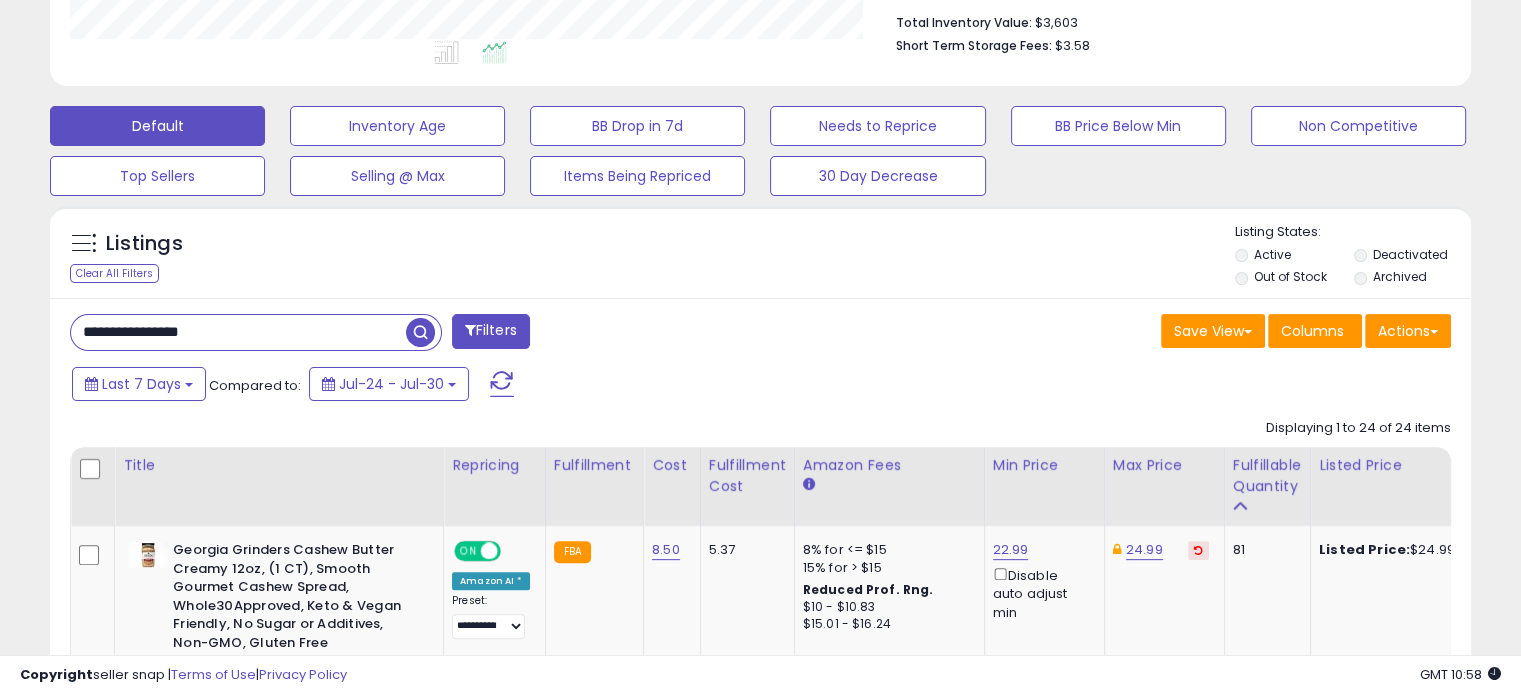 drag, startPoint x: 273, startPoint y: 335, endPoint x: 299, endPoint y: 343, distance: 27.202942 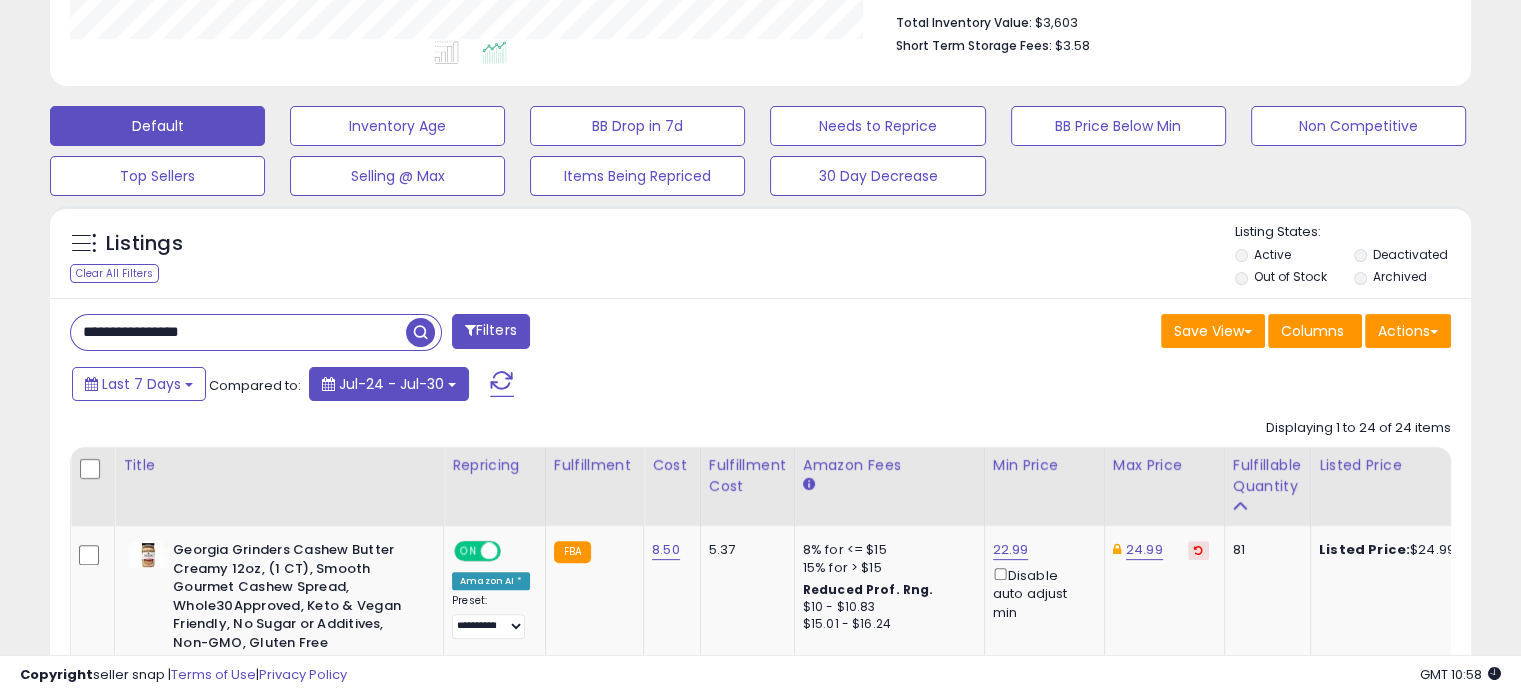 paste 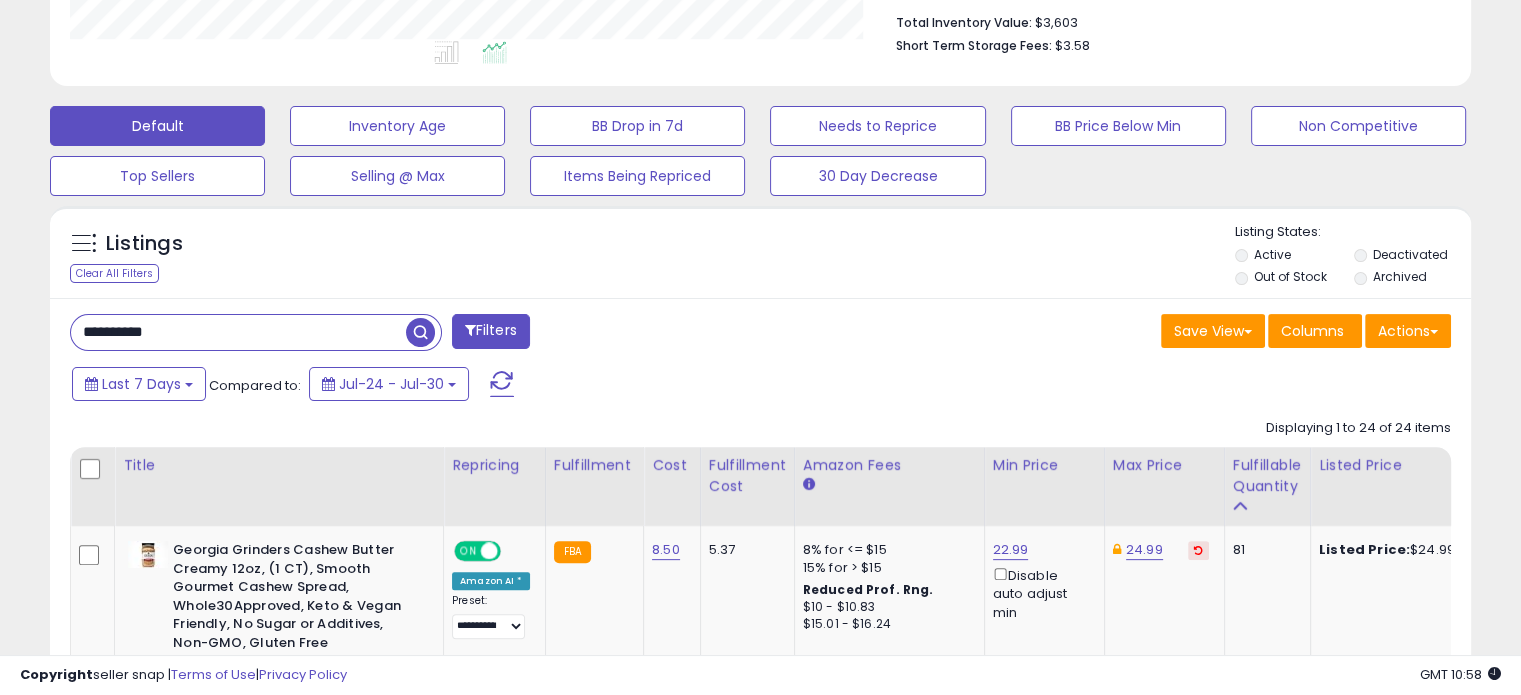click at bounding box center [420, 332] 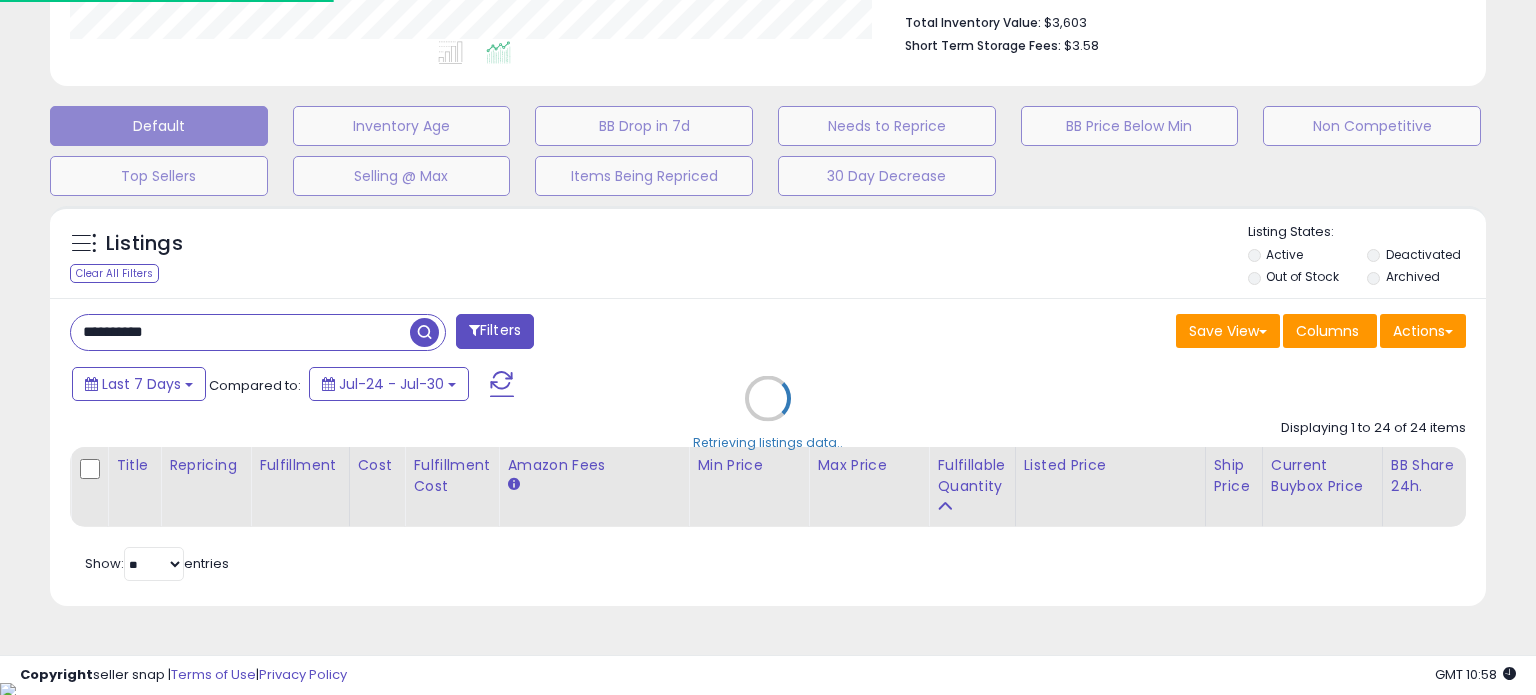 scroll, scrollTop: 999589, scrollLeft: 999168, axis: both 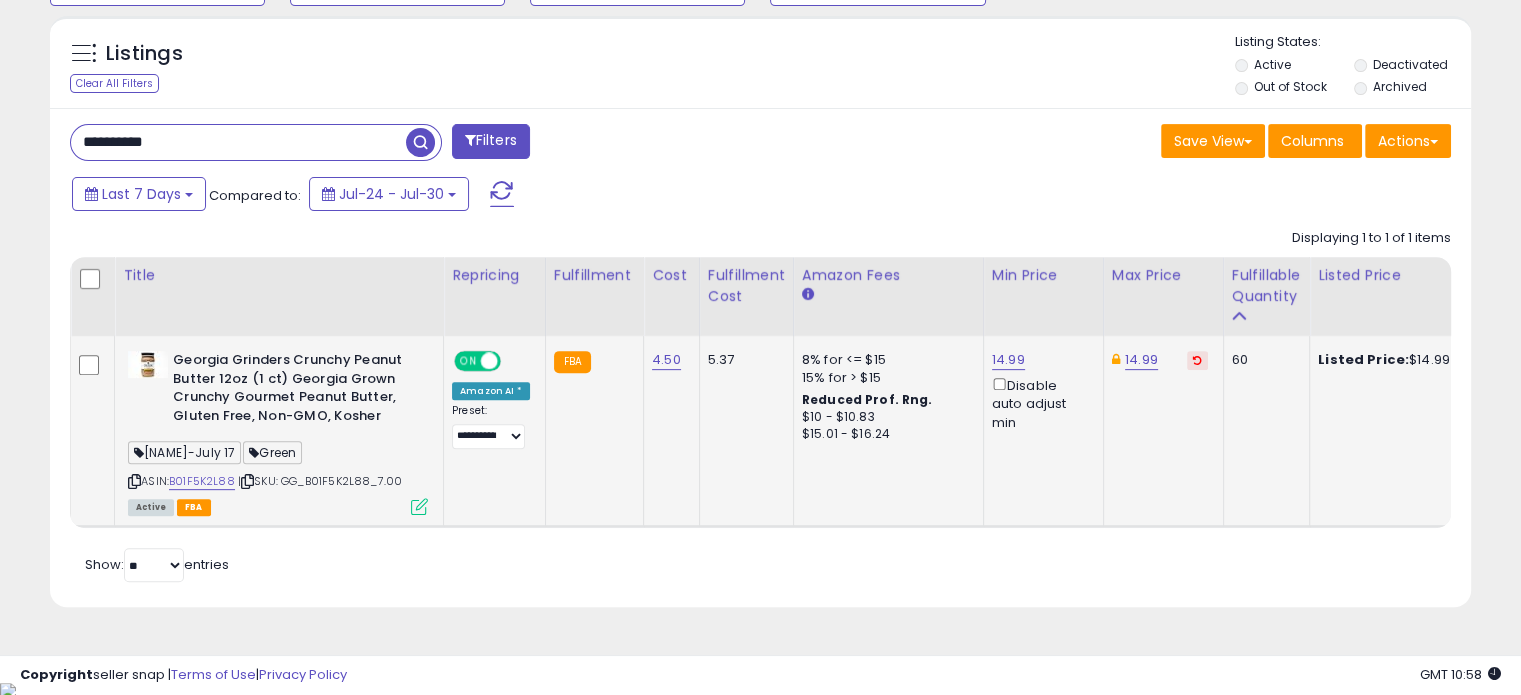 click at bounding box center [419, 506] 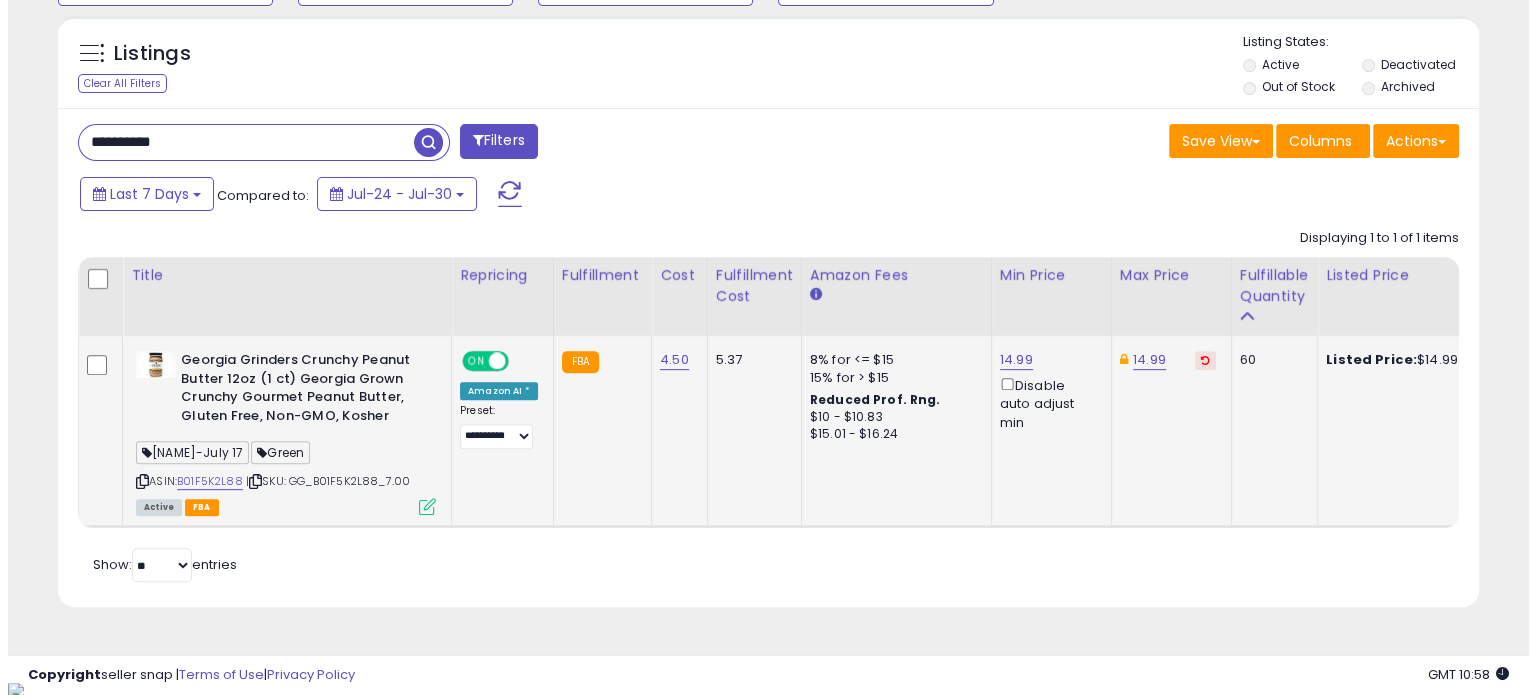 scroll, scrollTop: 999589, scrollLeft: 999168, axis: both 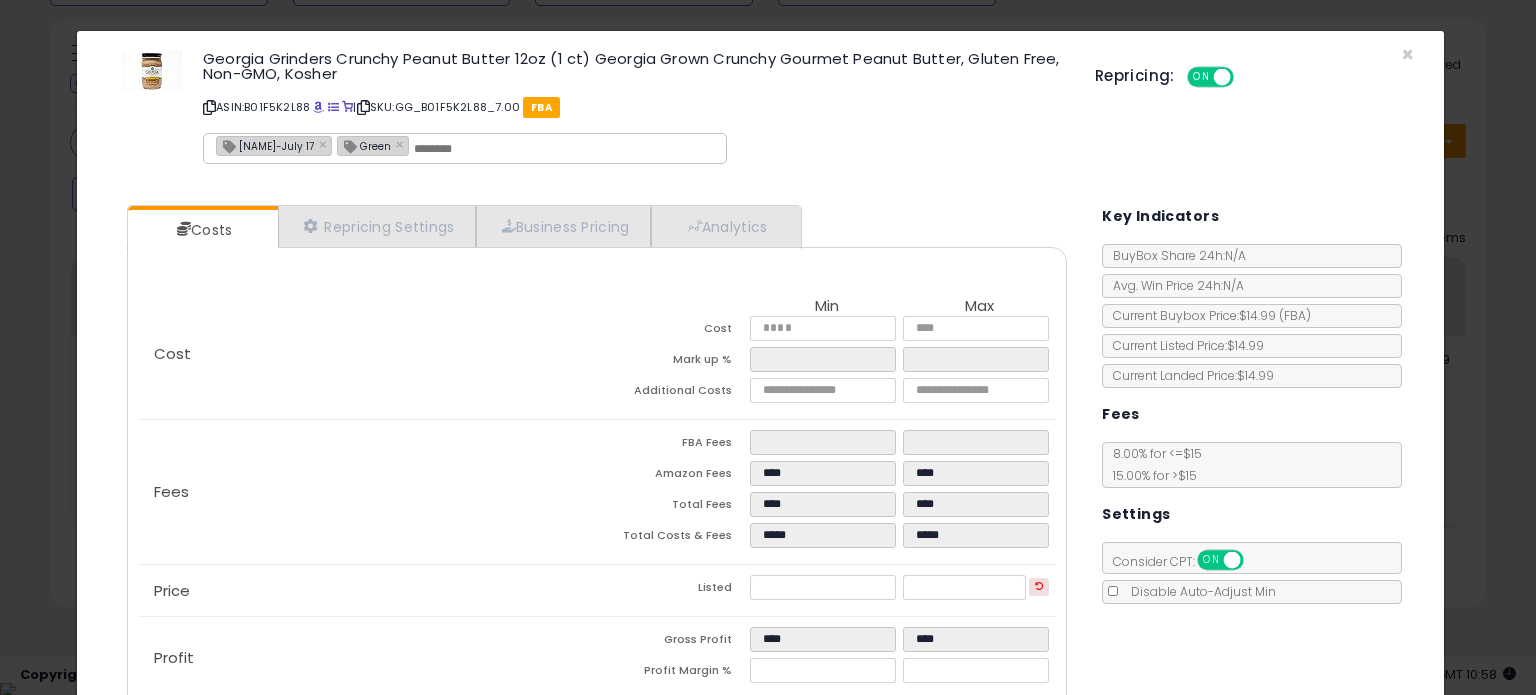 click on "[NAME]-July 17" at bounding box center [265, 145] 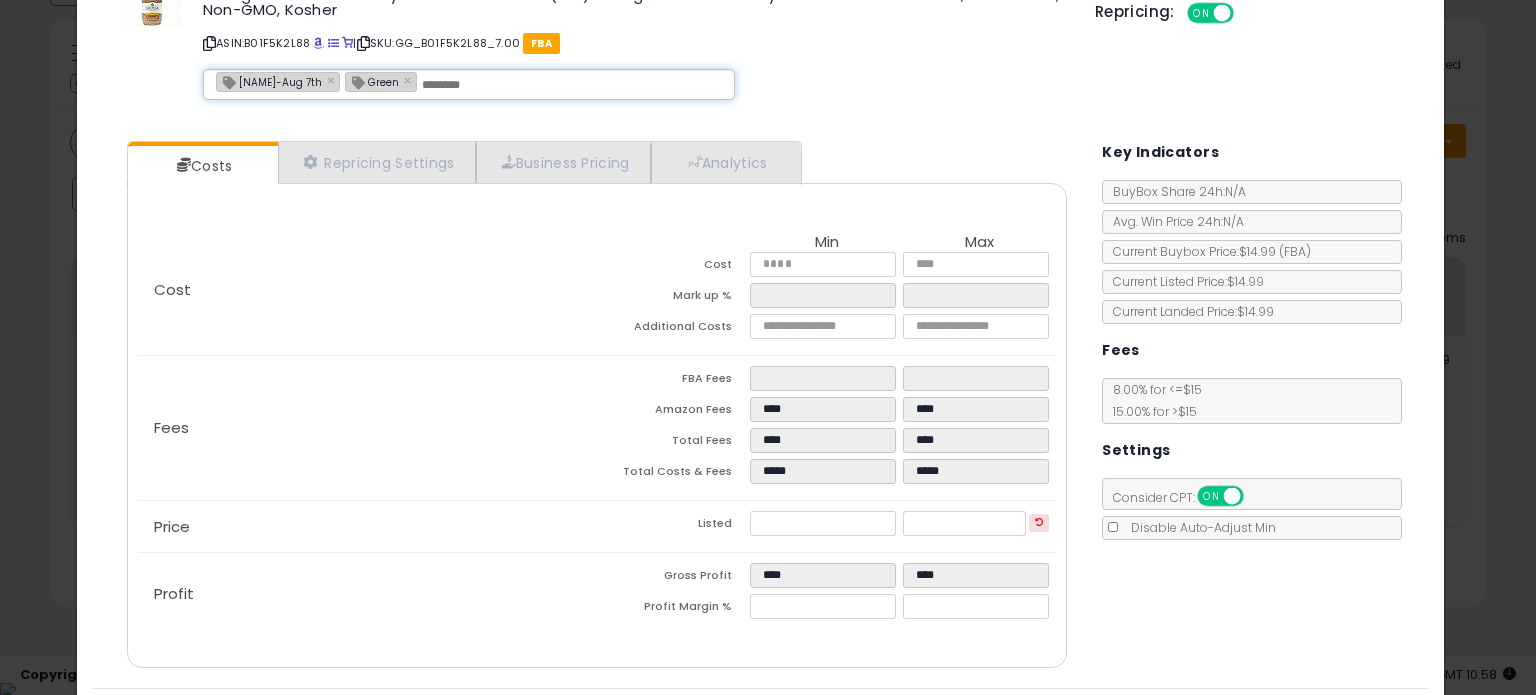 scroll, scrollTop: 120, scrollLeft: 0, axis: vertical 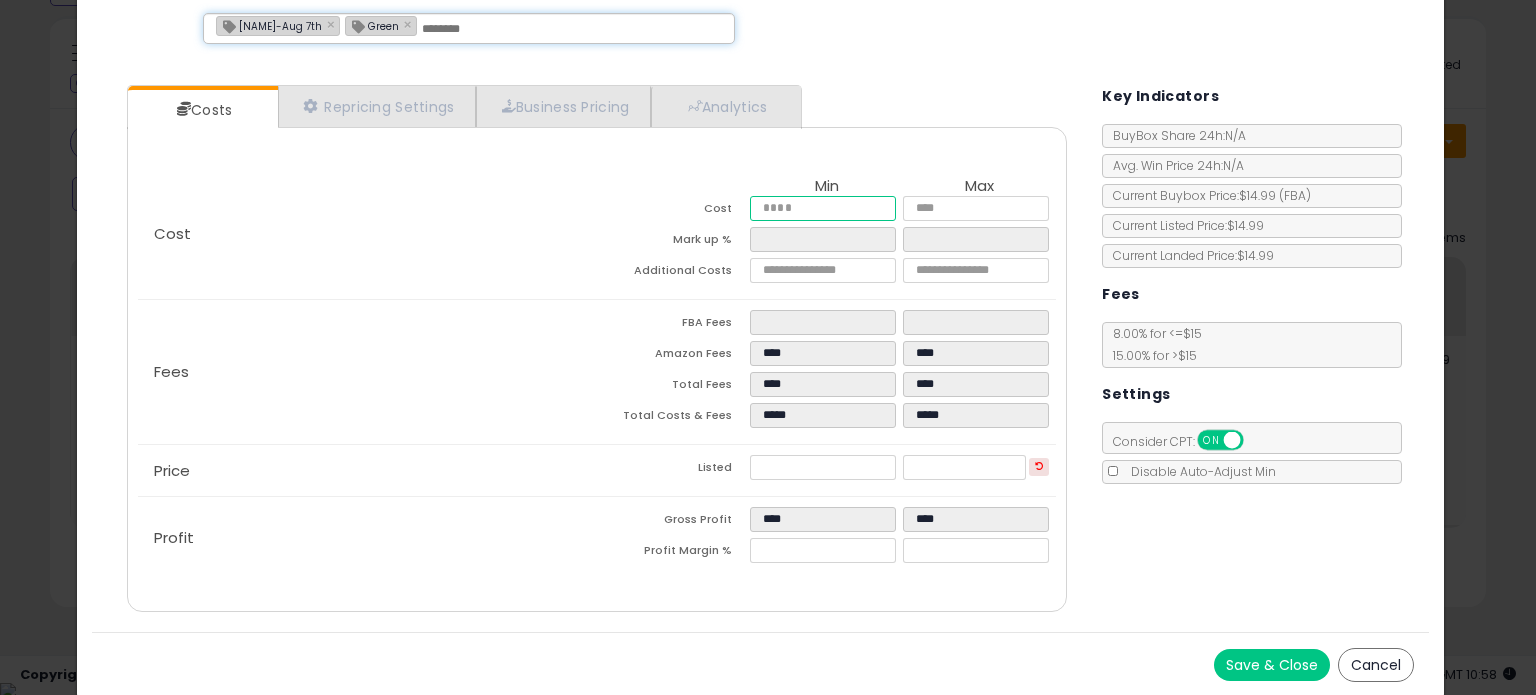 click on "****" at bounding box center (822, 208) 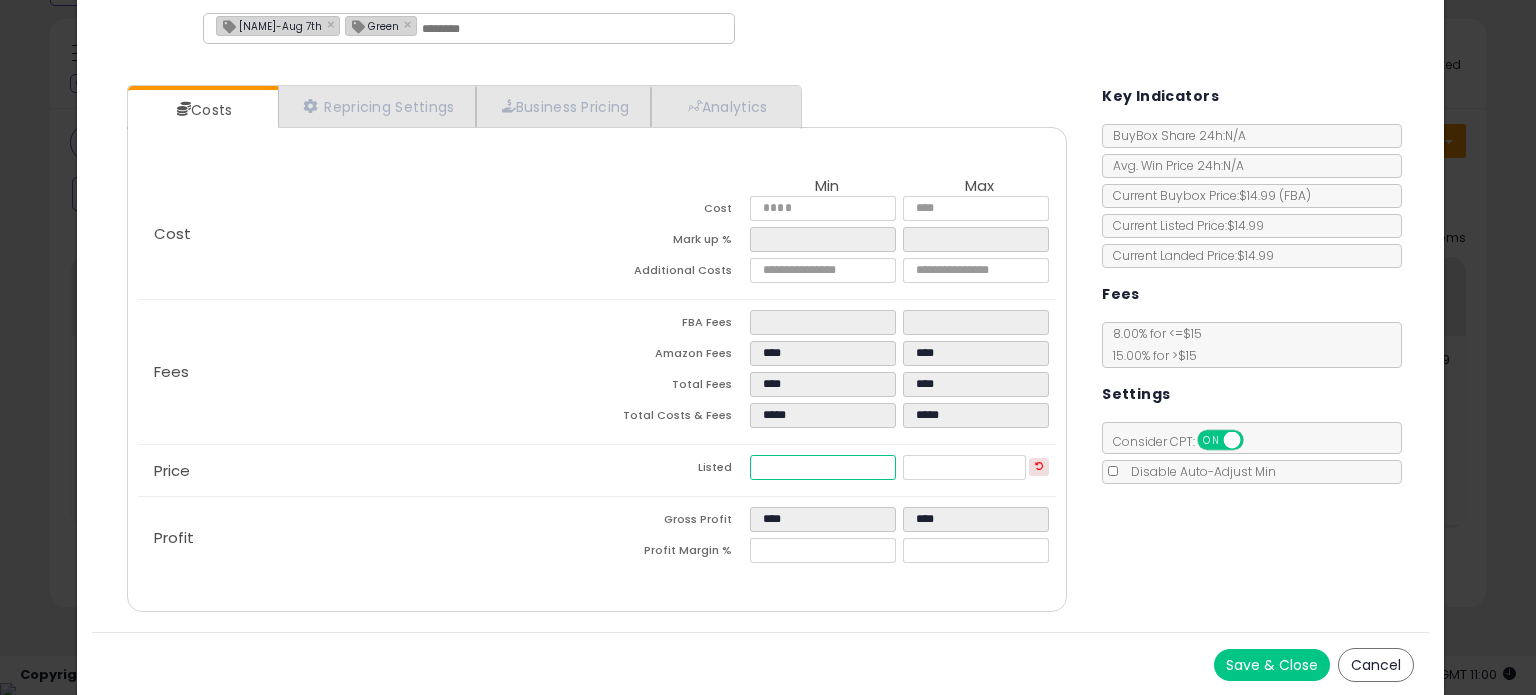 click on "*****" at bounding box center [822, 467] 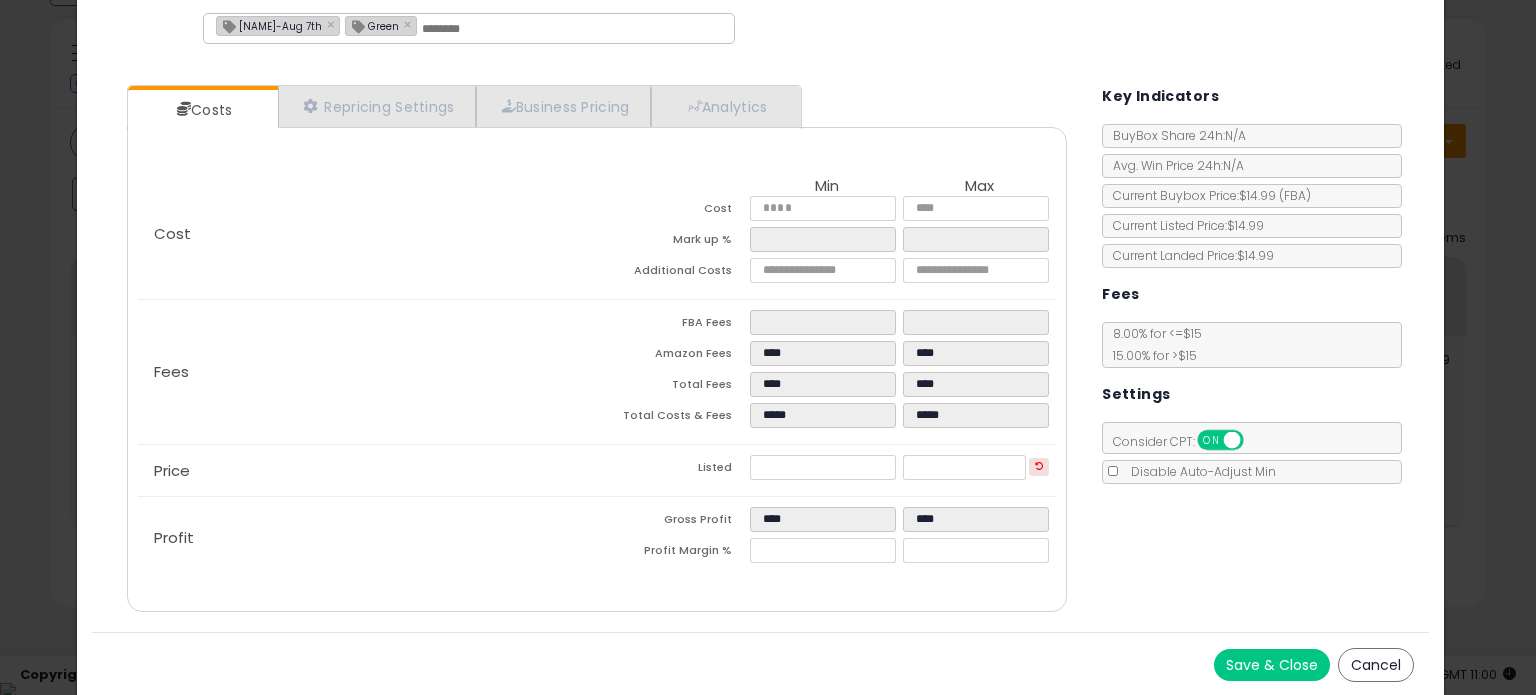 click on "Price" at bounding box center (367, 471) 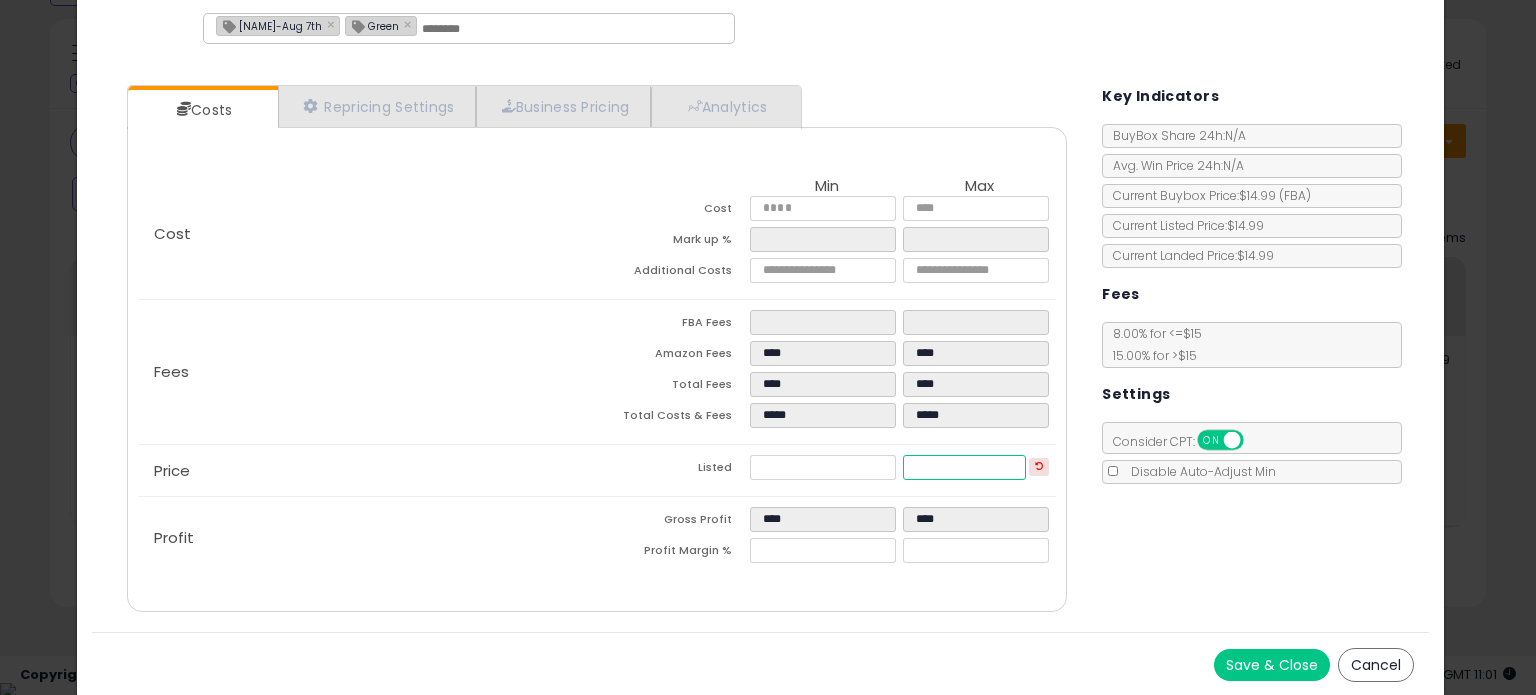 click on "*****" at bounding box center [964, 467] 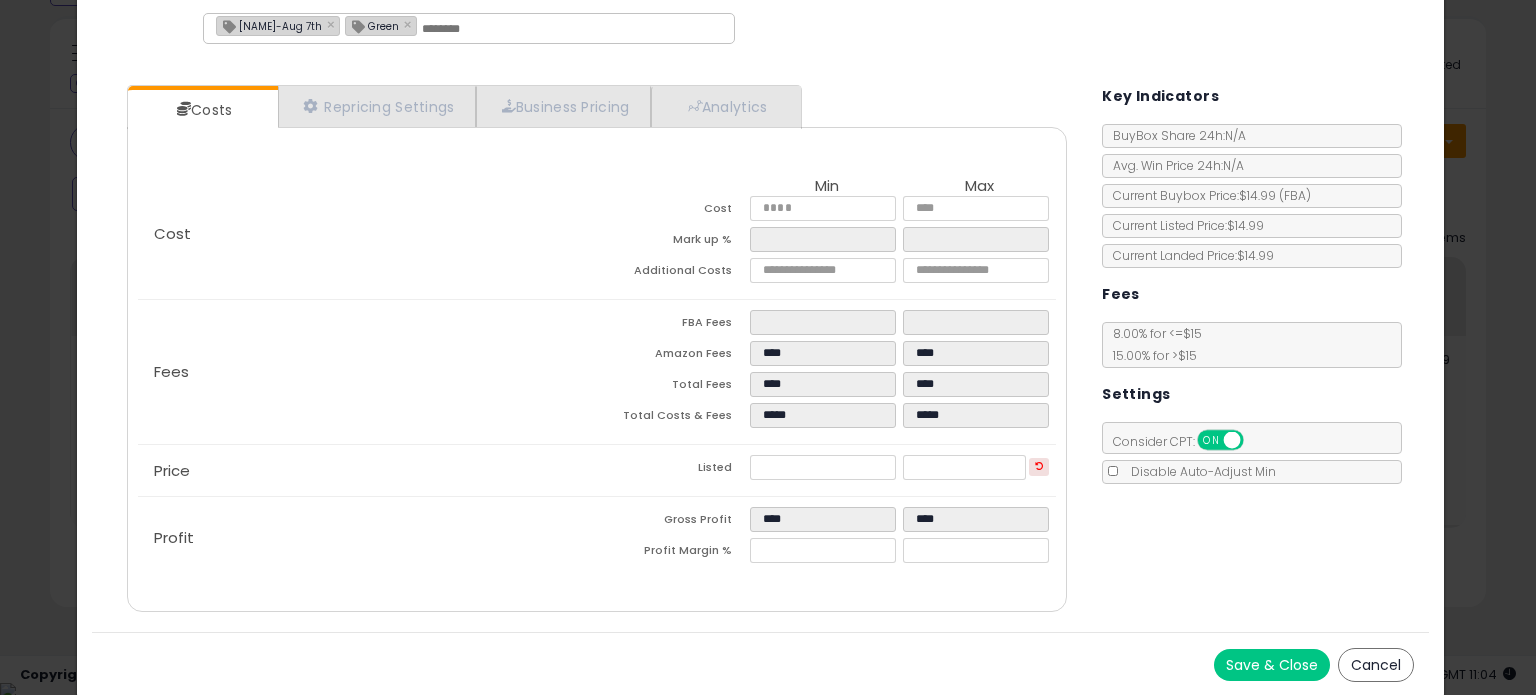 click on "Save & Close" at bounding box center (1272, 665) 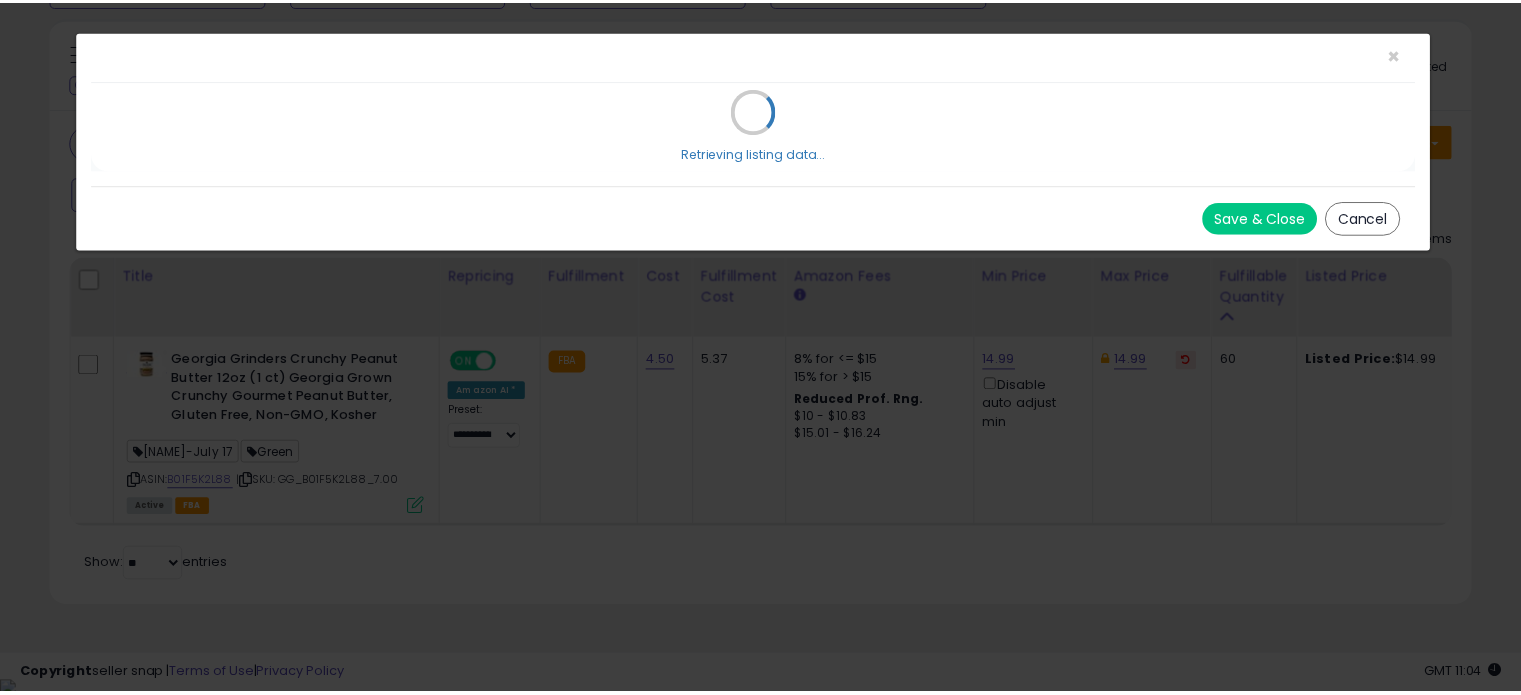 scroll, scrollTop: 0, scrollLeft: 0, axis: both 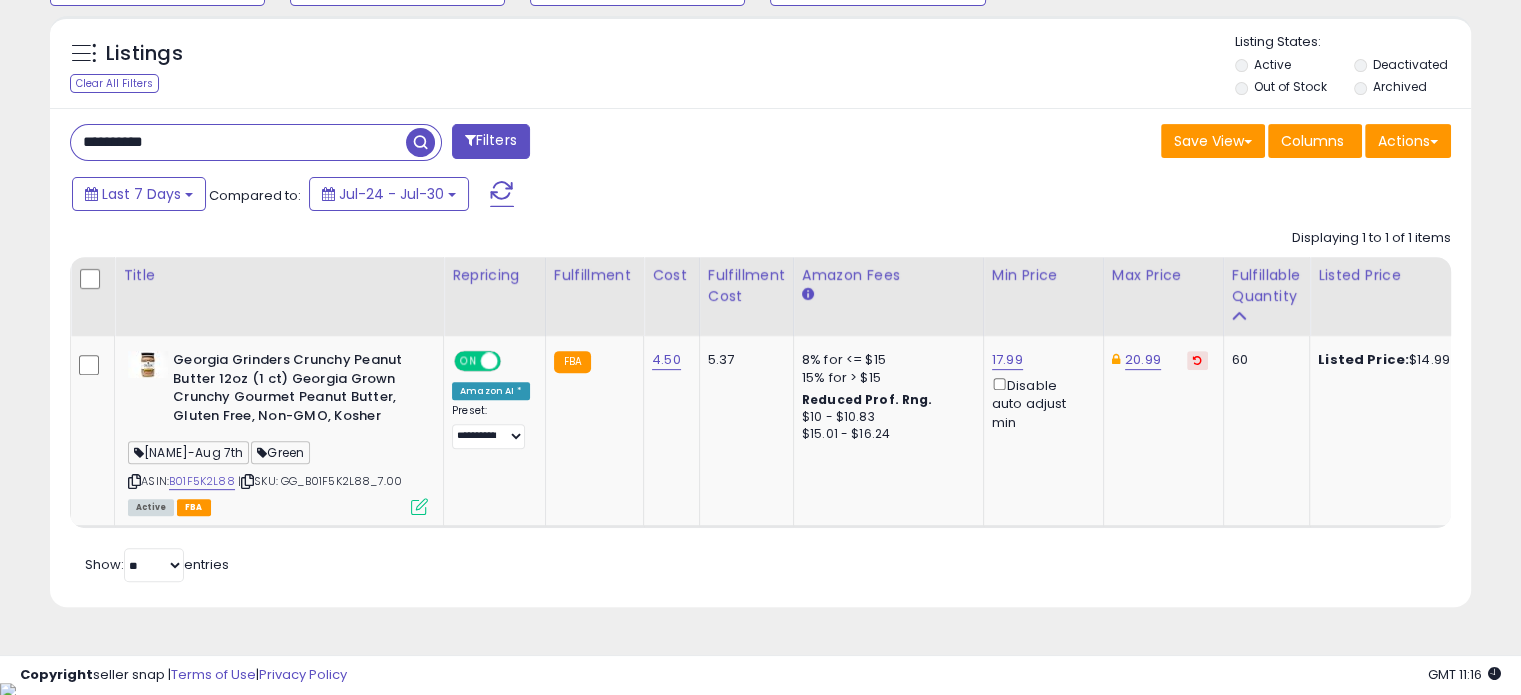 click on "**********" at bounding box center [238, 142] 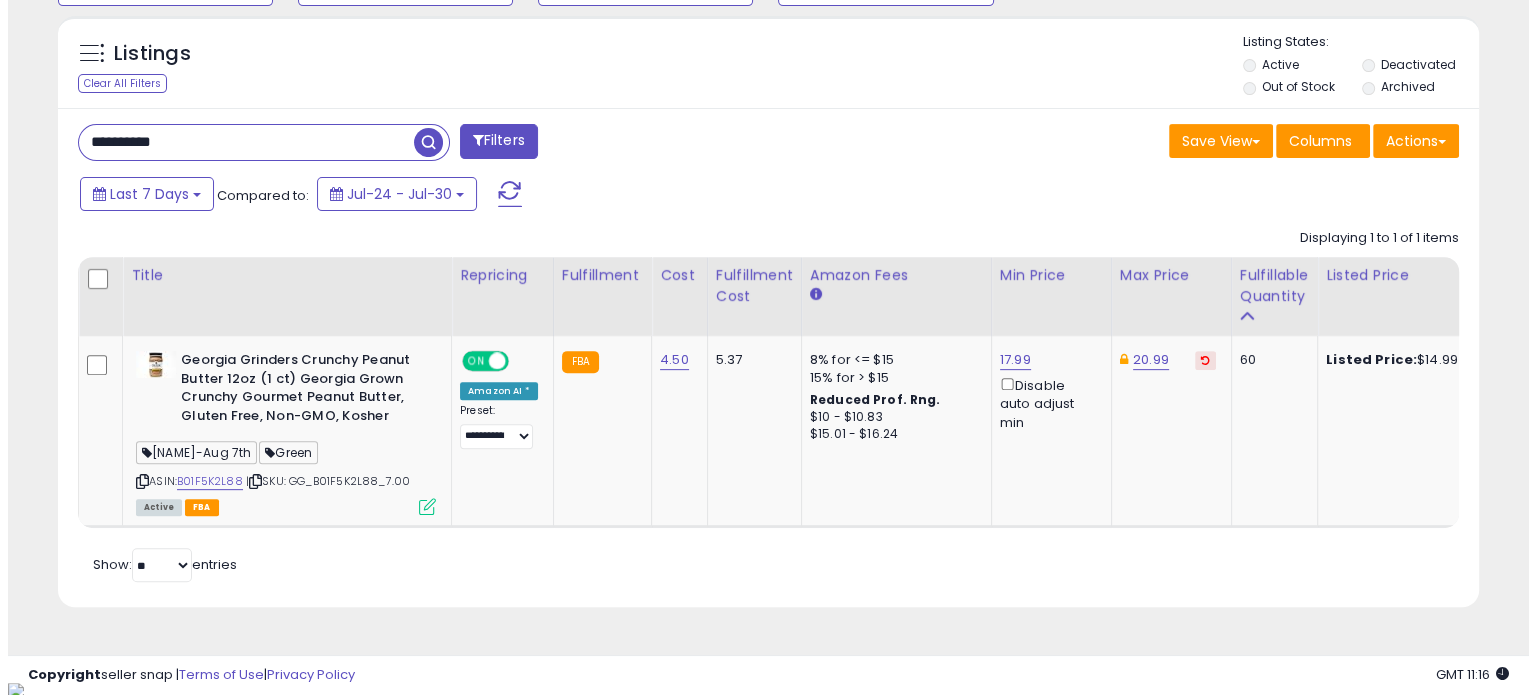 scroll, scrollTop: 524, scrollLeft: 0, axis: vertical 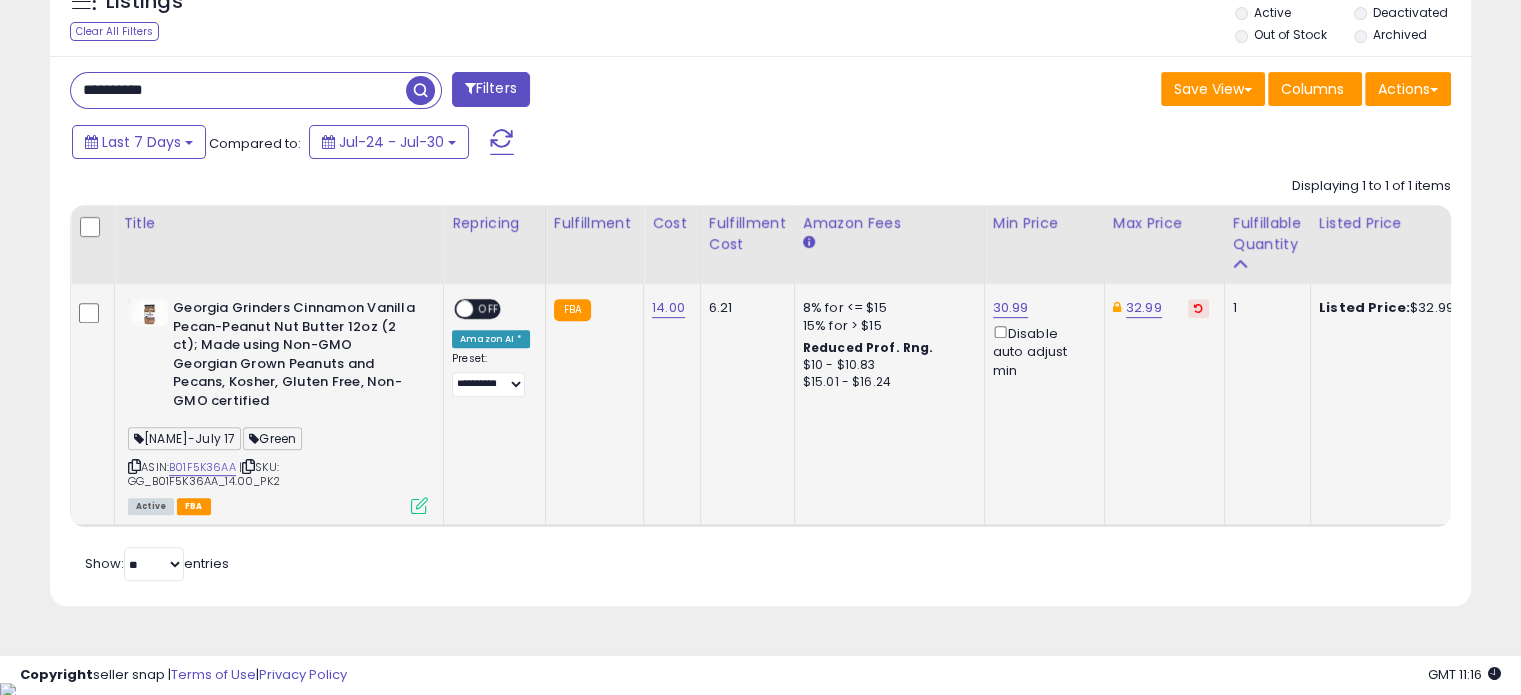click at bounding box center (419, 505) 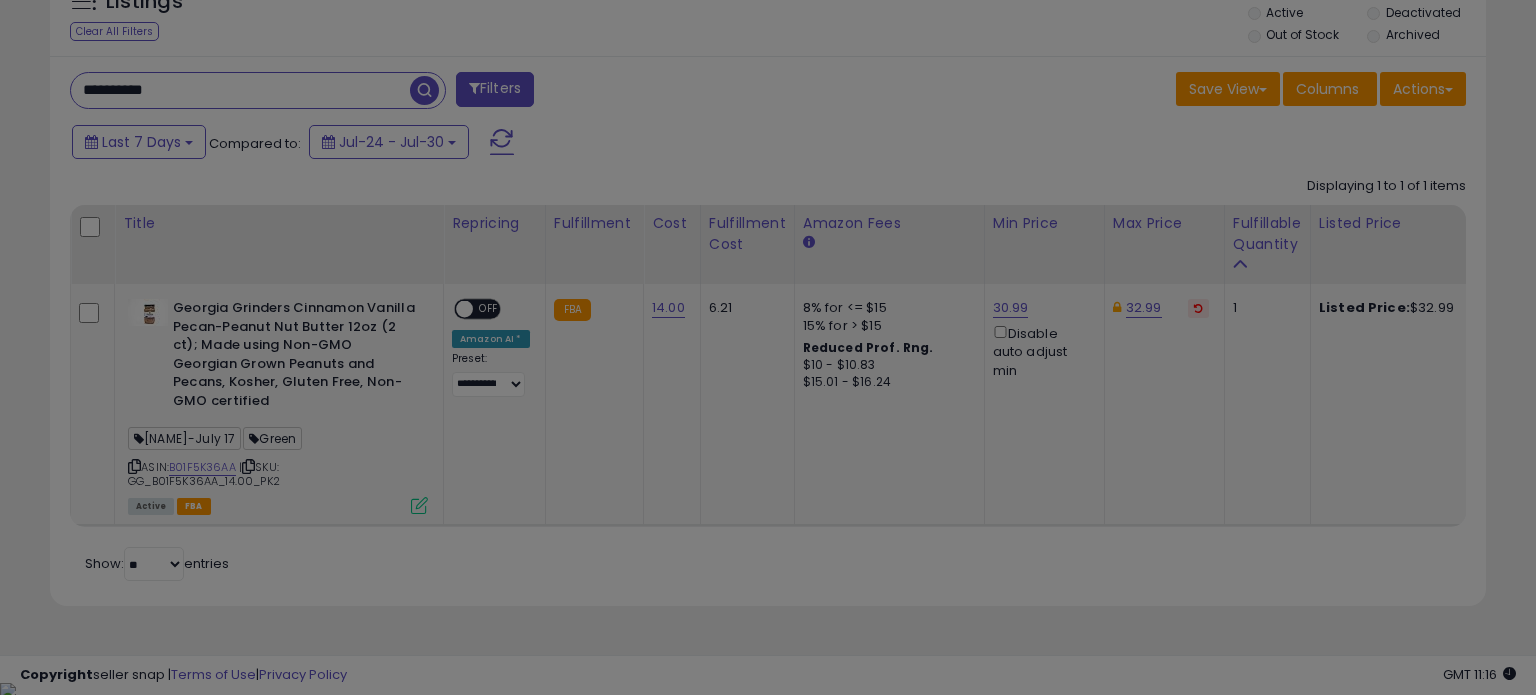 scroll, scrollTop: 999589, scrollLeft: 999168, axis: both 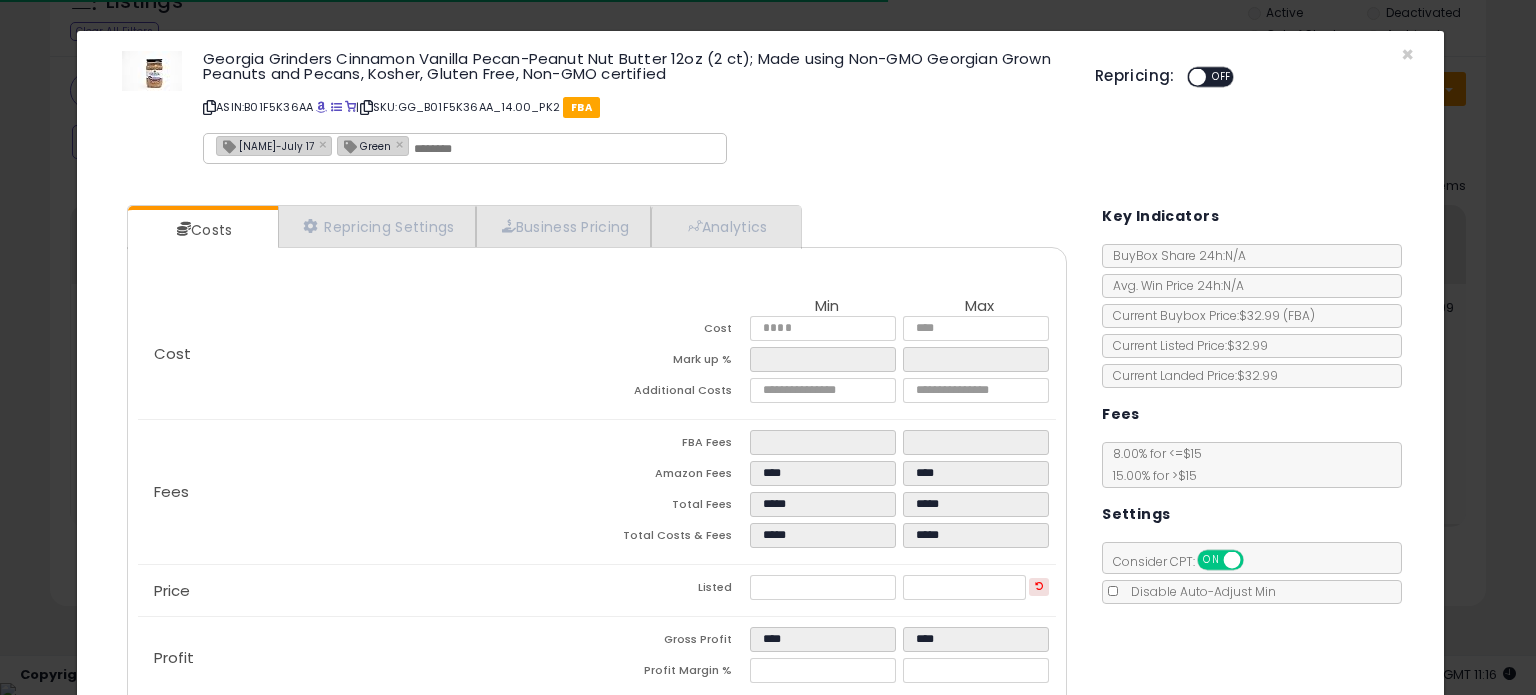 click on "[FIRST]-[MONTH] [DAY] ×" at bounding box center [274, 146] 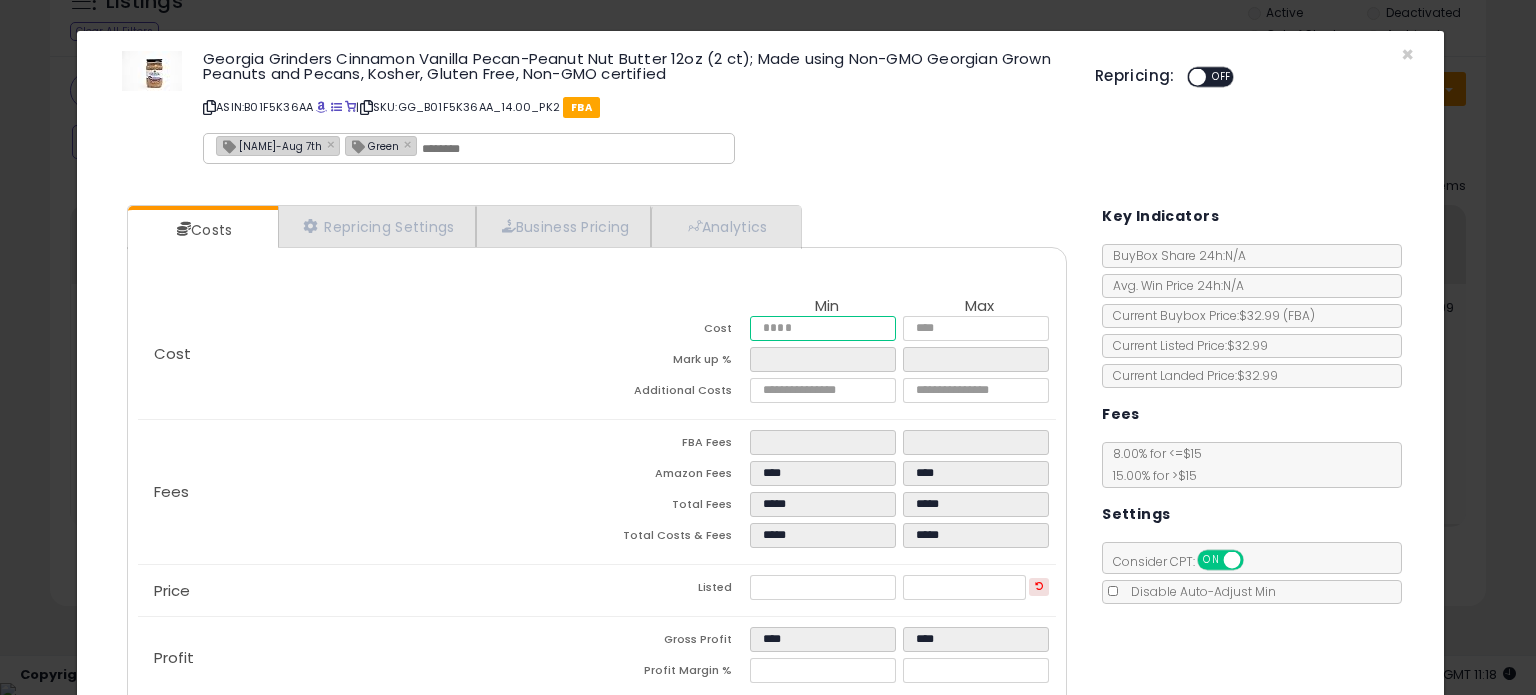 click on "*****" at bounding box center [822, 328] 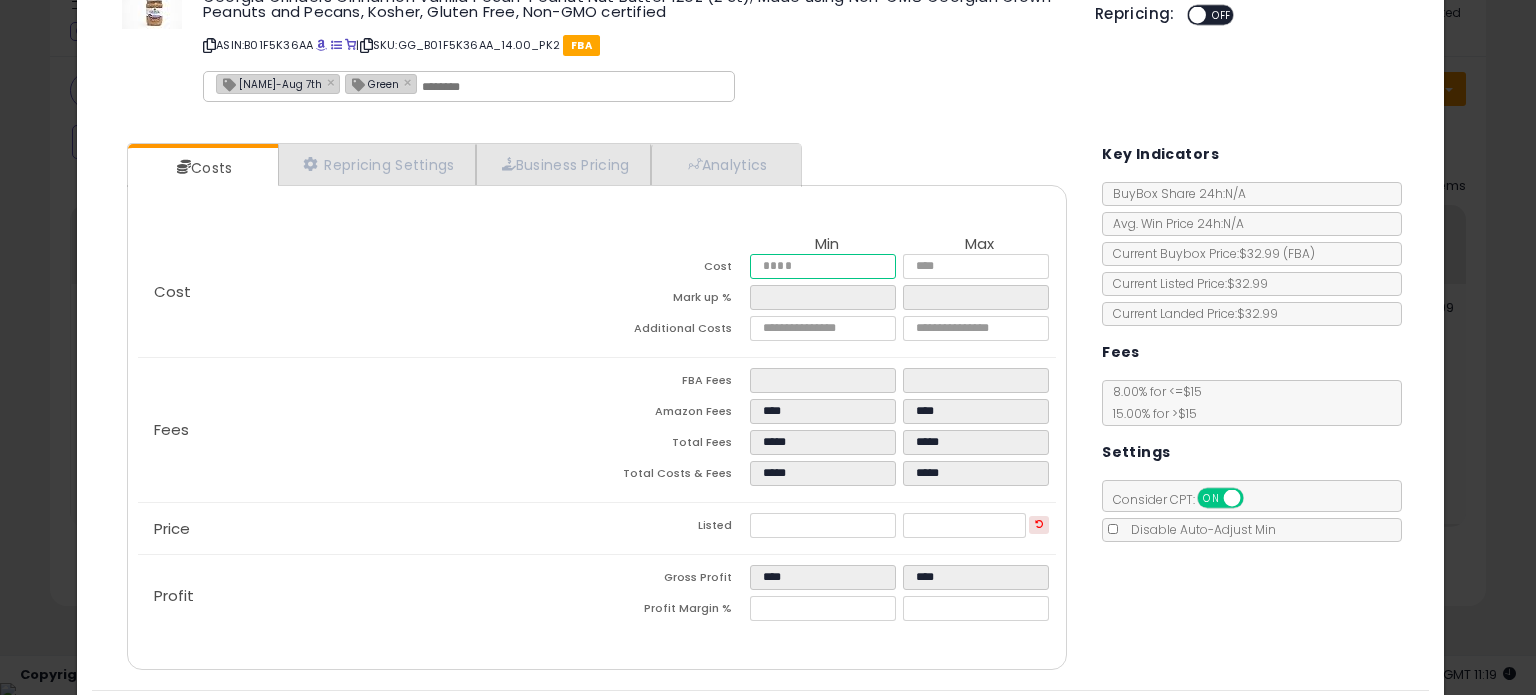 scroll, scrollTop: 120, scrollLeft: 0, axis: vertical 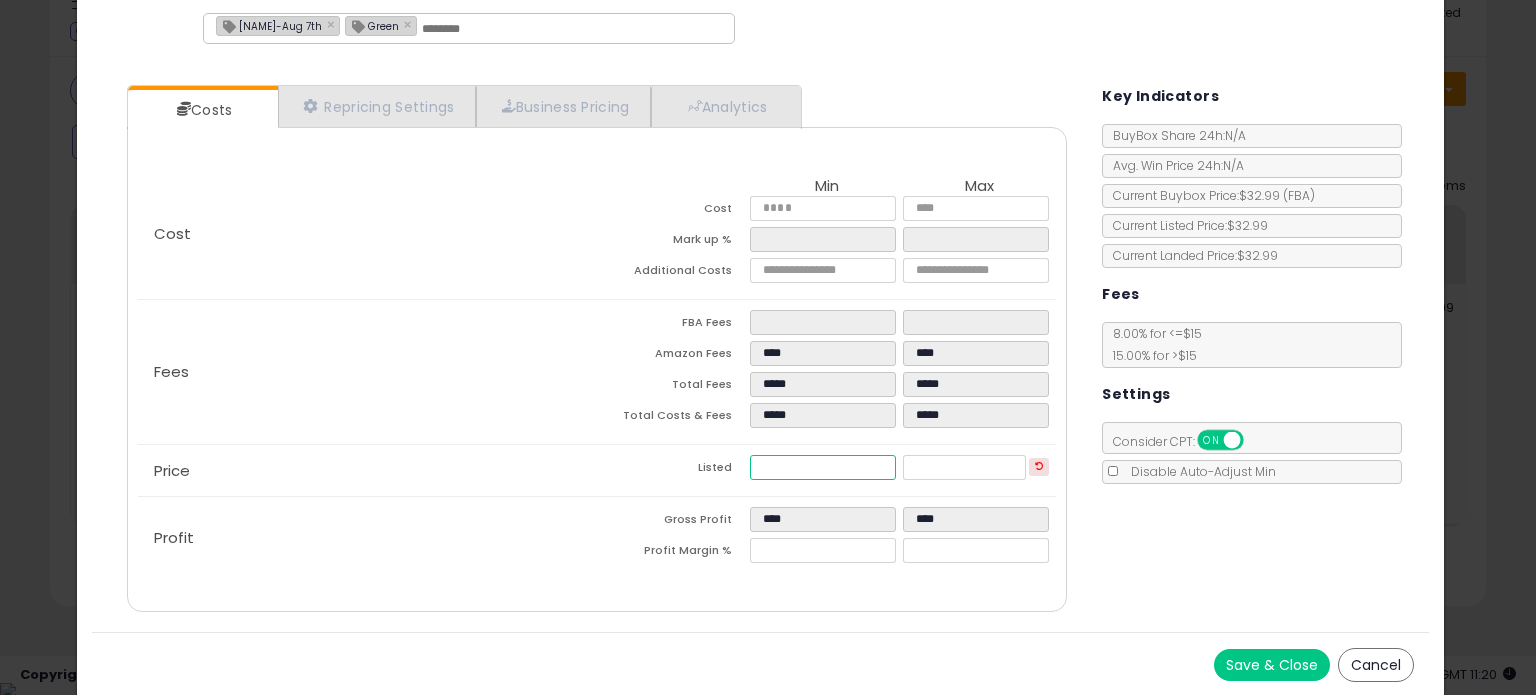 click on "*****" at bounding box center (822, 467) 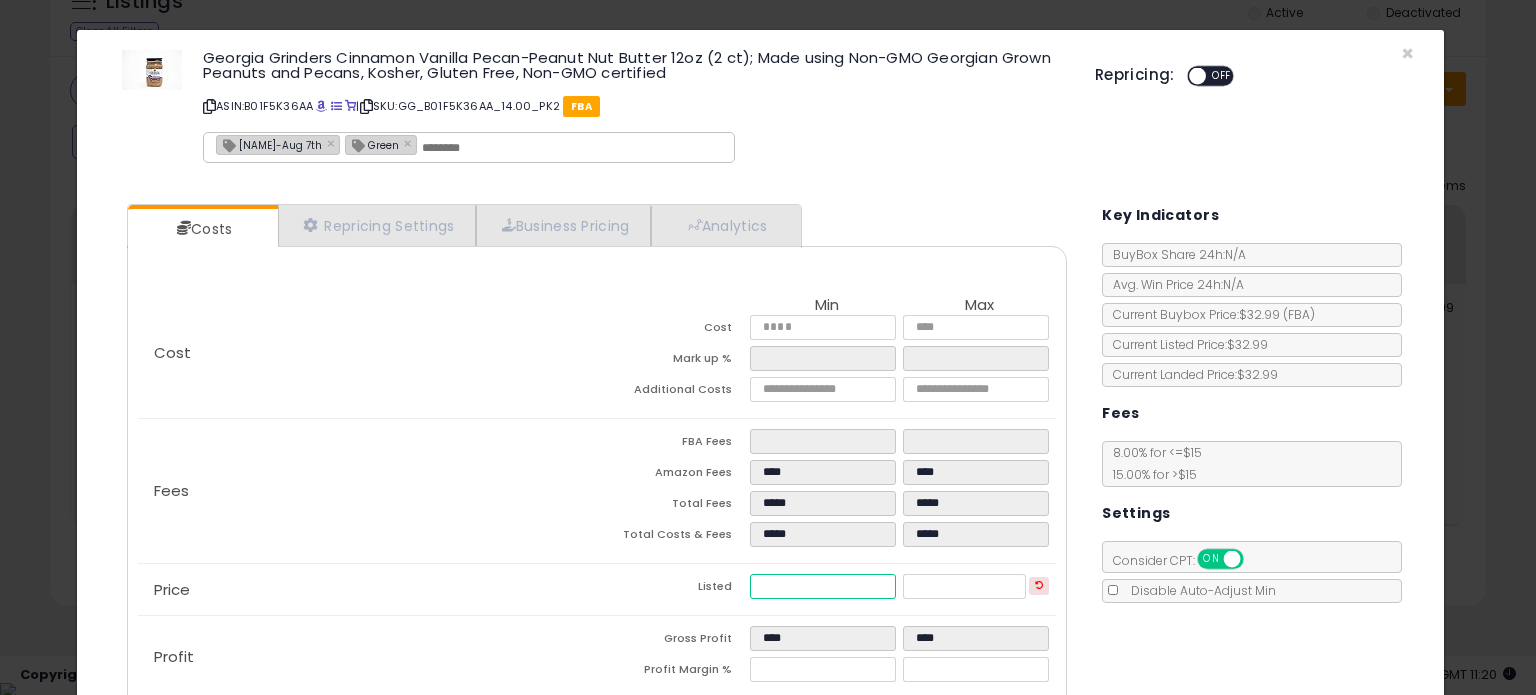 scroll, scrollTop: 0, scrollLeft: 0, axis: both 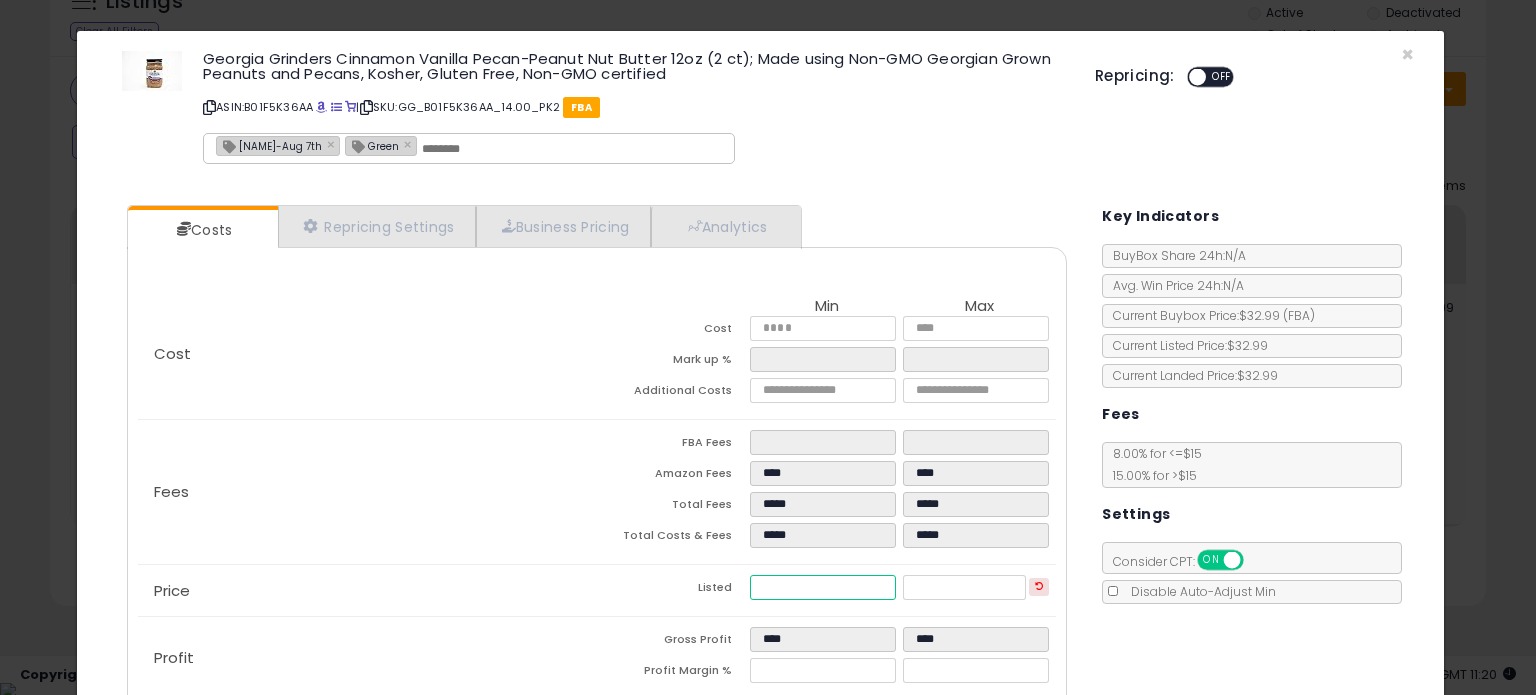 drag, startPoint x: 816, startPoint y: 585, endPoint x: 686, endPoint y: 582, distance: 130.0346 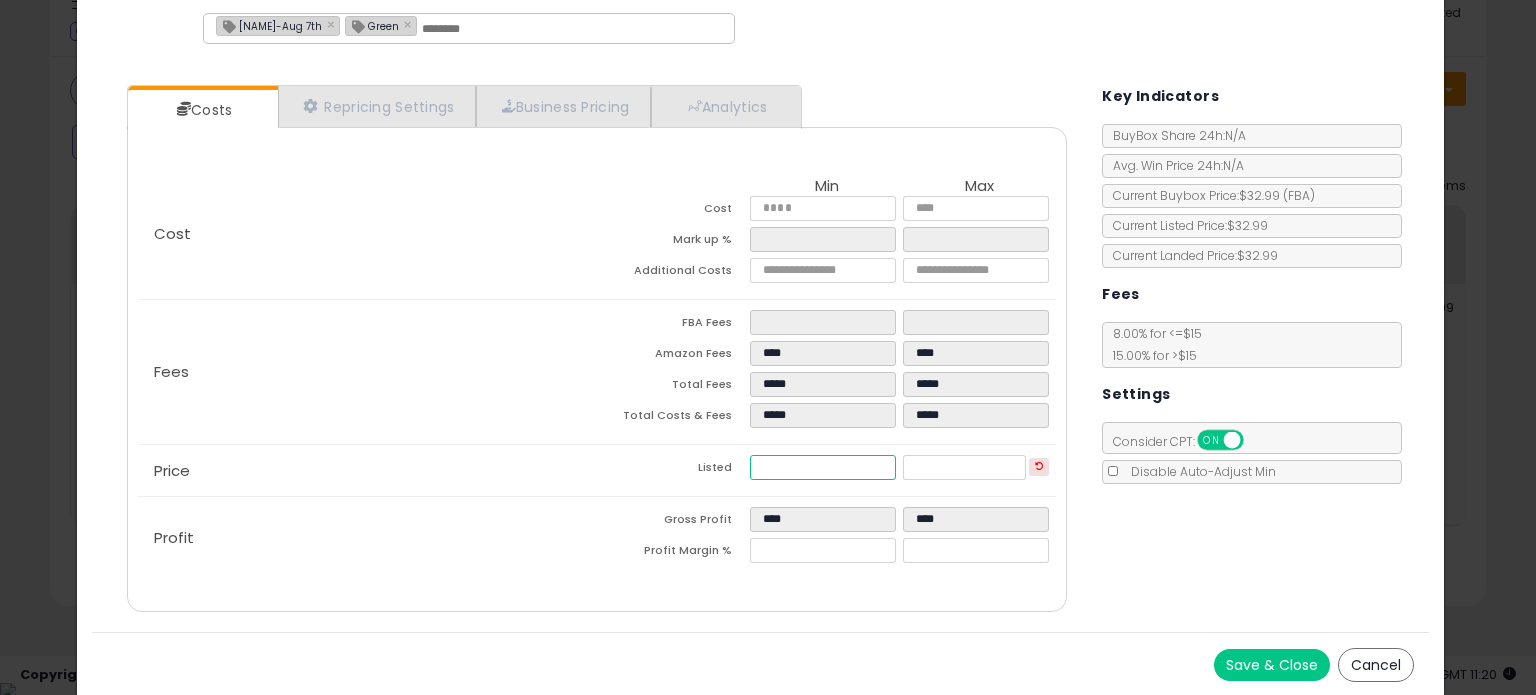 scroll, scrollTop: 120, scrollLeft: 0, axis: vertical 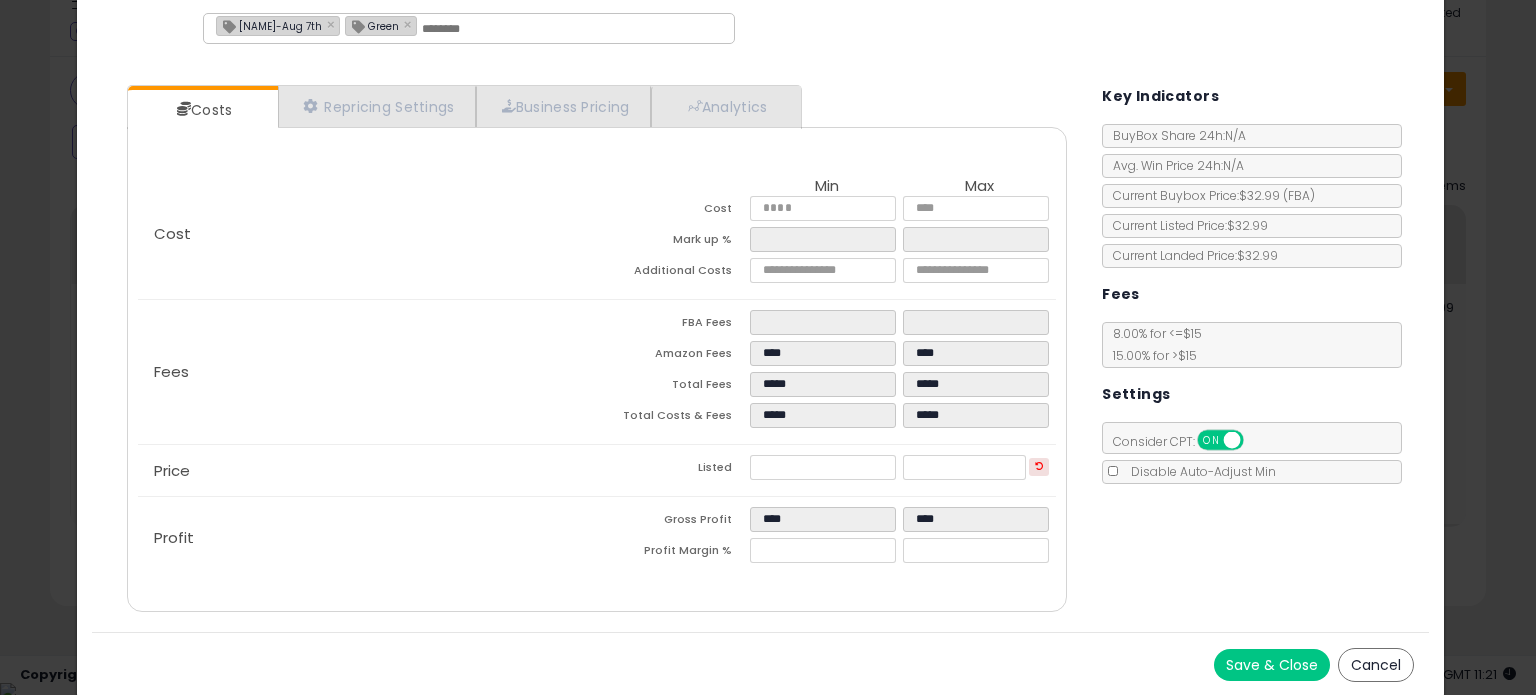 click on "Costs
Repricing Settings
Business Pricing
Analytics
Cost" at bounding box center (760, 351) 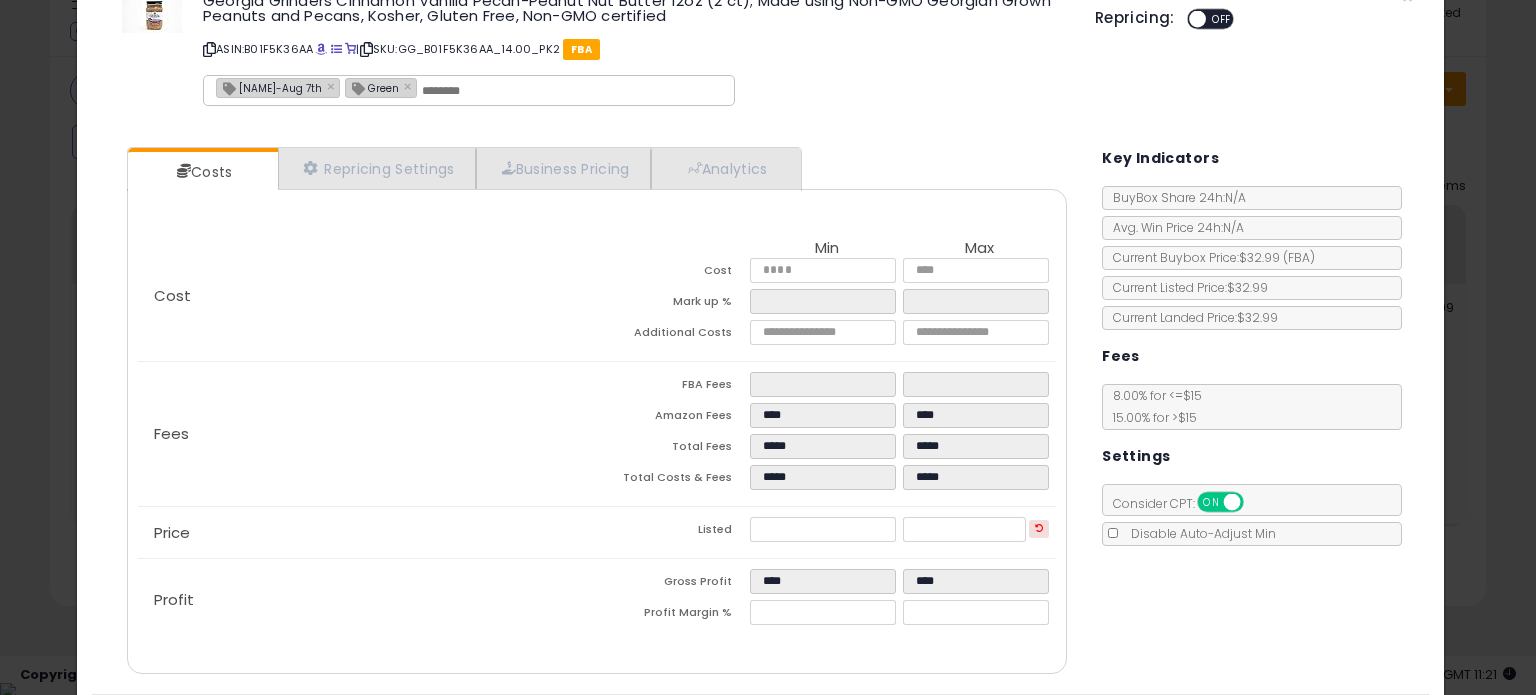 scroll, scrollTop: 0, scrollLeft: 0, axis: both 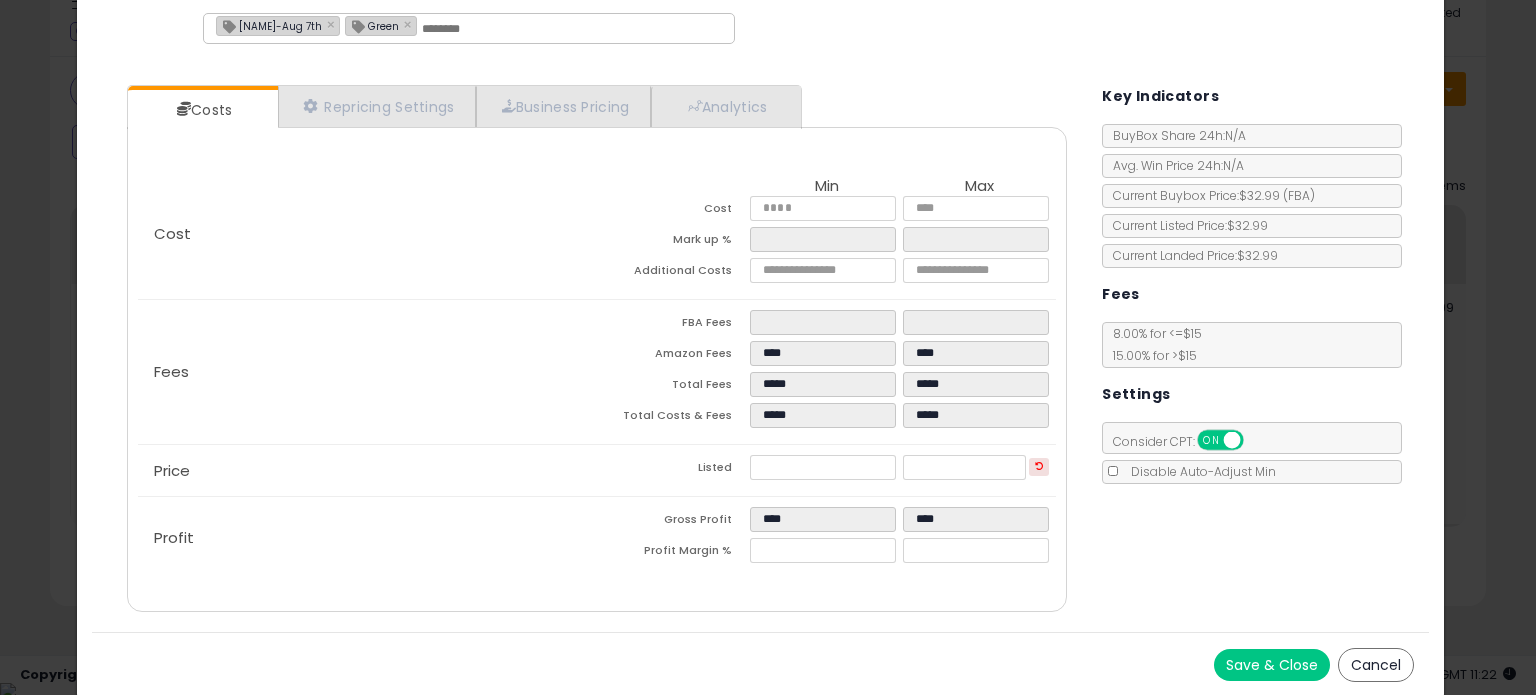 click on "Save & Close" at bounding box center [1272, 665] 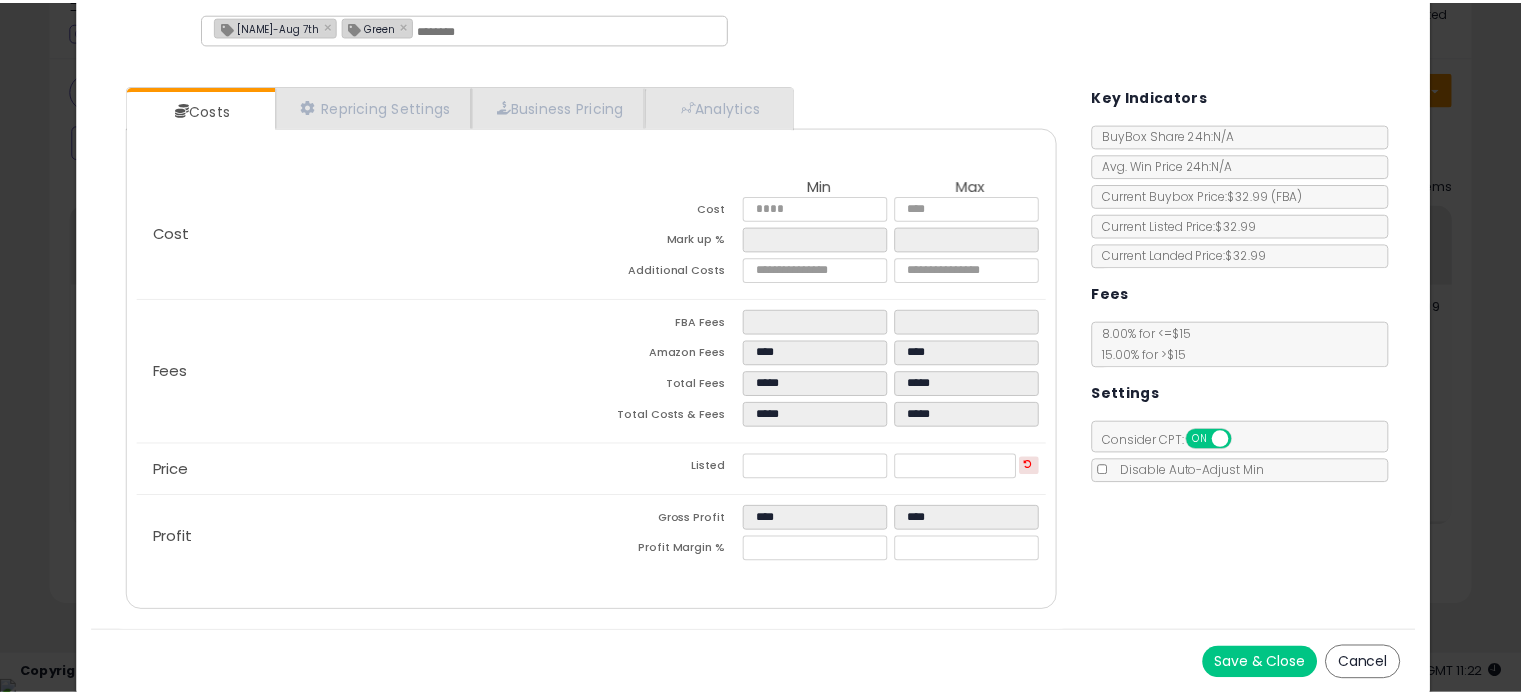 scroll, scrollTop: 0, scrollLeft: 0, axis: both 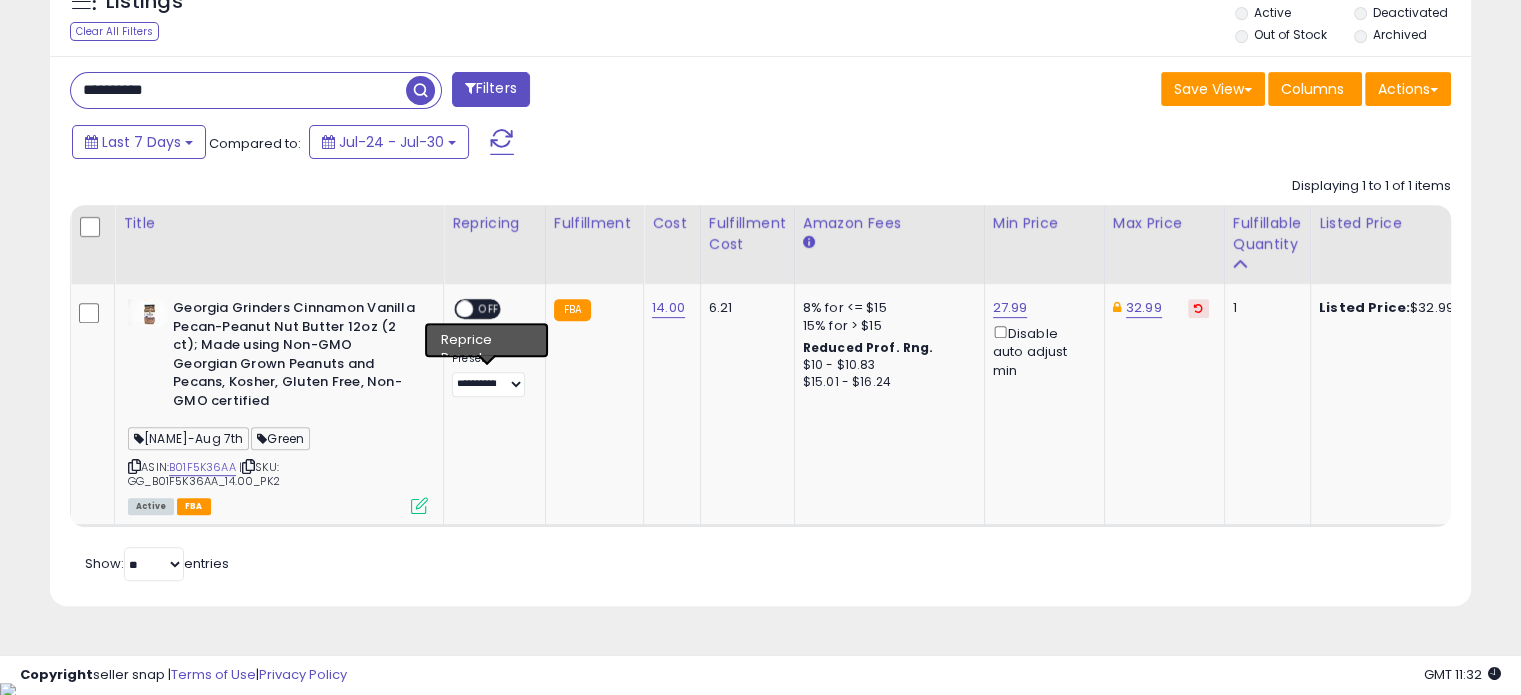 click on "**********" at bounding box center [238, 90] 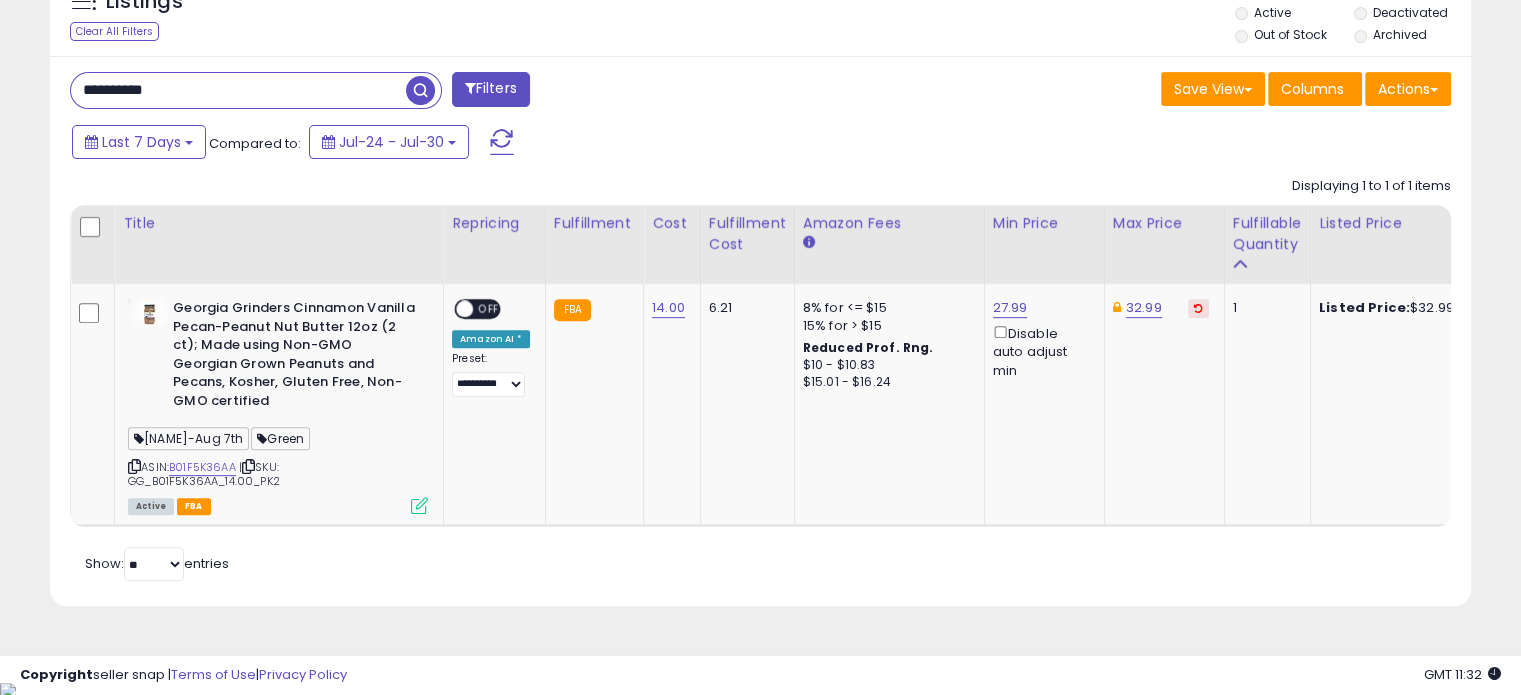 paste 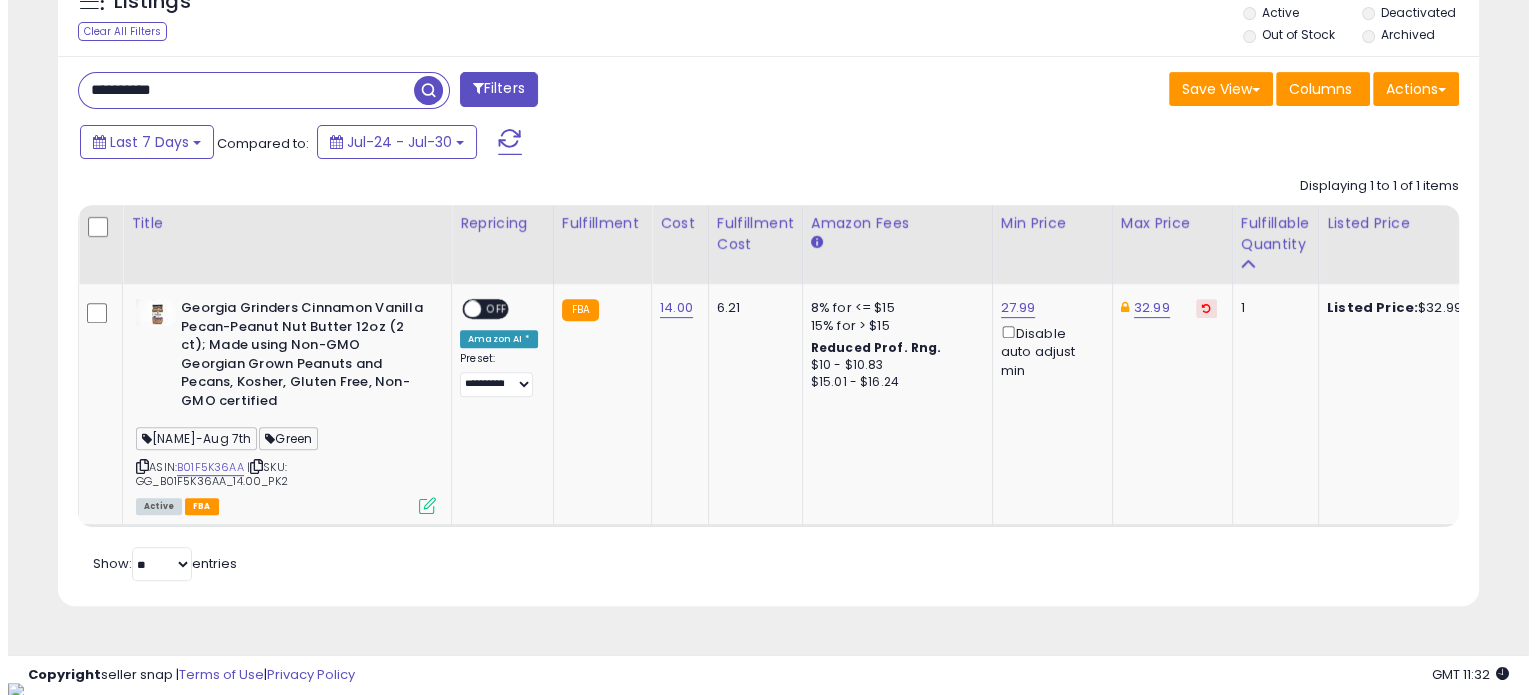 scroll, scrollTop: 524, scrollLeft: 0, axis: vertical 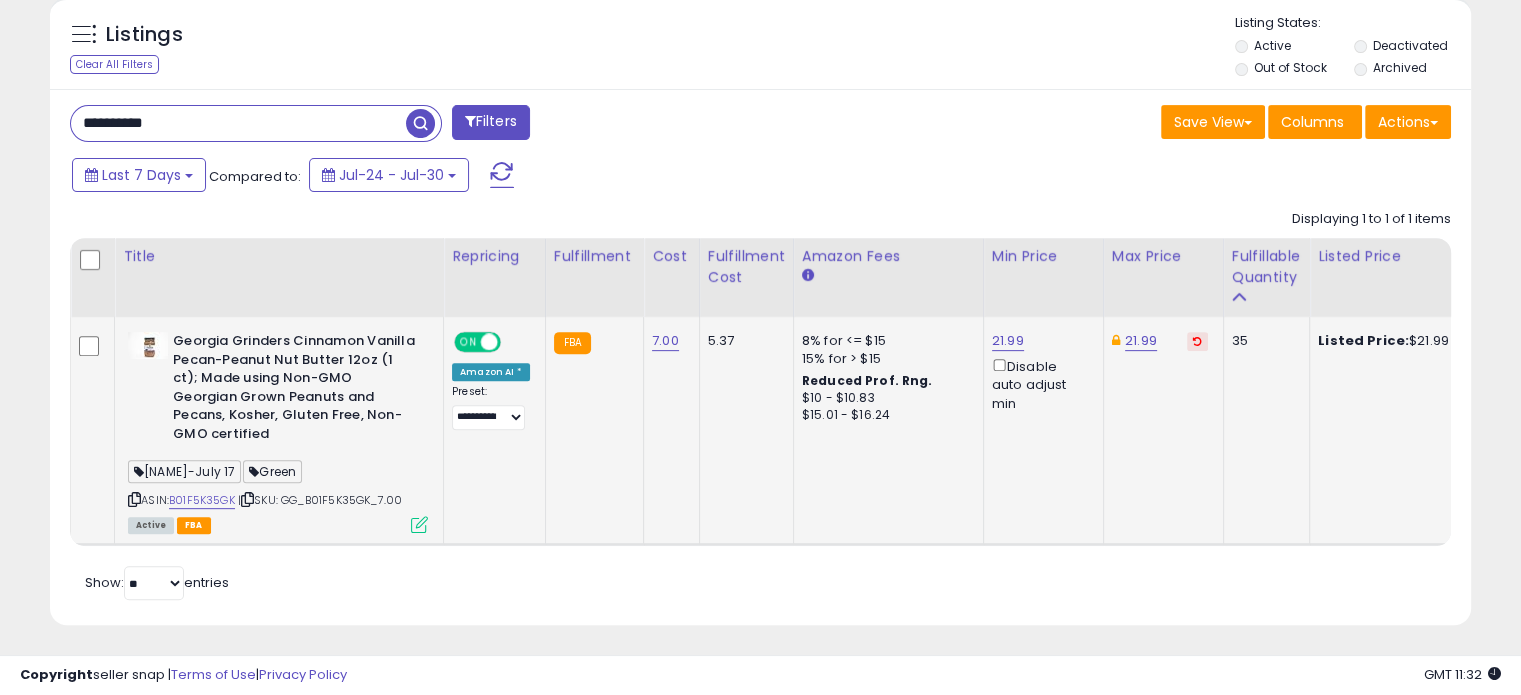 click at bounding box center (419, 524) 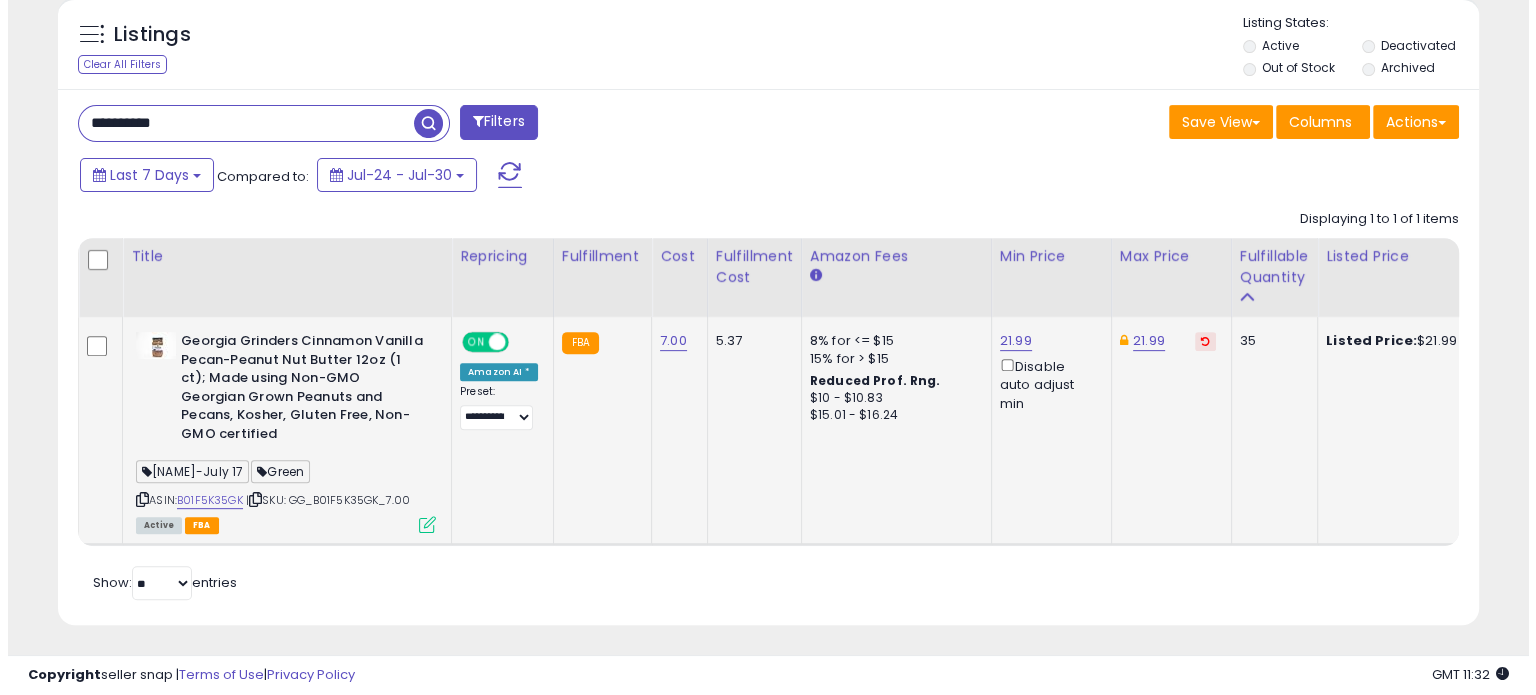 scroll, scrollTop: 999589, scrollLeft: 999168, axis: both 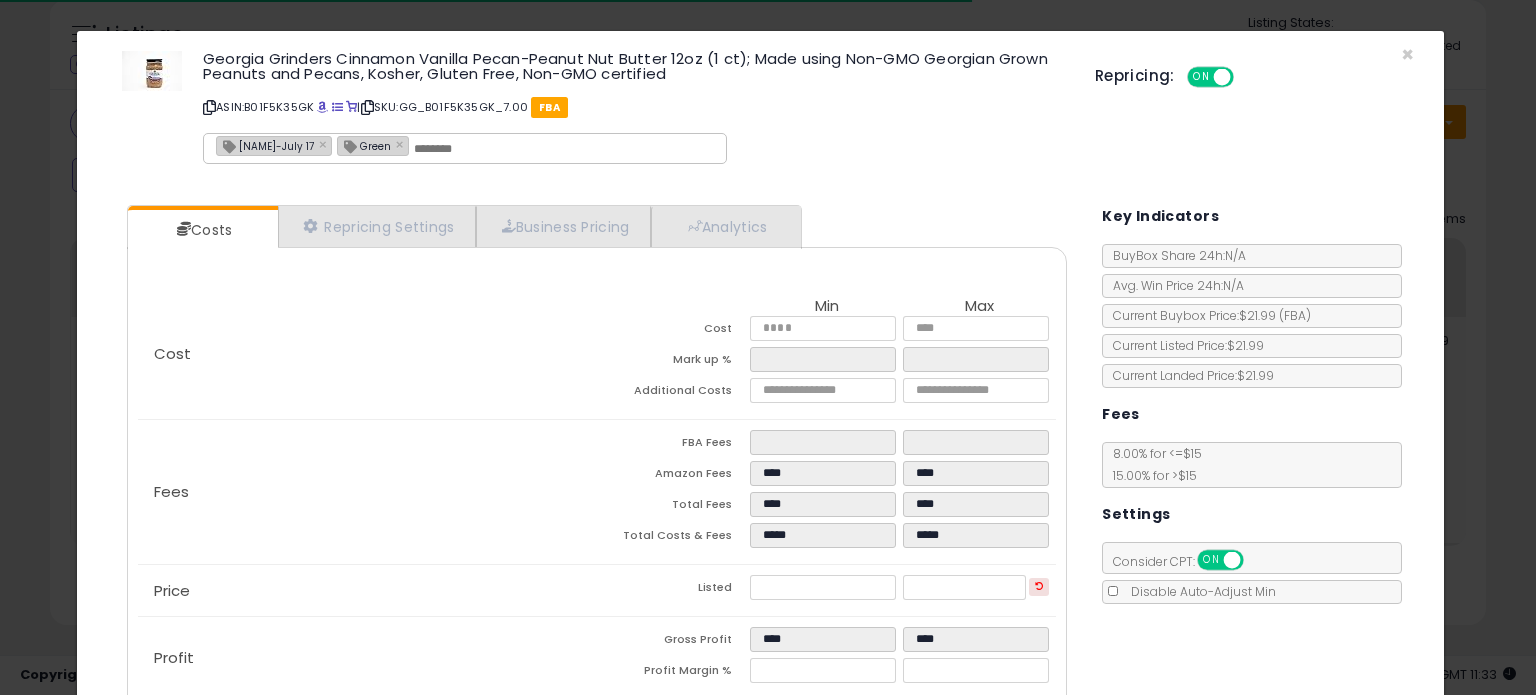 click on "[NAME]-July 17" at bounding box center (265, 145) 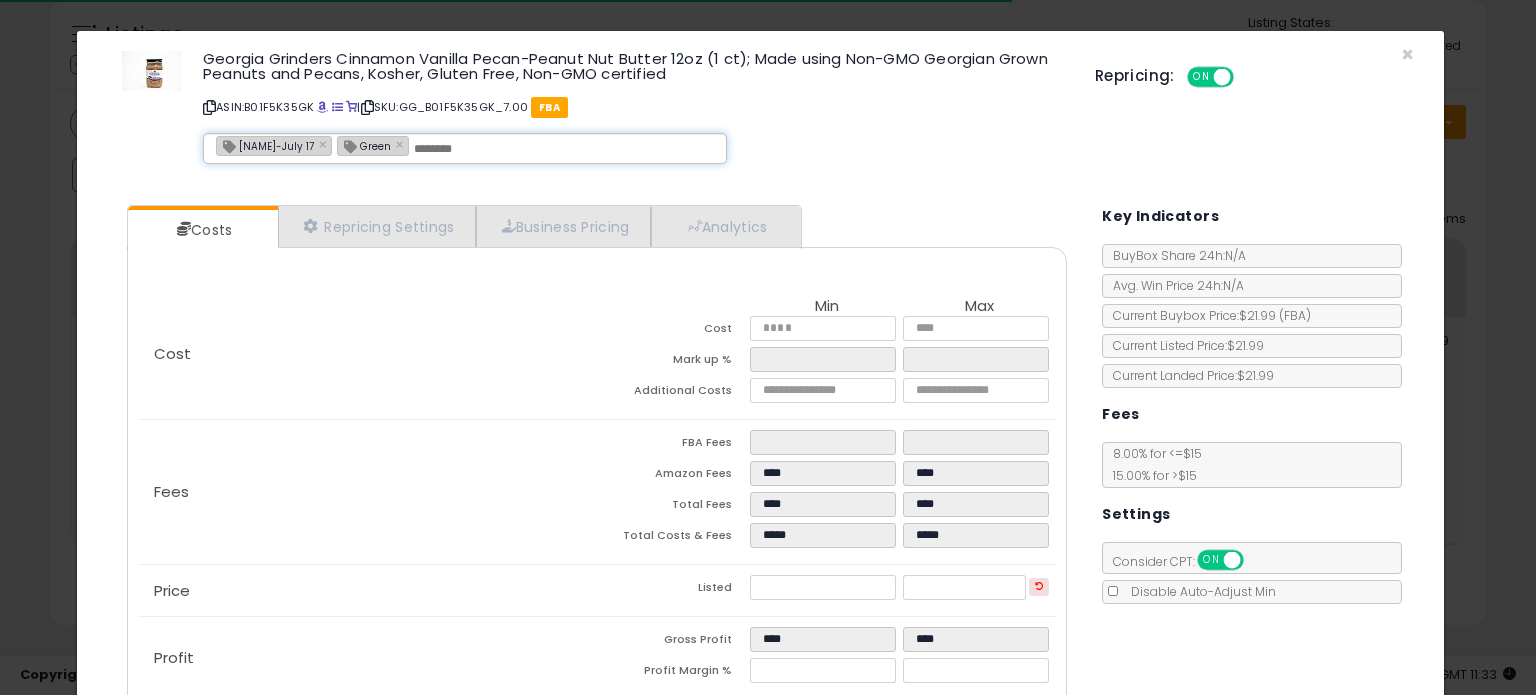 click on "[NAME]-July 17" at bounding box center (265, 145) 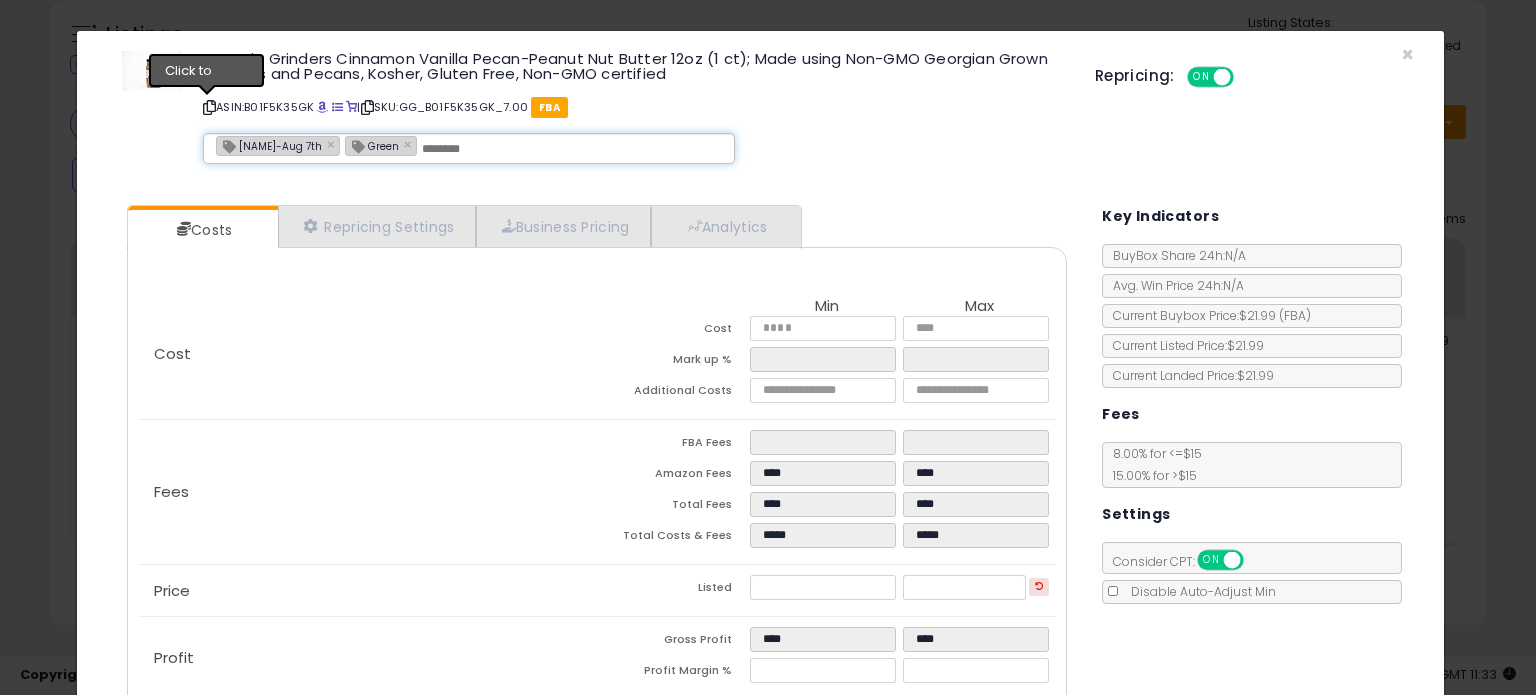 click at bounding box center (209, 107) 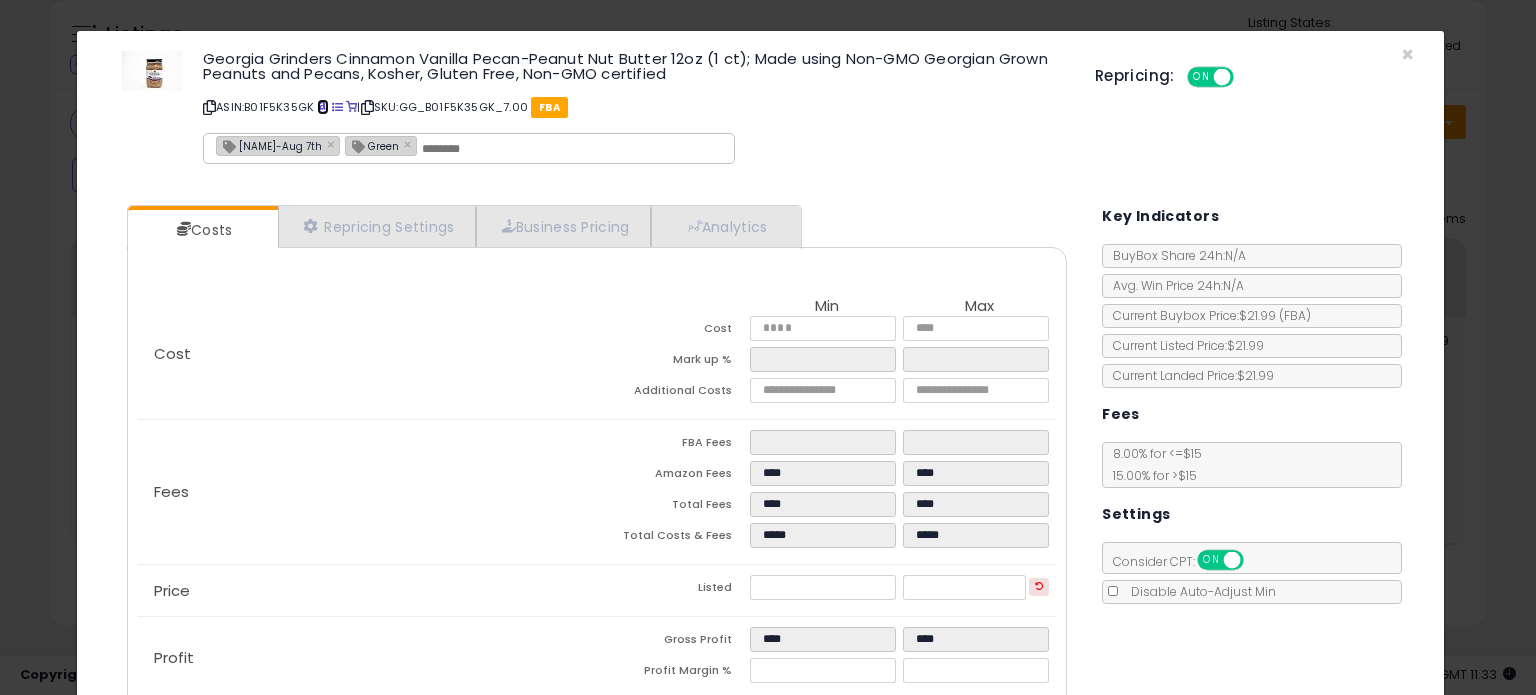 click at bounding box center (322, 107) 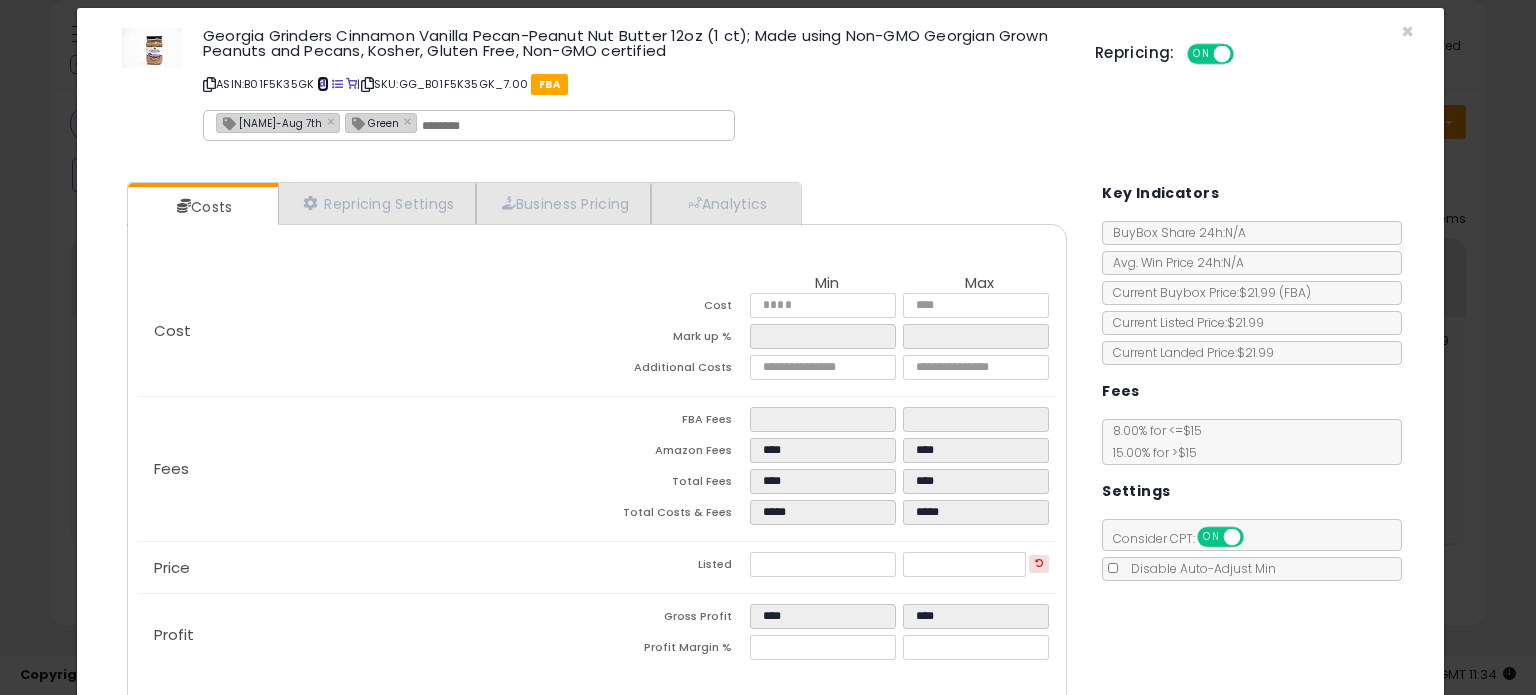 scroll, scrollTop: 0, scrollLeft: 0, axis: both 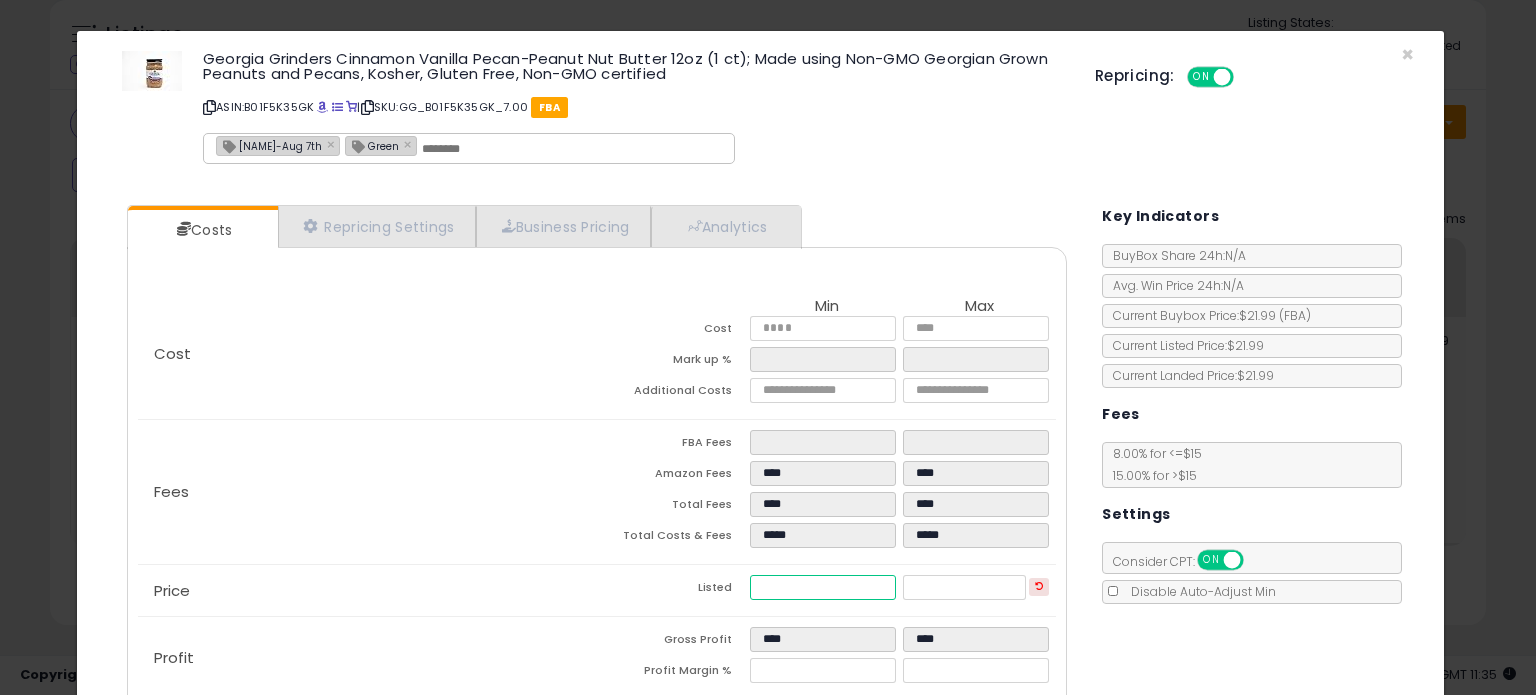 drag, startPoint x: 805, startPoint y: 583, endPoint x: 641, endPoint y: 568, distance: 164.68454 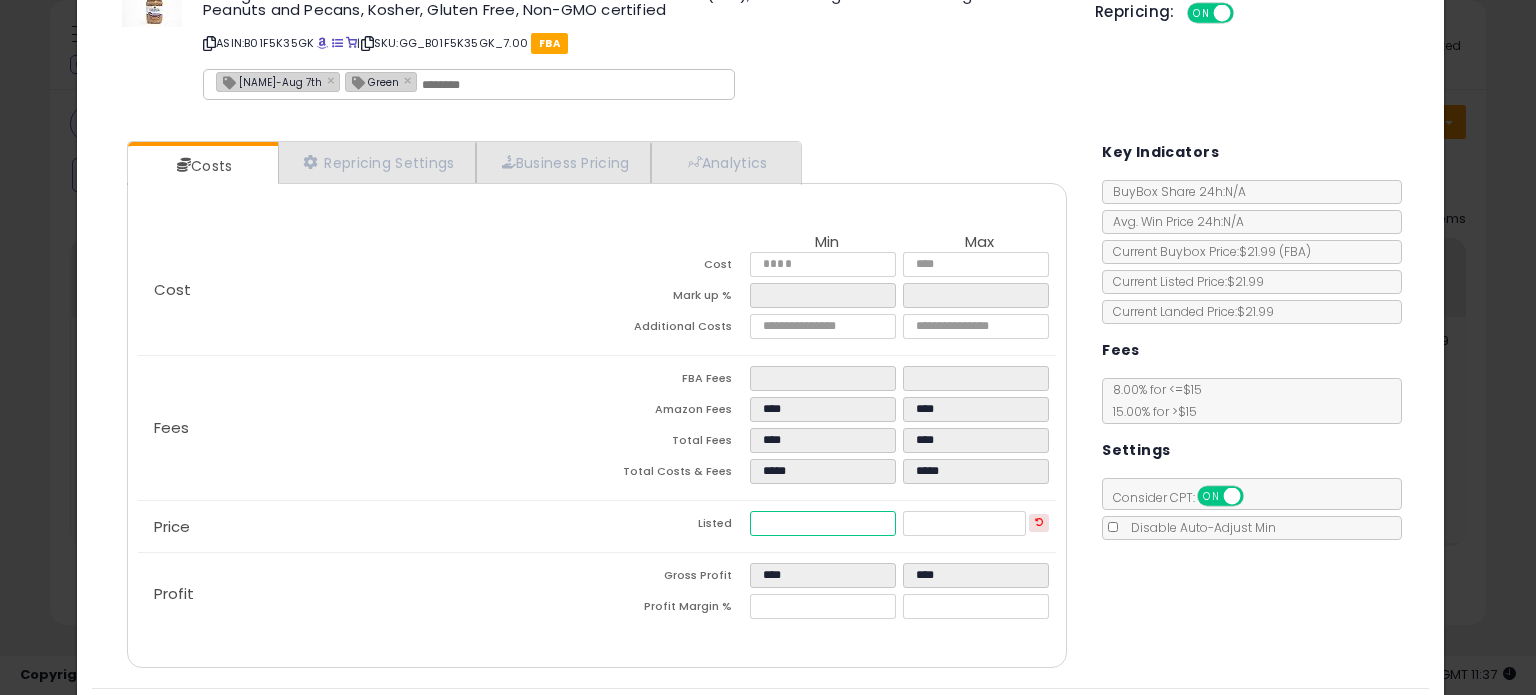 scroll, scrollTop: 120, scrollLeft: 0, axis: vertical 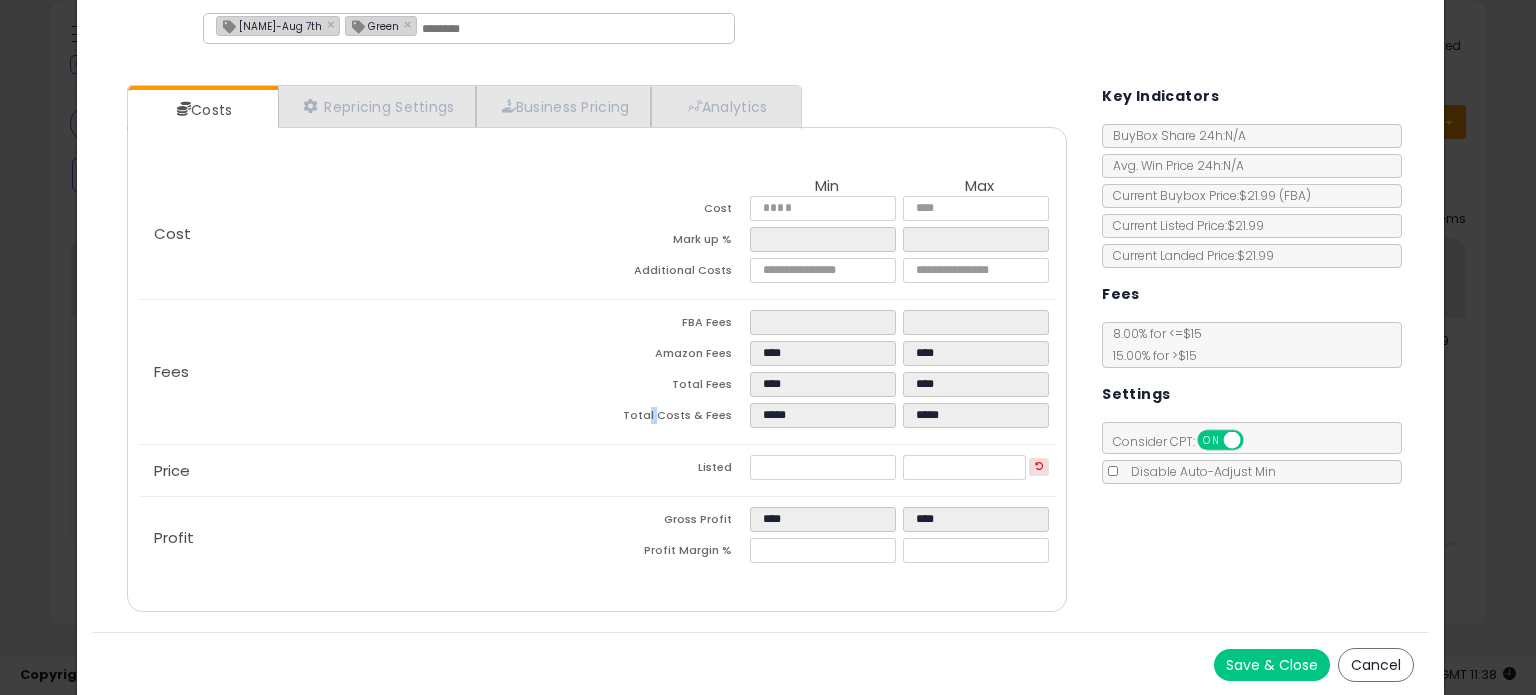 click on "Total Costs & Fees" at bounding box center (673, 418) 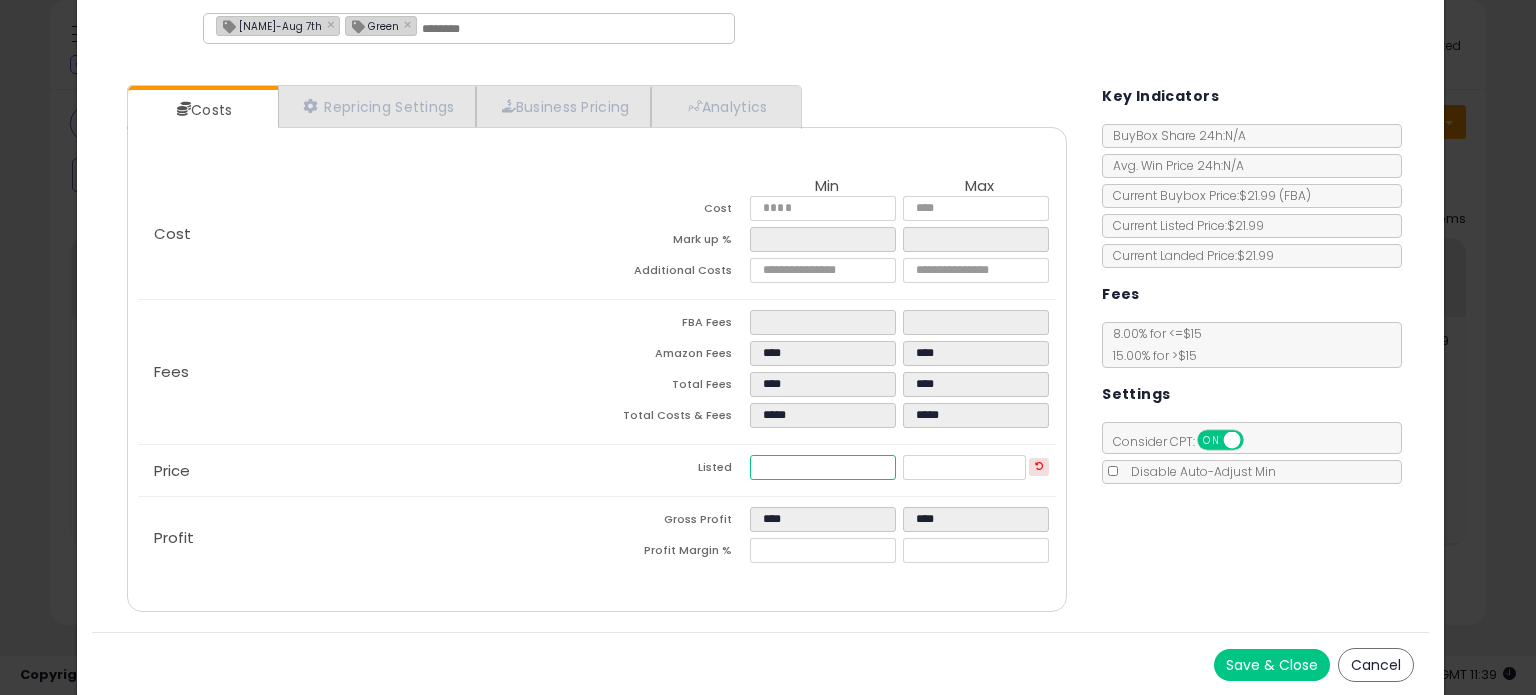 click on "*****" at bounding box center [822, 467] 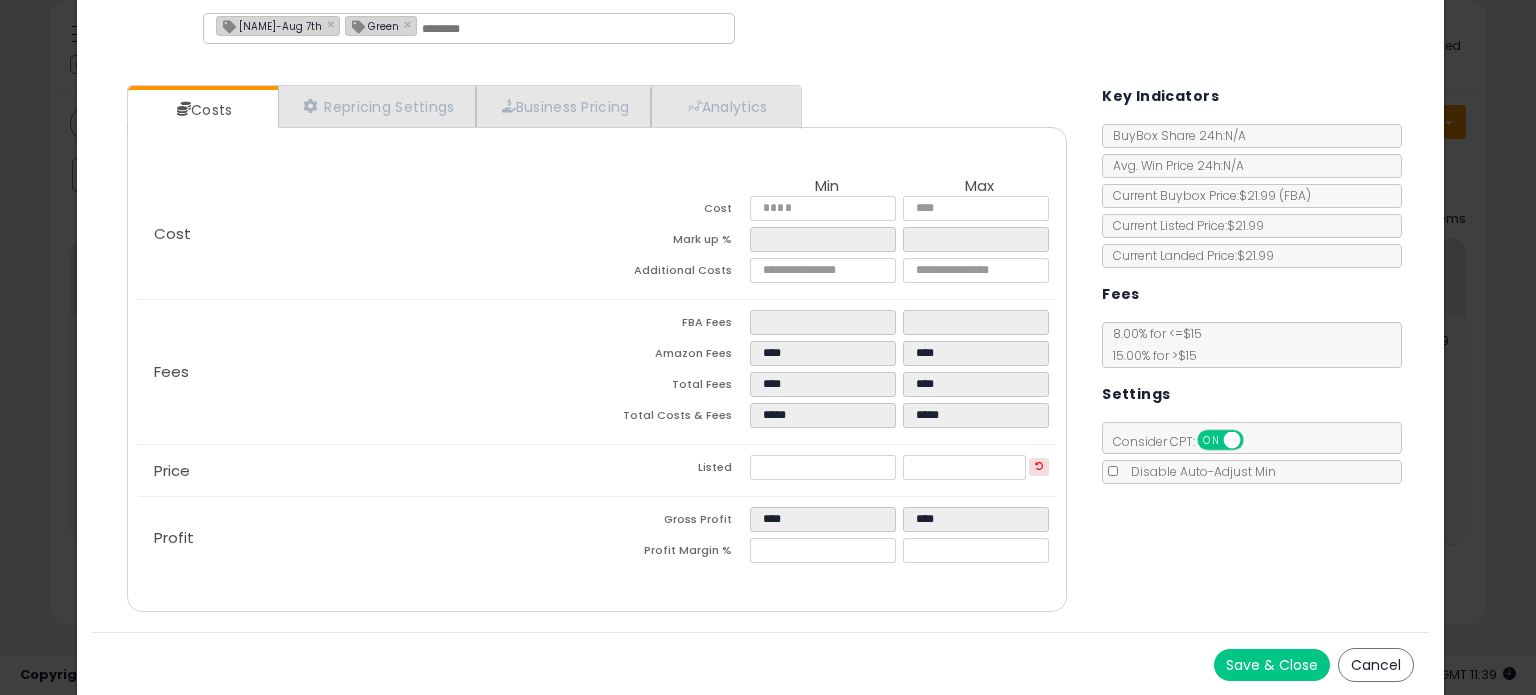 click on "Profit
Gross Profit
****
****
Profit Margin %
****
*****" 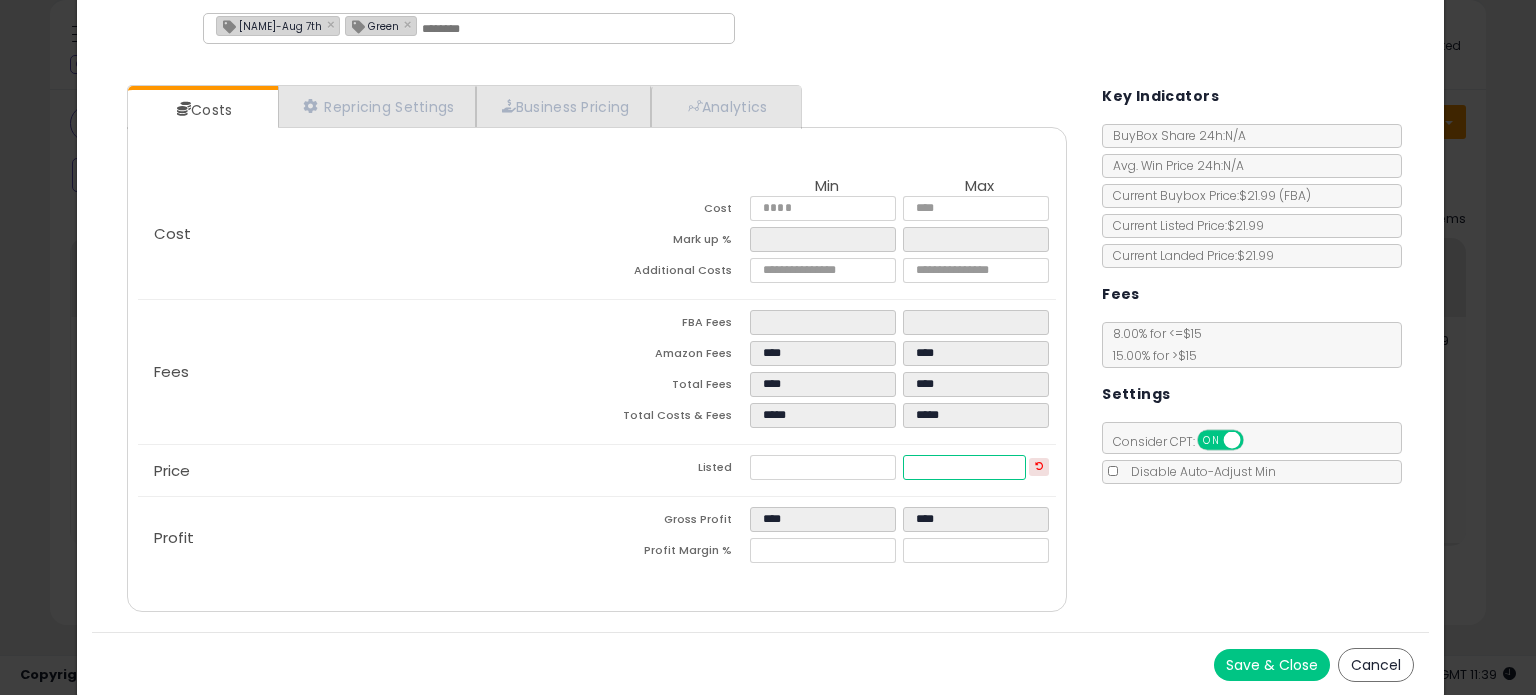 click on "*****" at bounding box center (964, 467) 